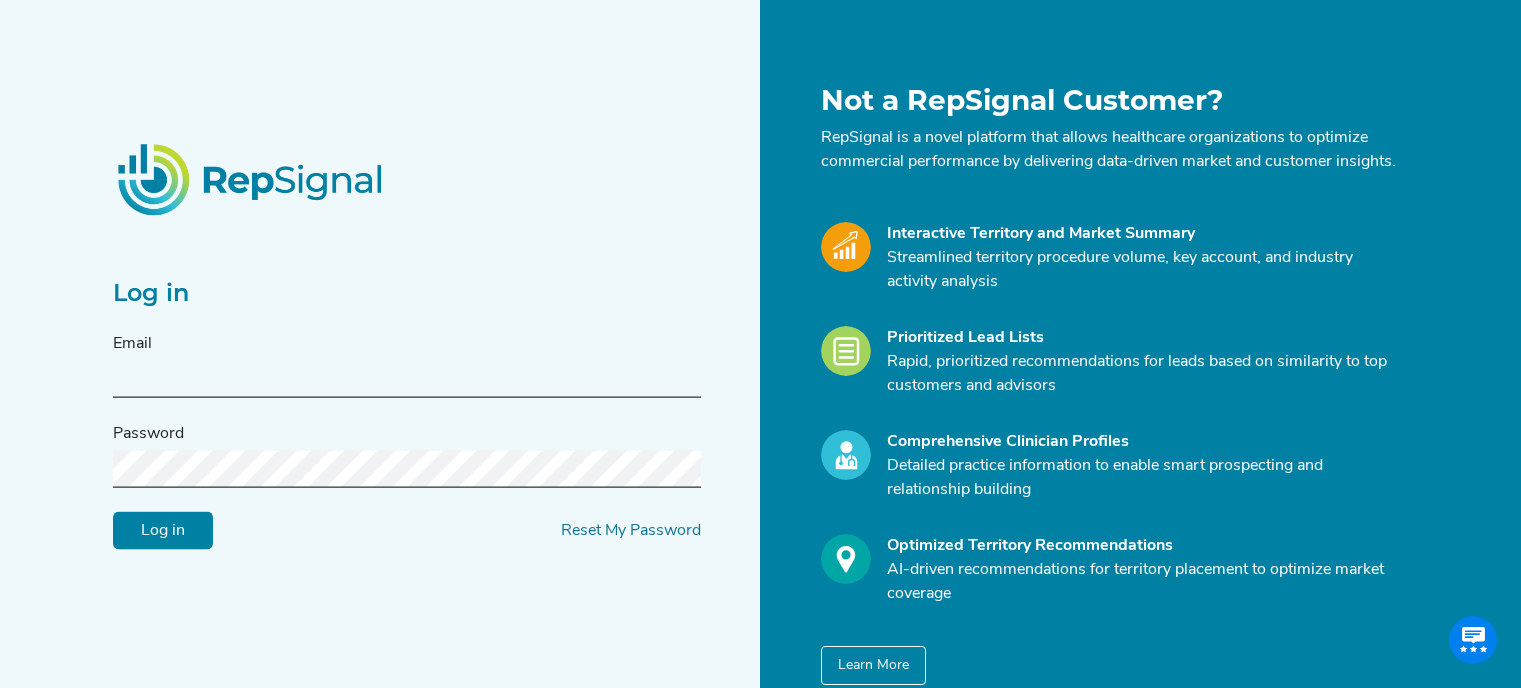 scroll, scrollTop: 0, scrollLeft: 0, axis: both 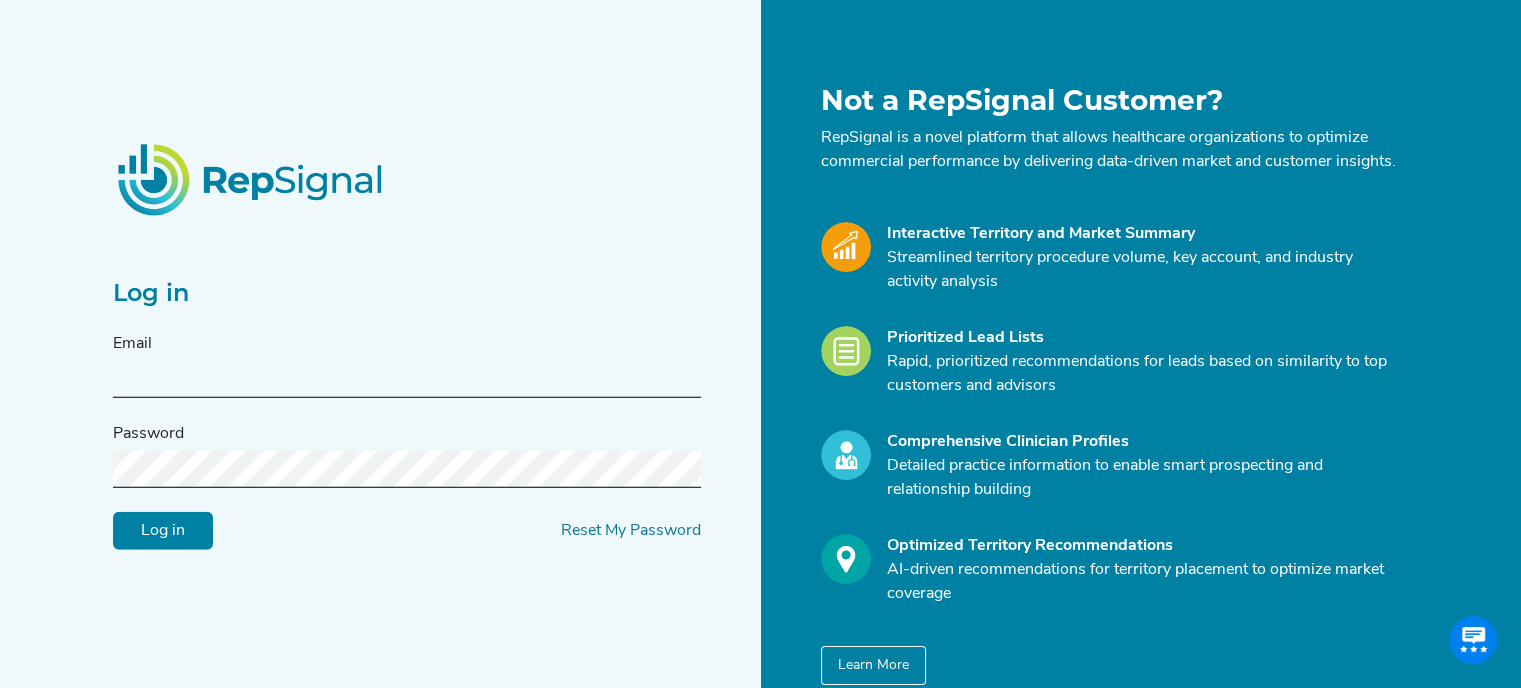 click at bounding box center [407, 379] 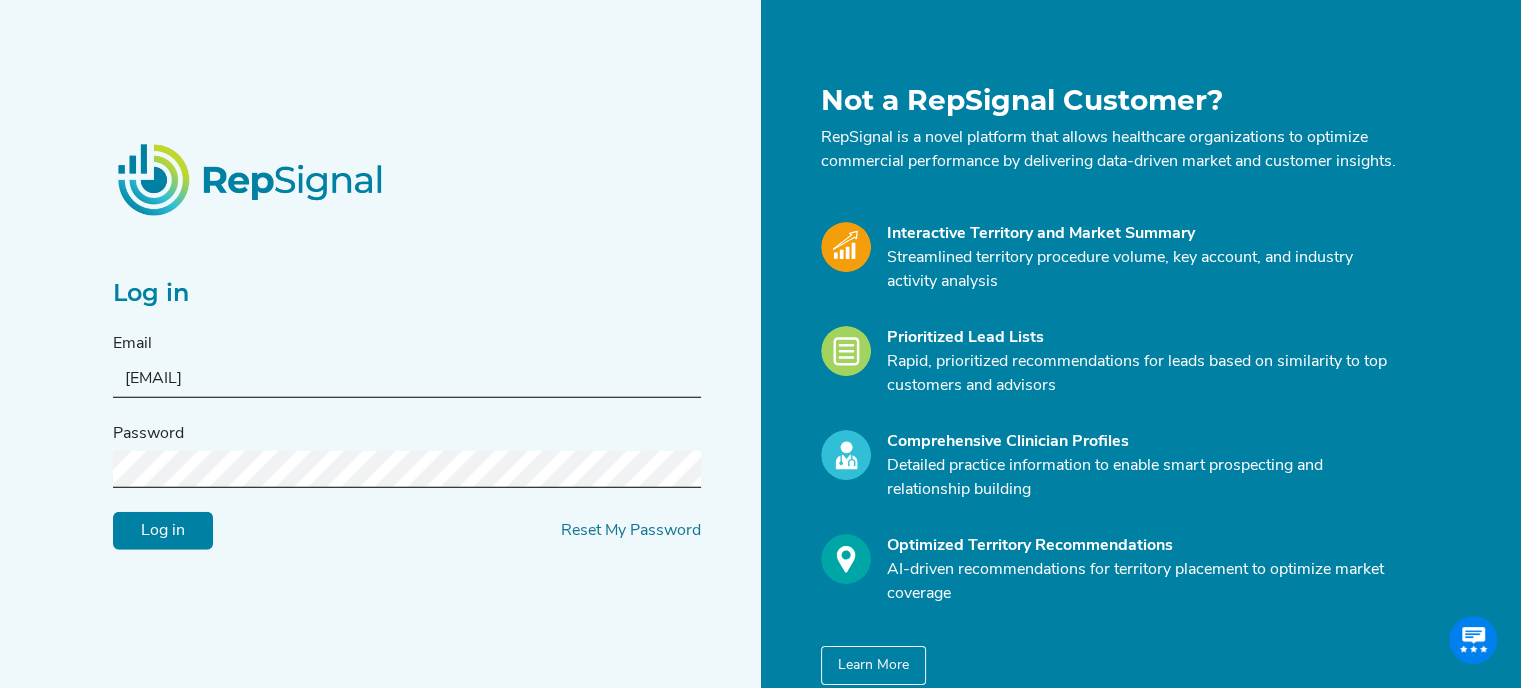 click on "Log in" at bounding box center (163, 531) 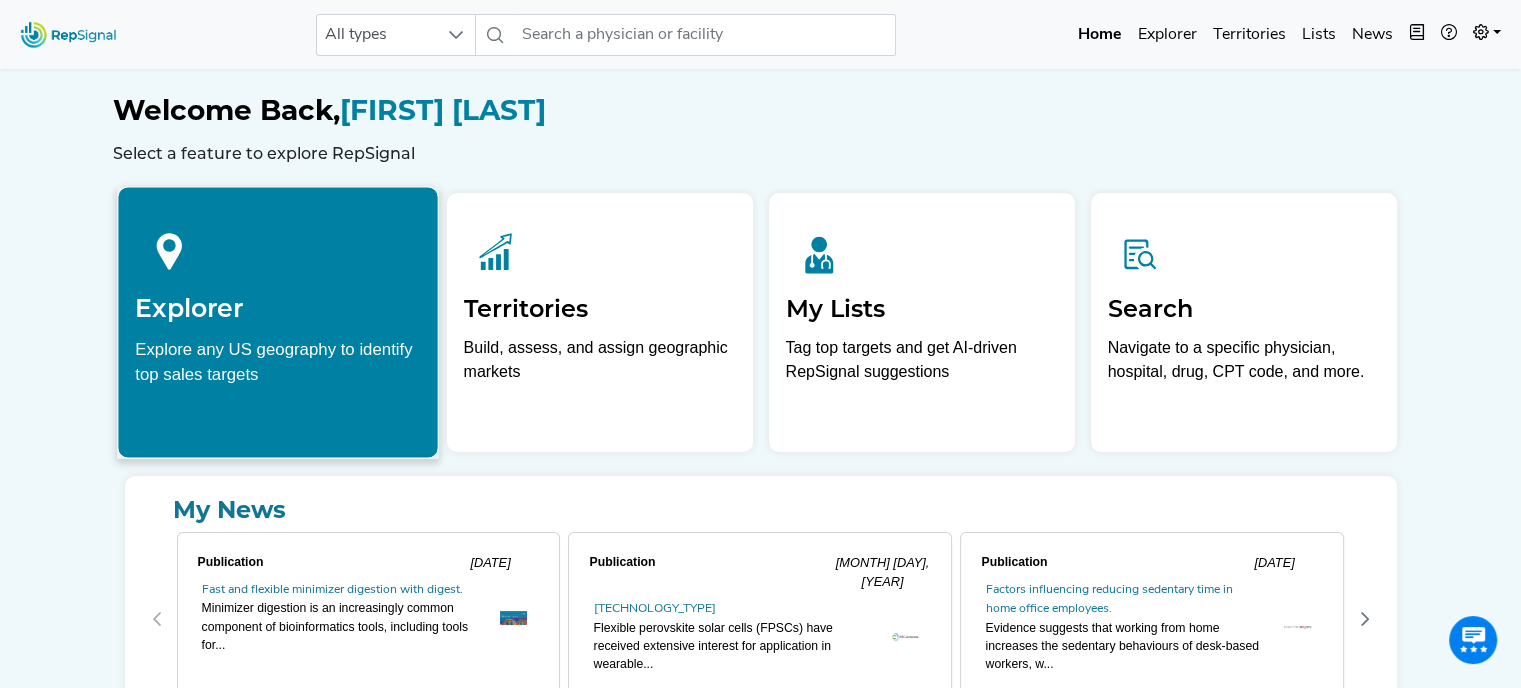 click at bounding box center (278, 248) 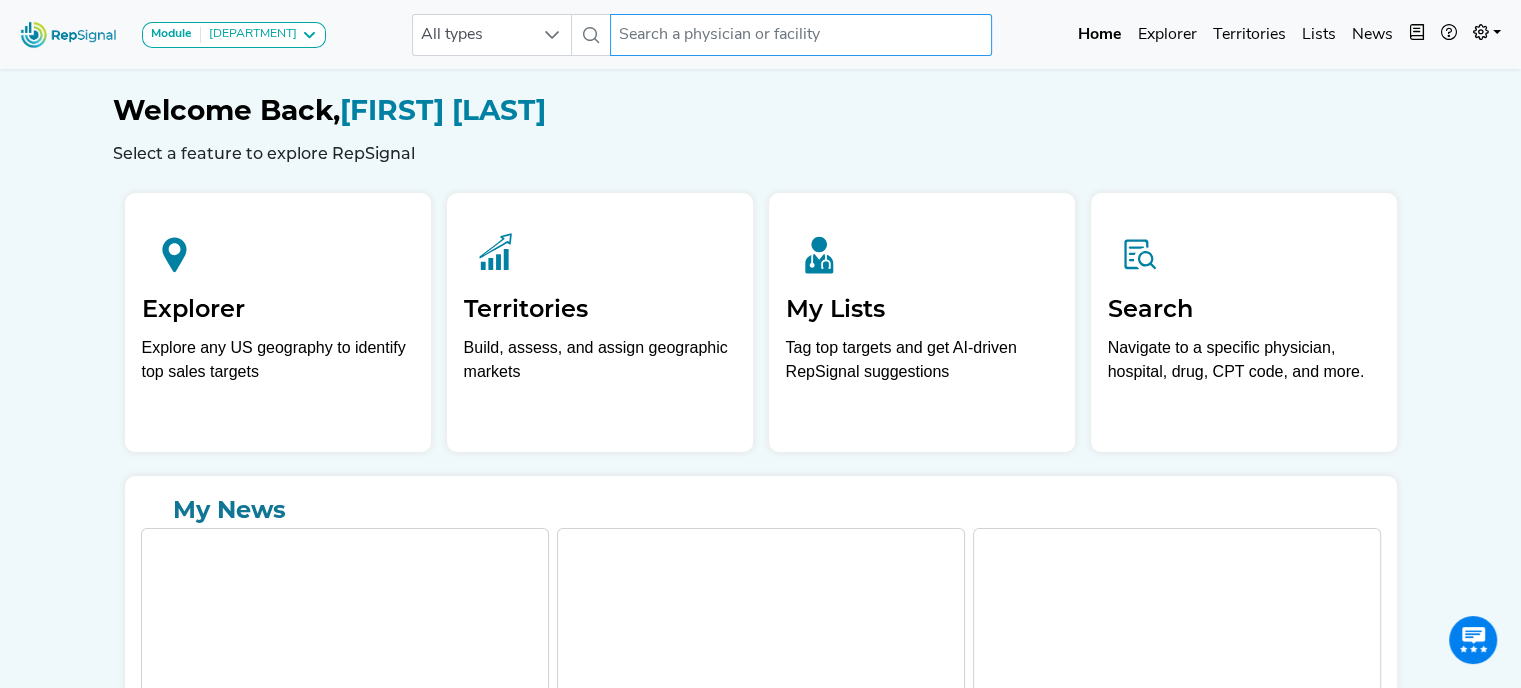click at bounding box center (801, 35) 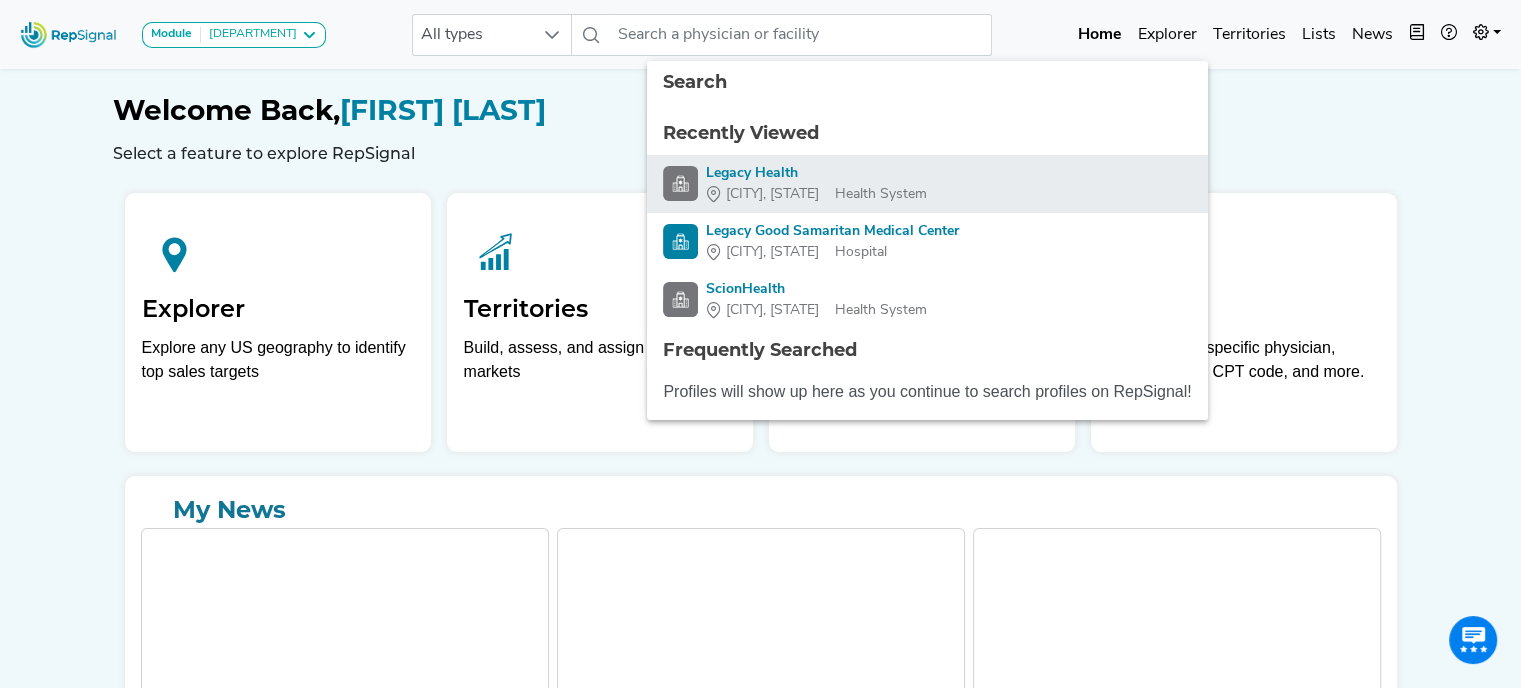 click on "Legacy Health" at bounding box center (816, 173) 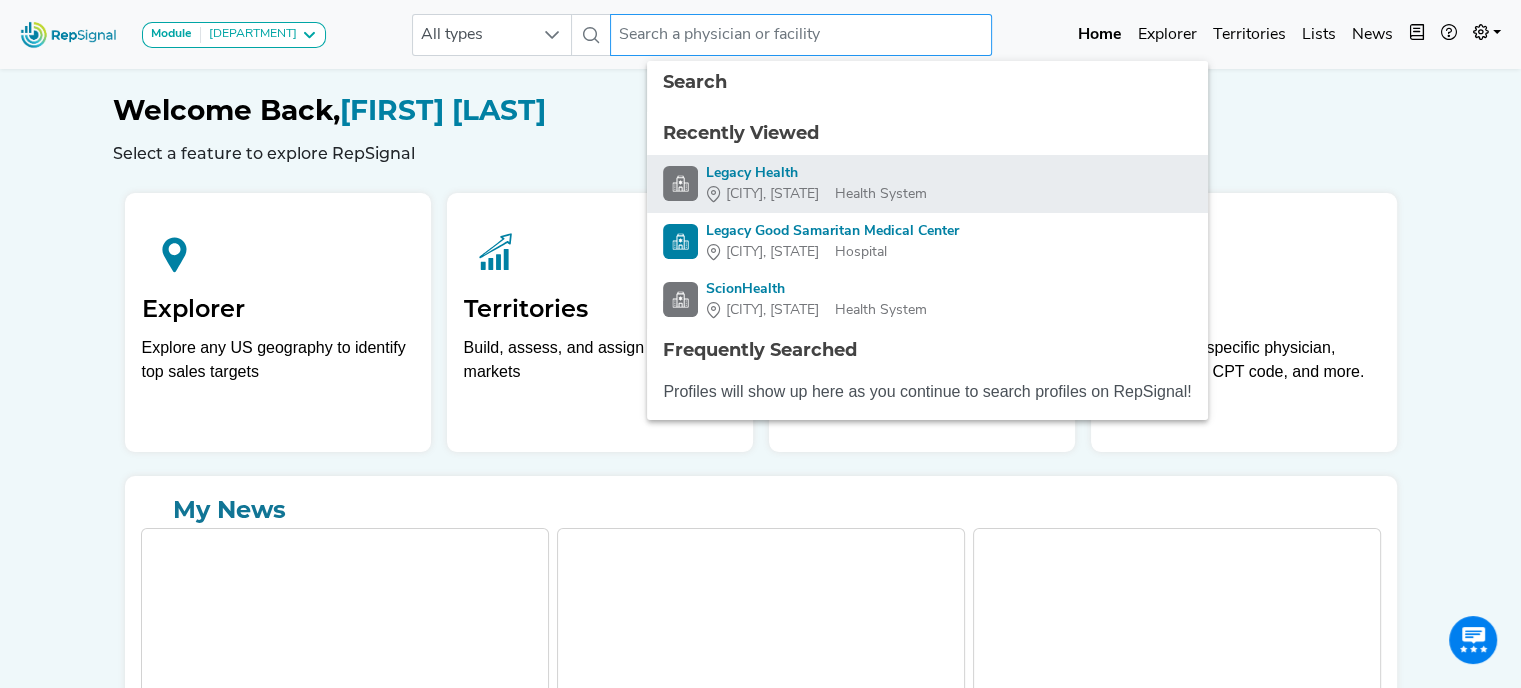 type on "Legacy Health" 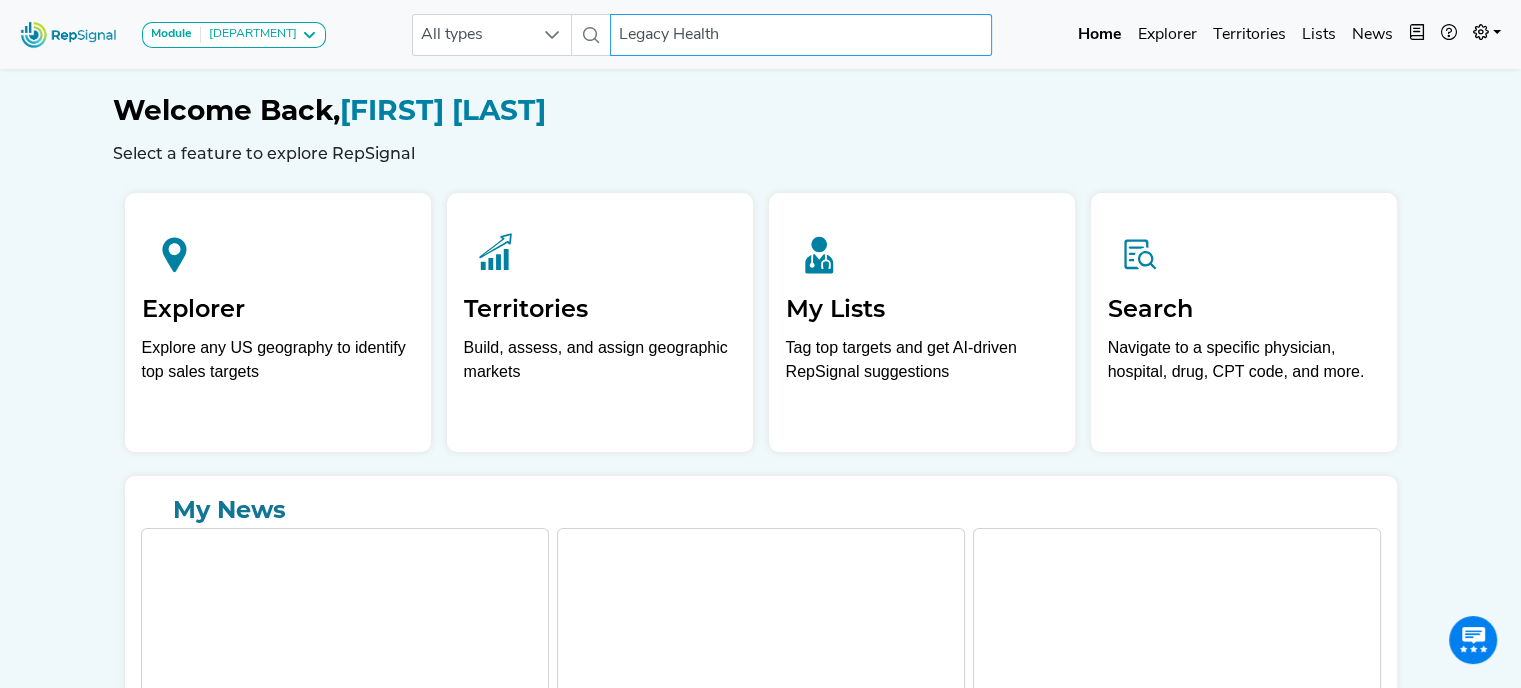 click on "Legacy Health" at bounding box center [801, 35] 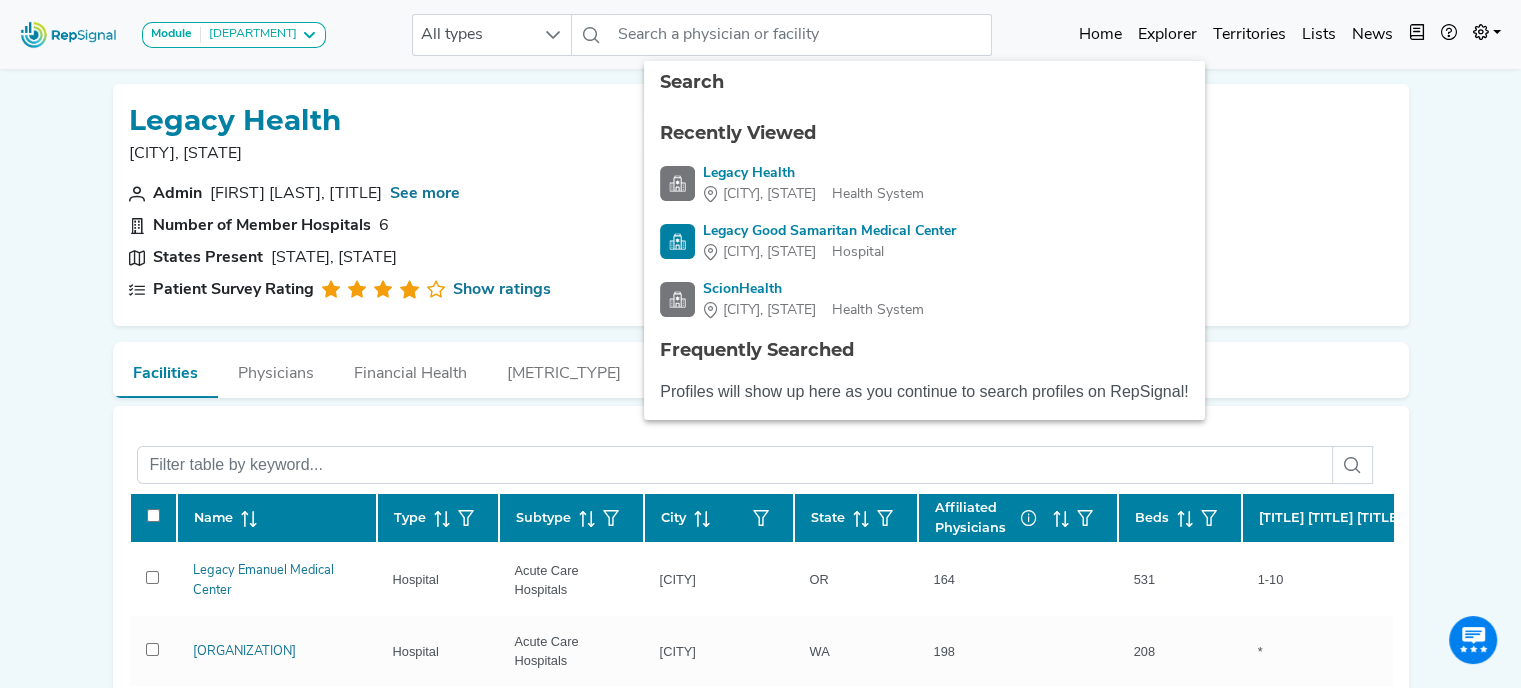 click on "[CITY], [STATE]" at bounding box center (761, 154) 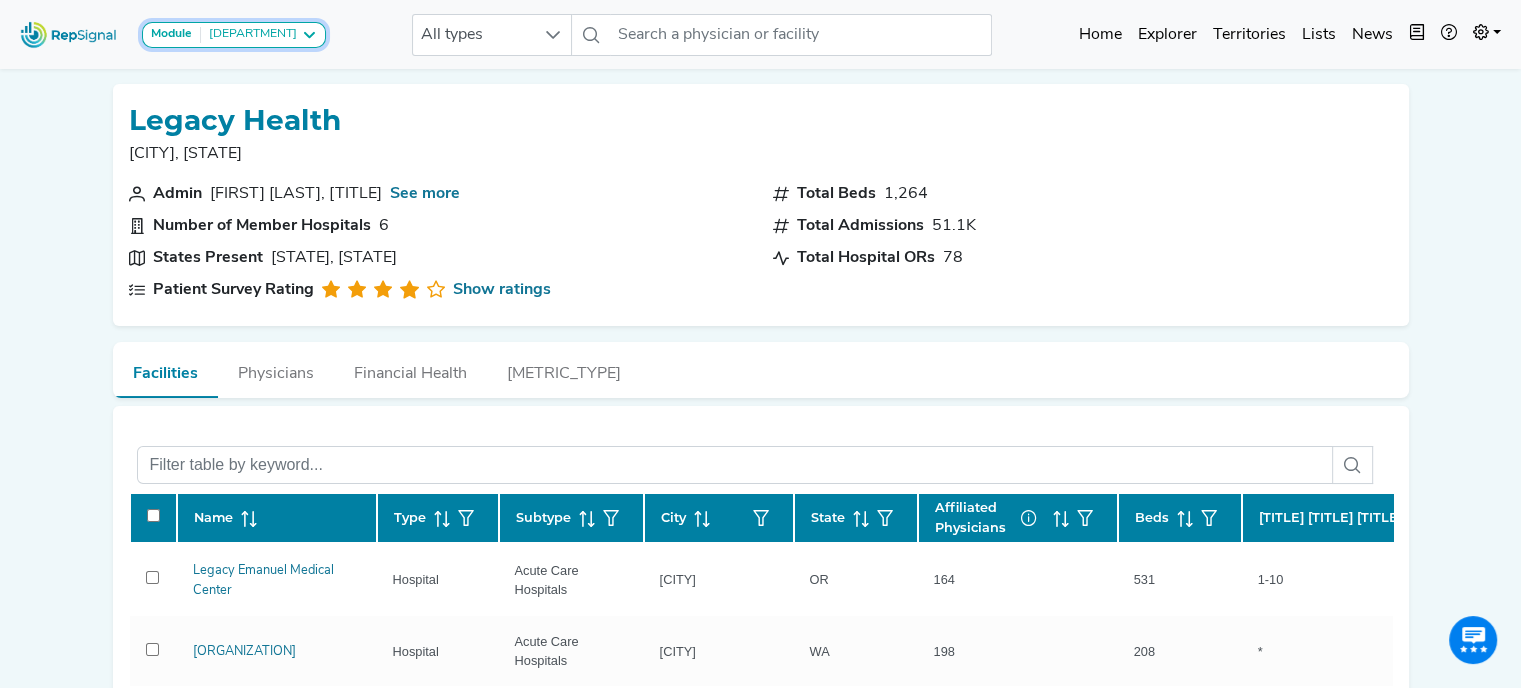 click at bounding box center [309, 35] 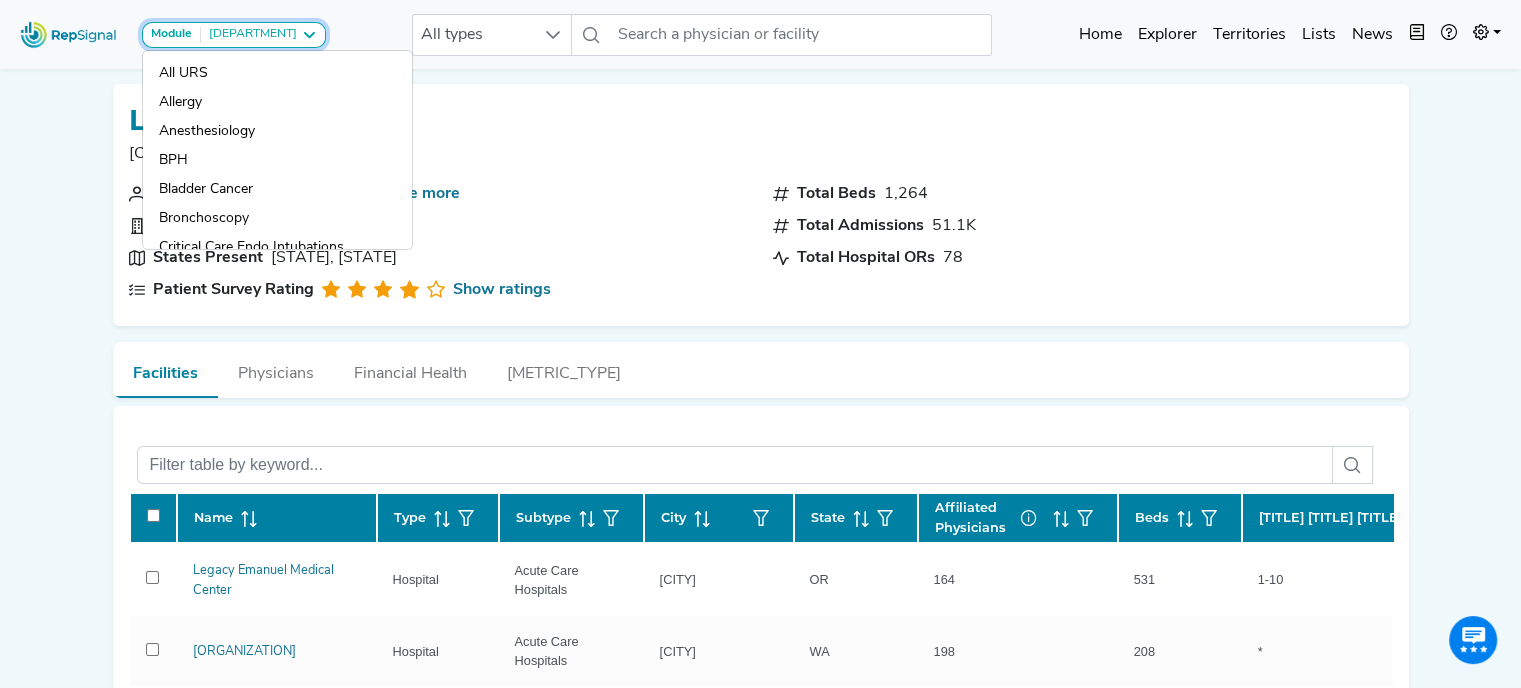 scroll, scrollTop: 564, scrollLeft: 0, axis: vertical 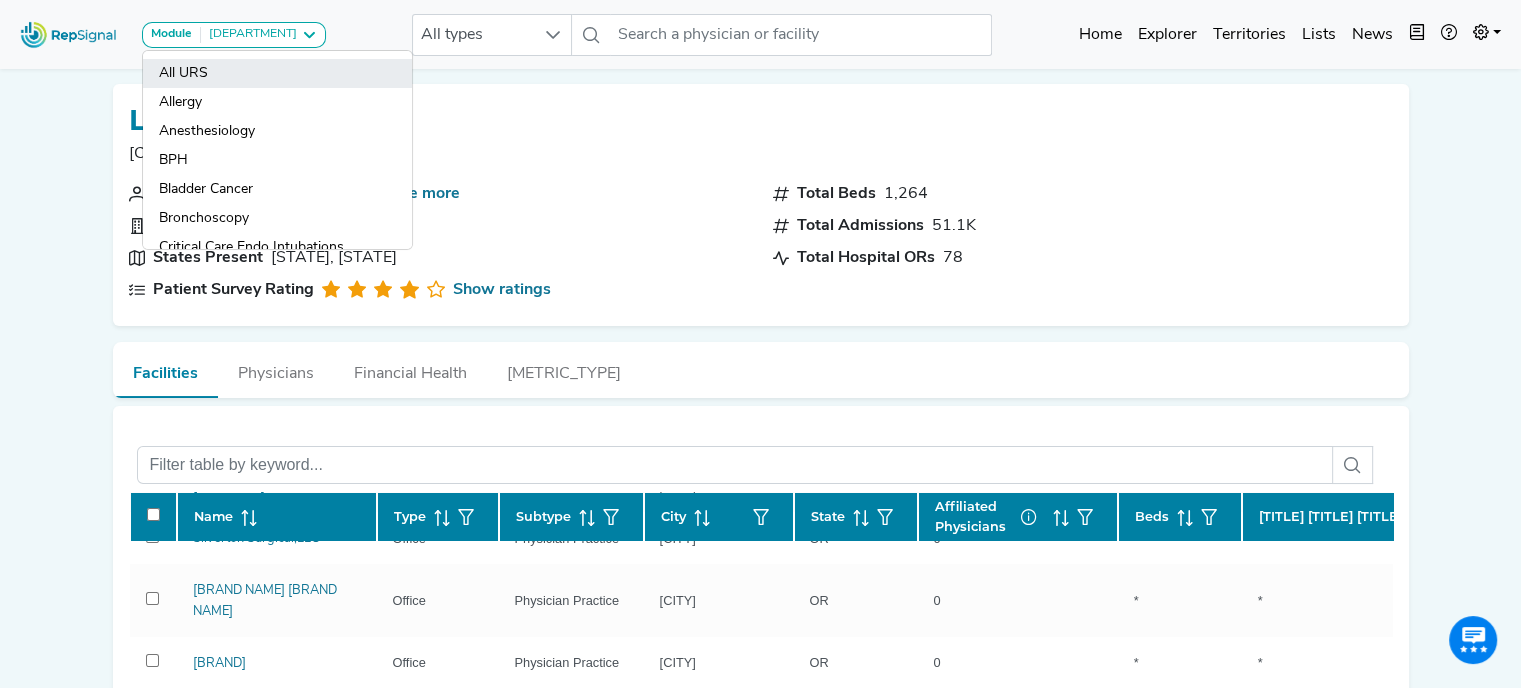 click on "All URS" 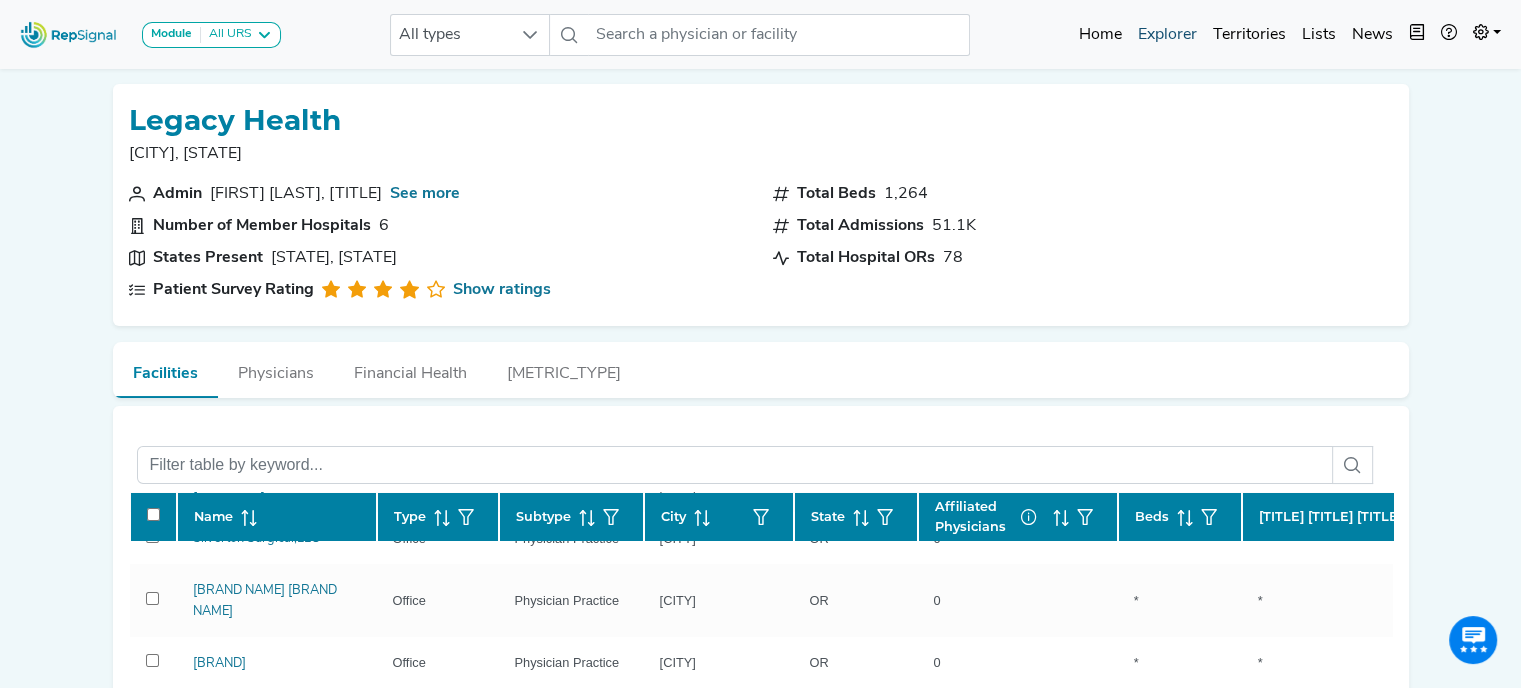 click on "Home" at bounding box center (1100, 35) 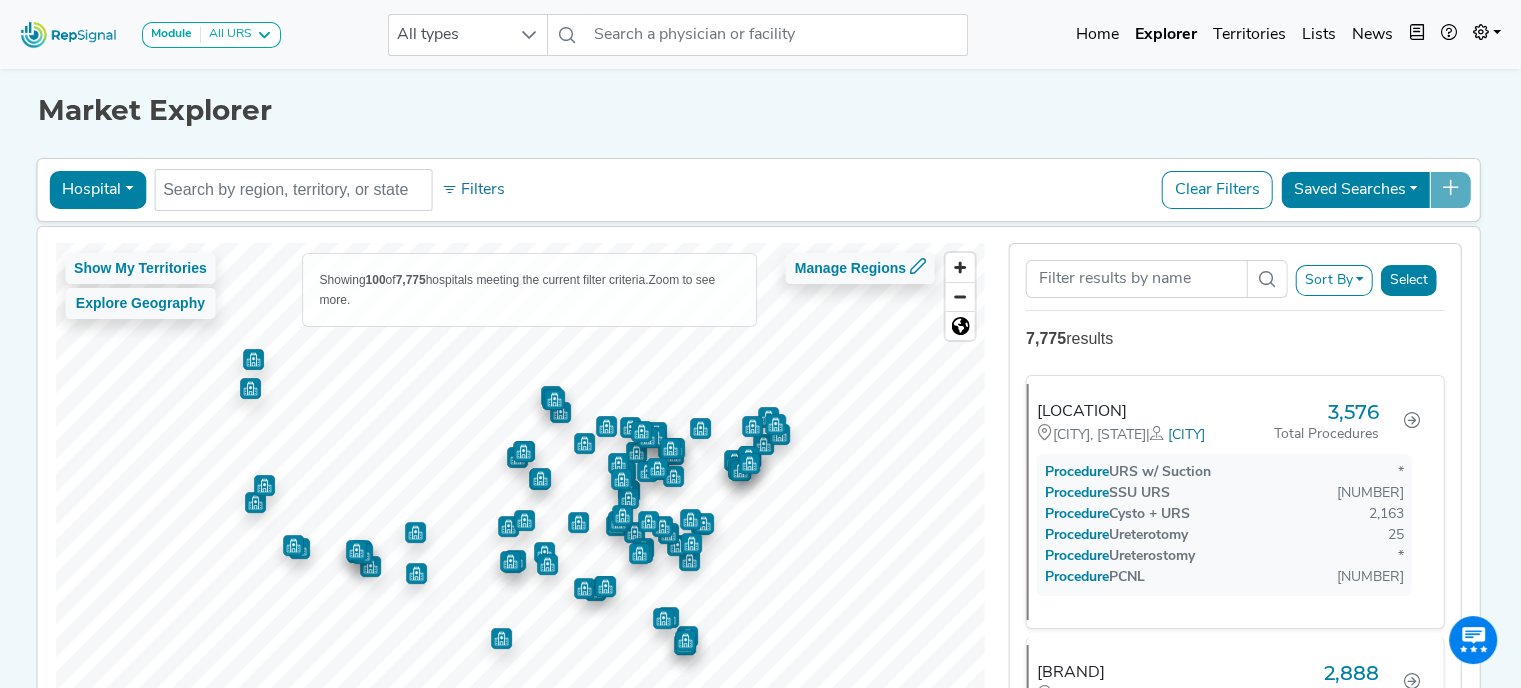 click on "Saved Searches" at bounding box center (1356, 190) 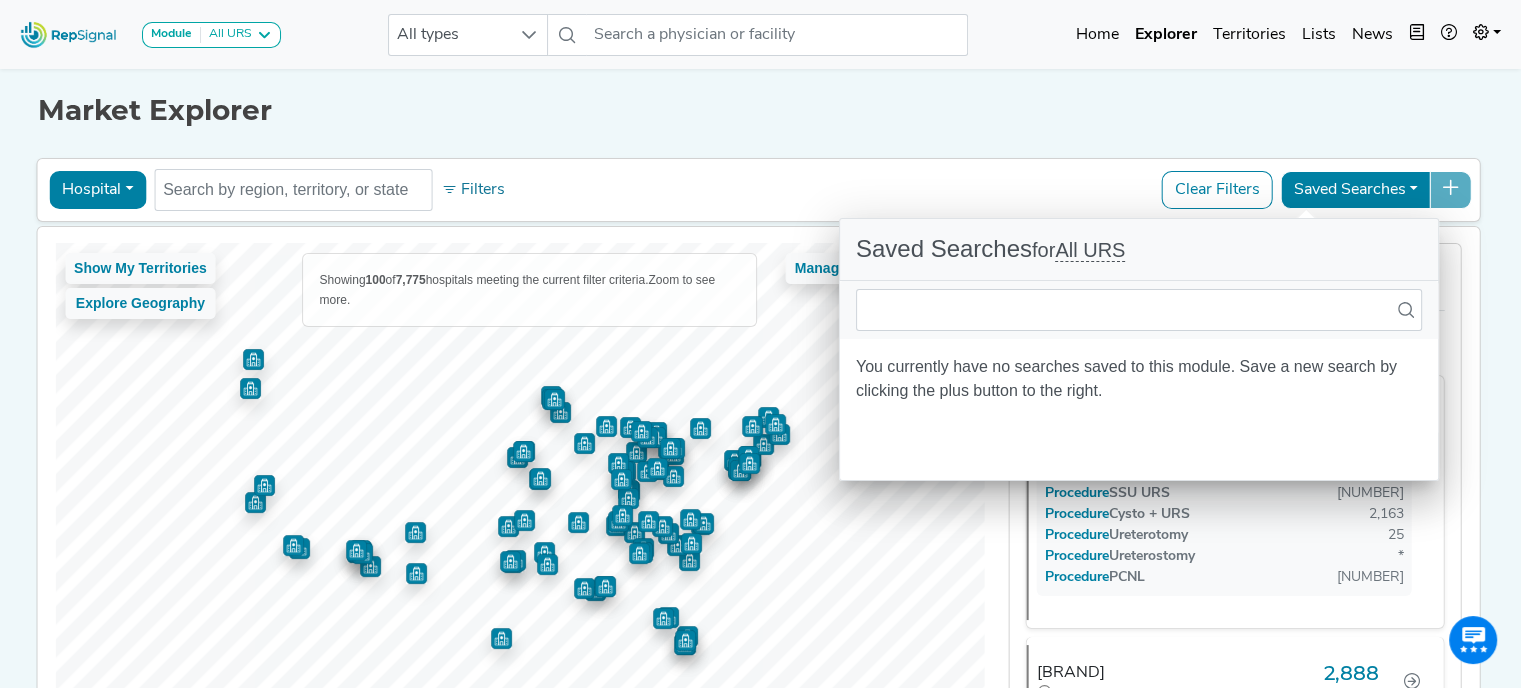 click on "Saved Searches" at bounding box center [1356, 190] 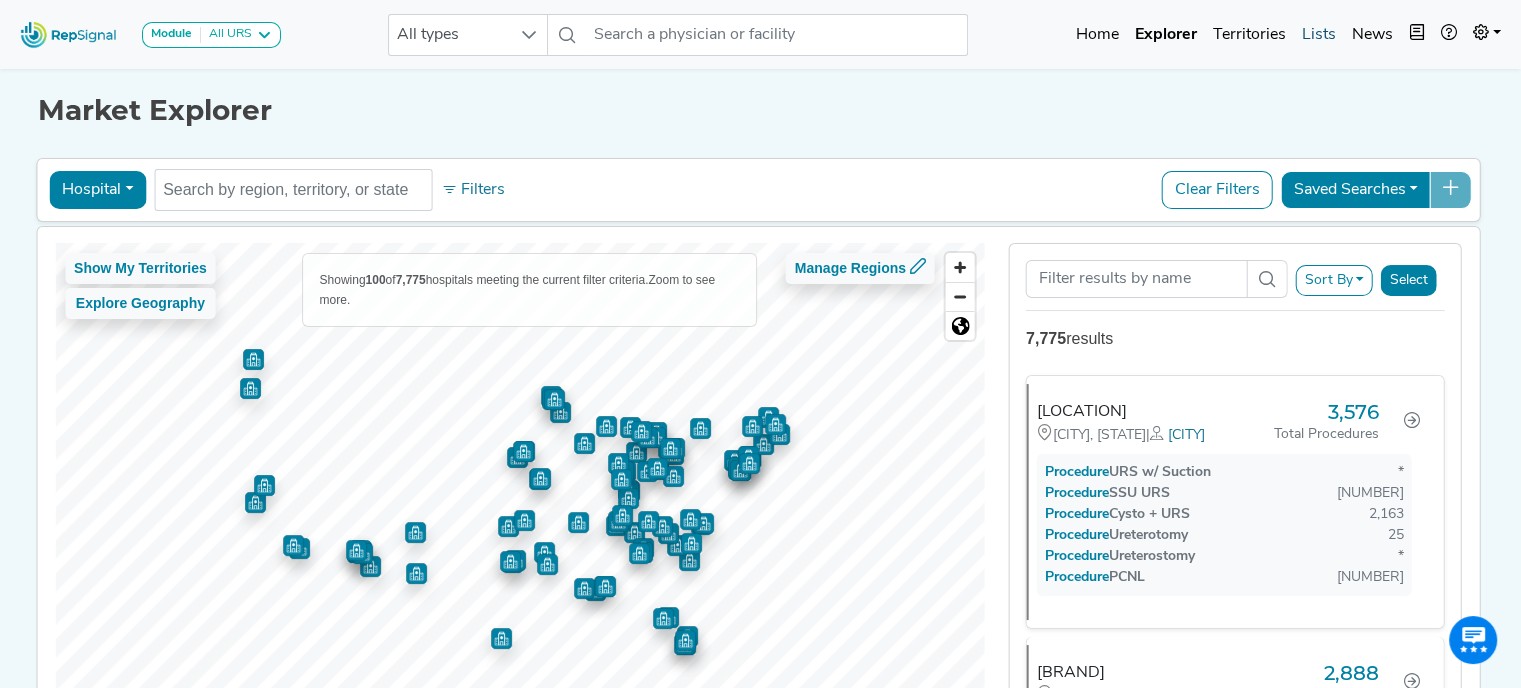 click on "Lists" at bounding box center (1319, 35) 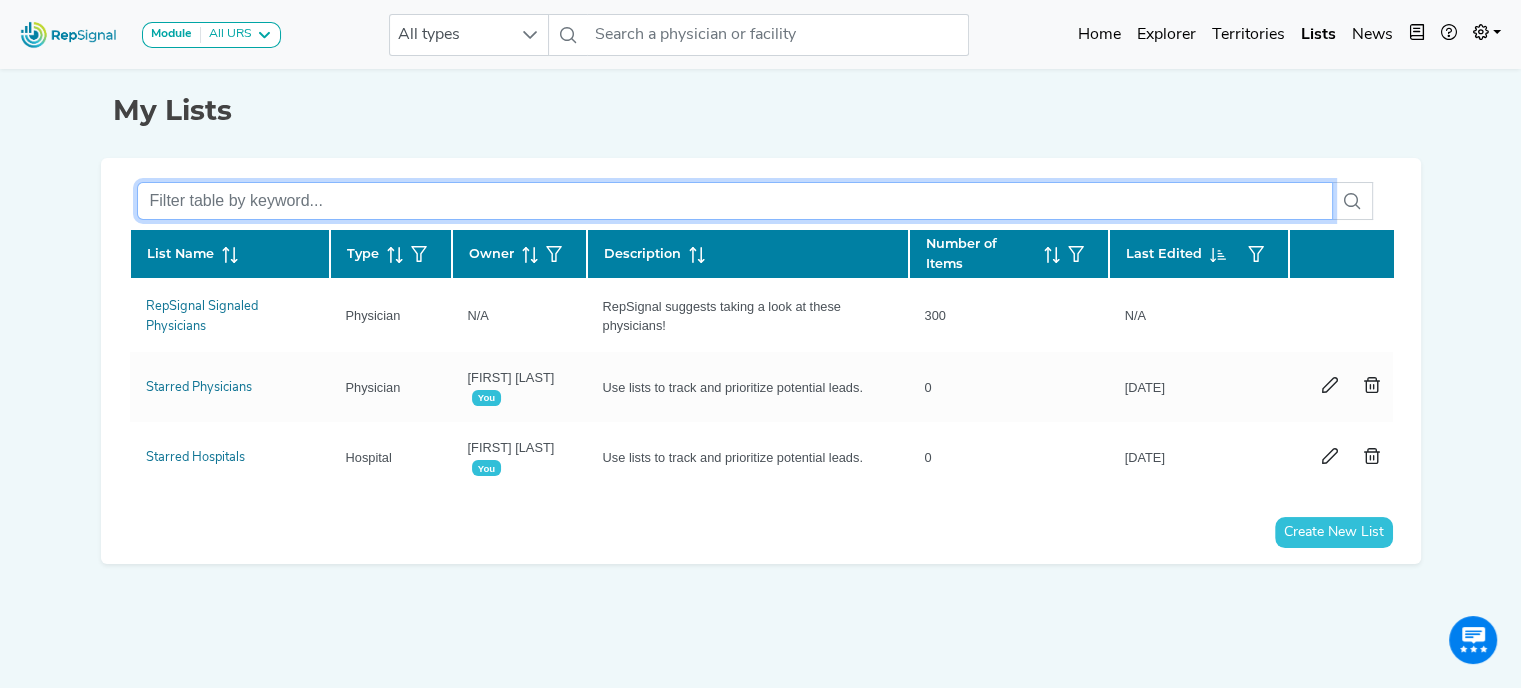 click at bounding box center [735, 201] 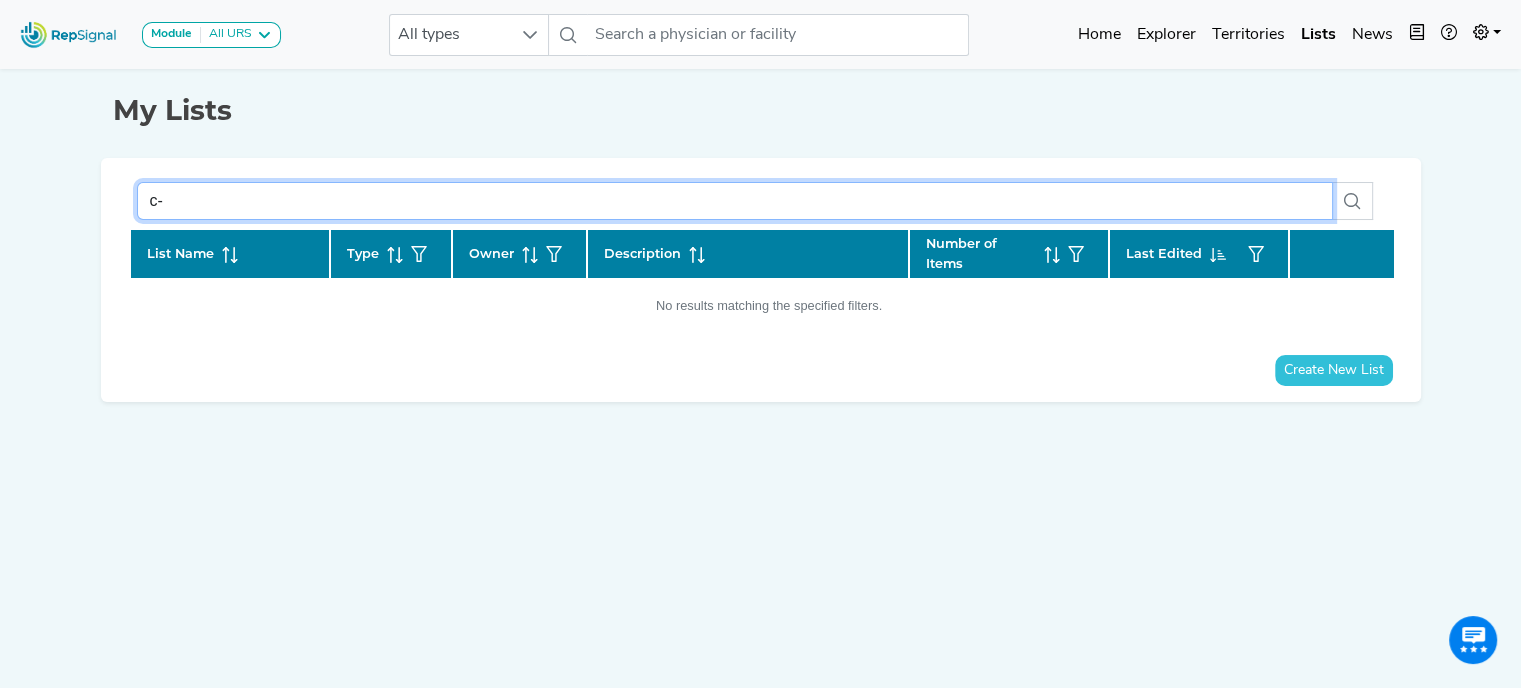 type on "c" 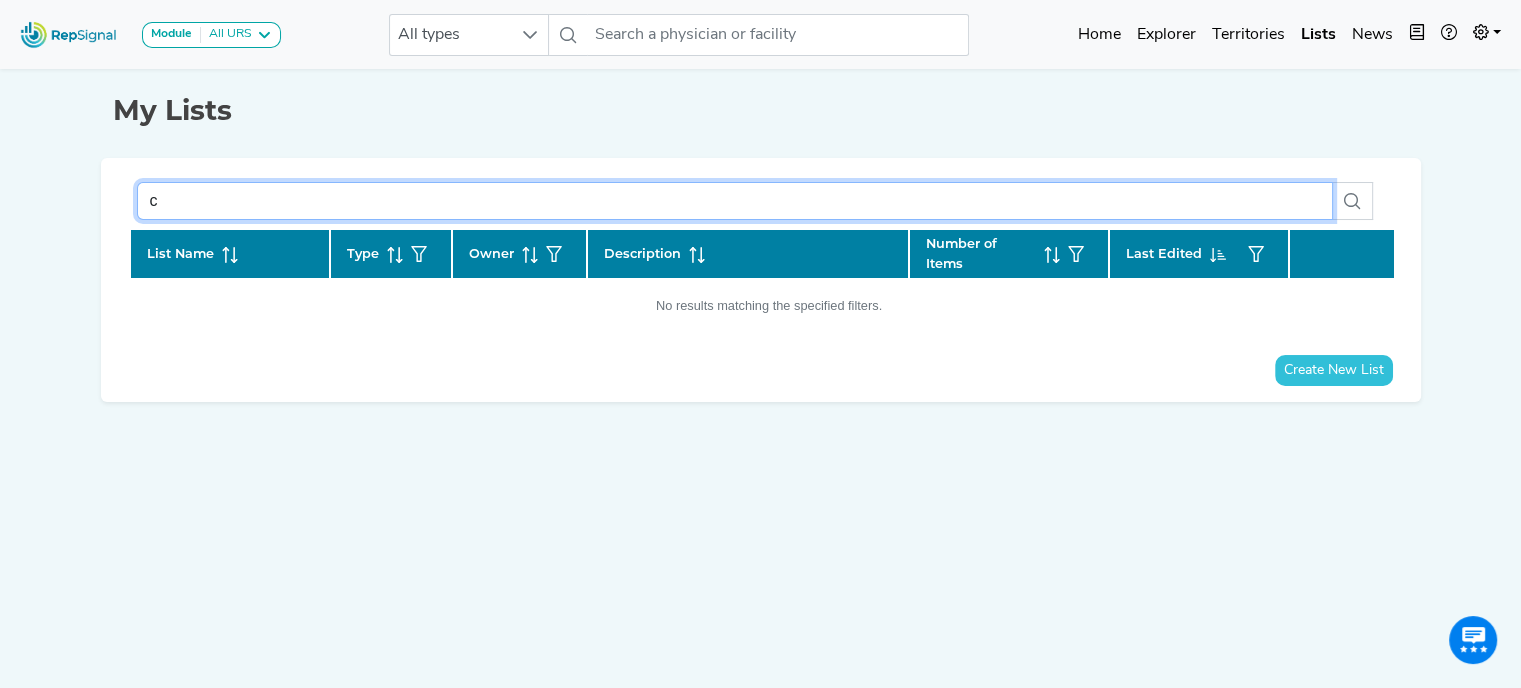 type 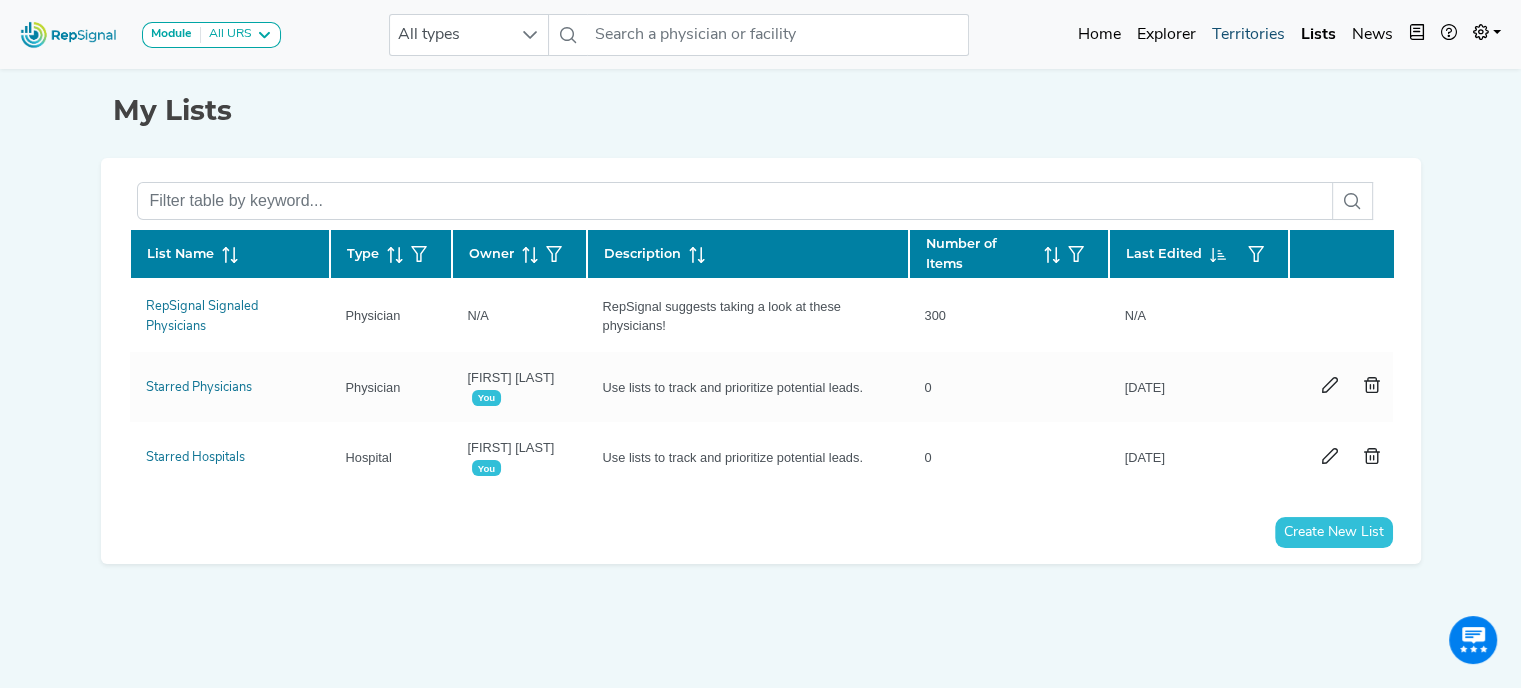 click on "Territories" at bounding box center [1248, 35] 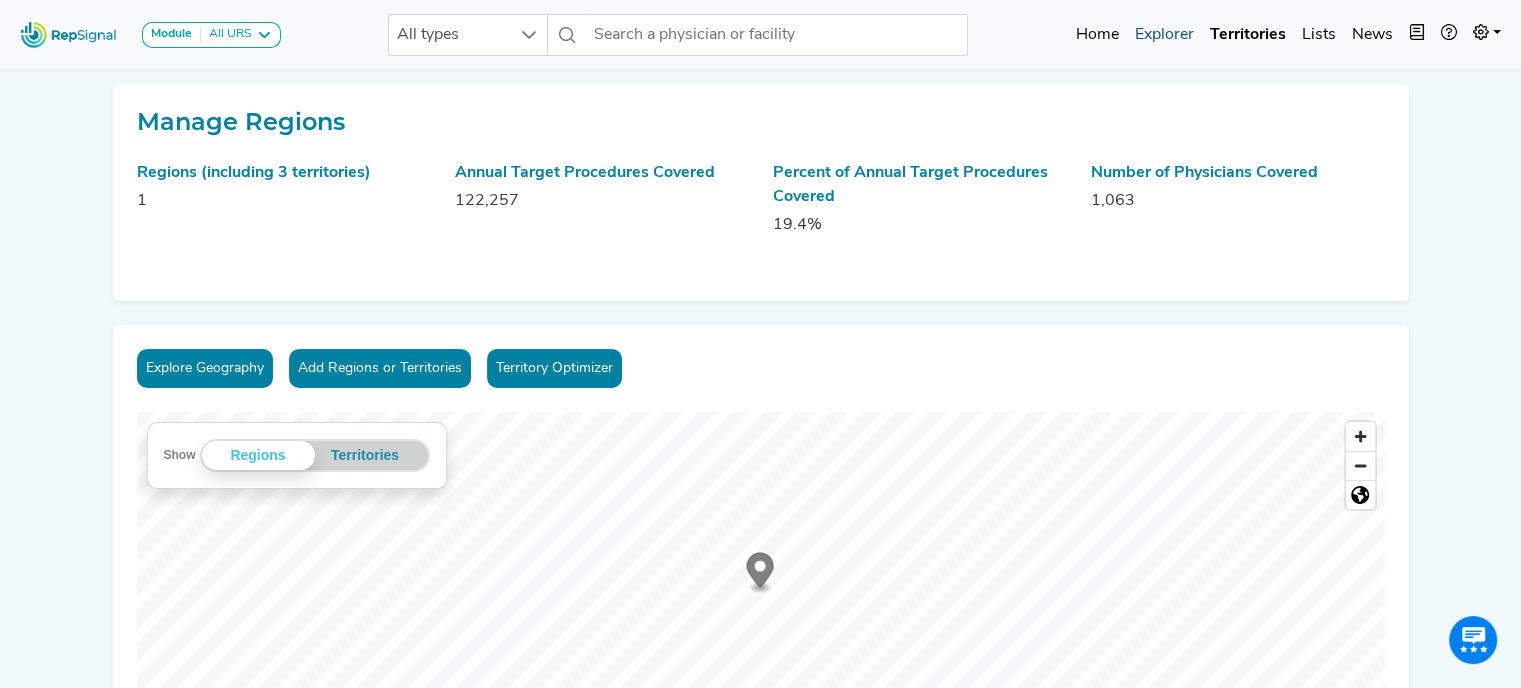 click on "Explorer" at bounding box center [1164, 35] 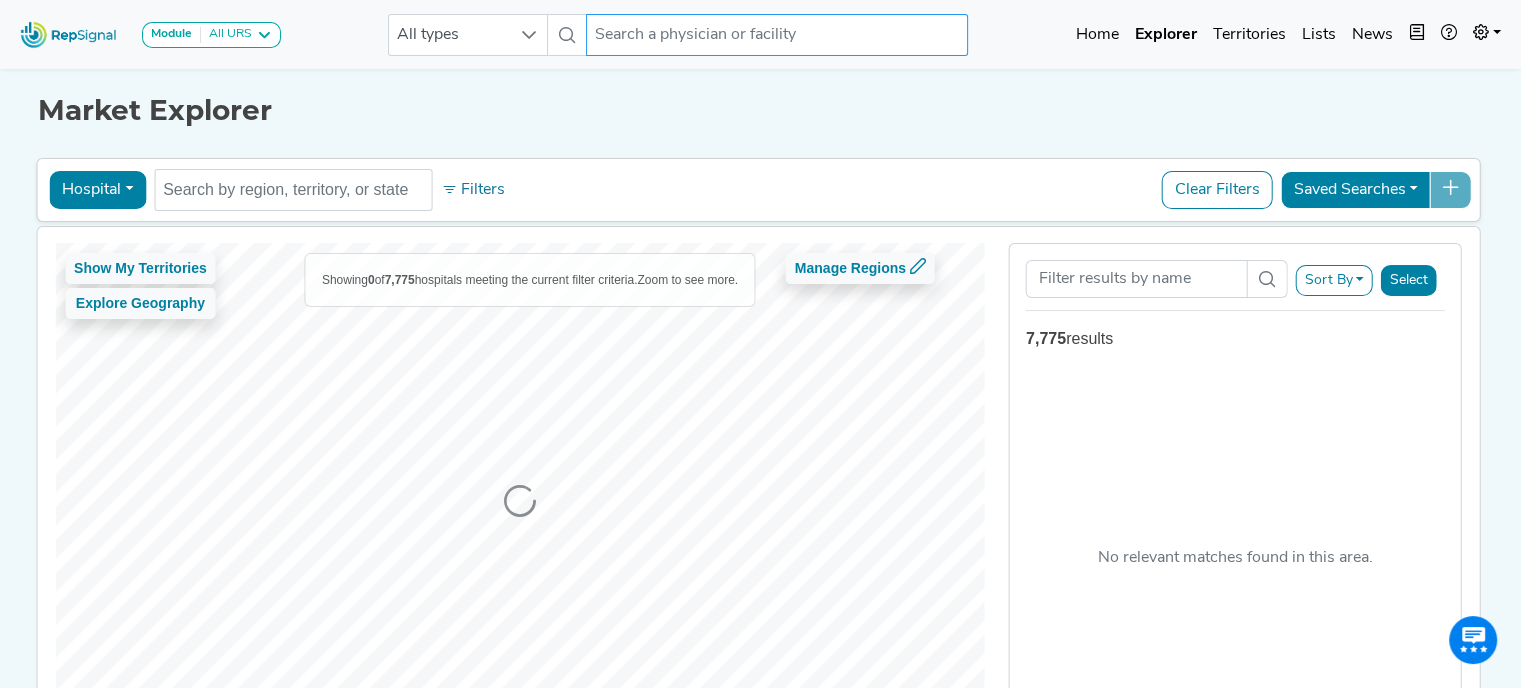 click at bounding box center [777, 35] 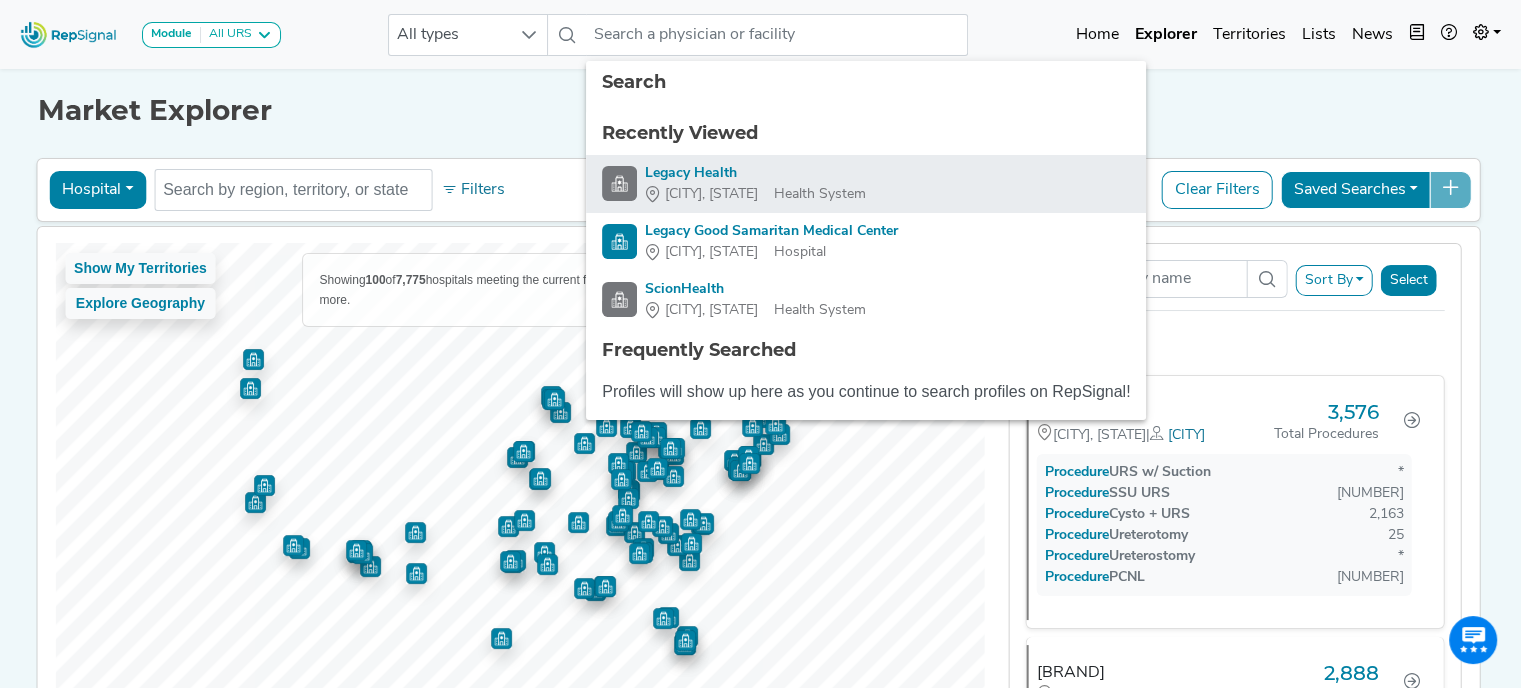 click on "Legacy Health" at bounding box center [755, 173] 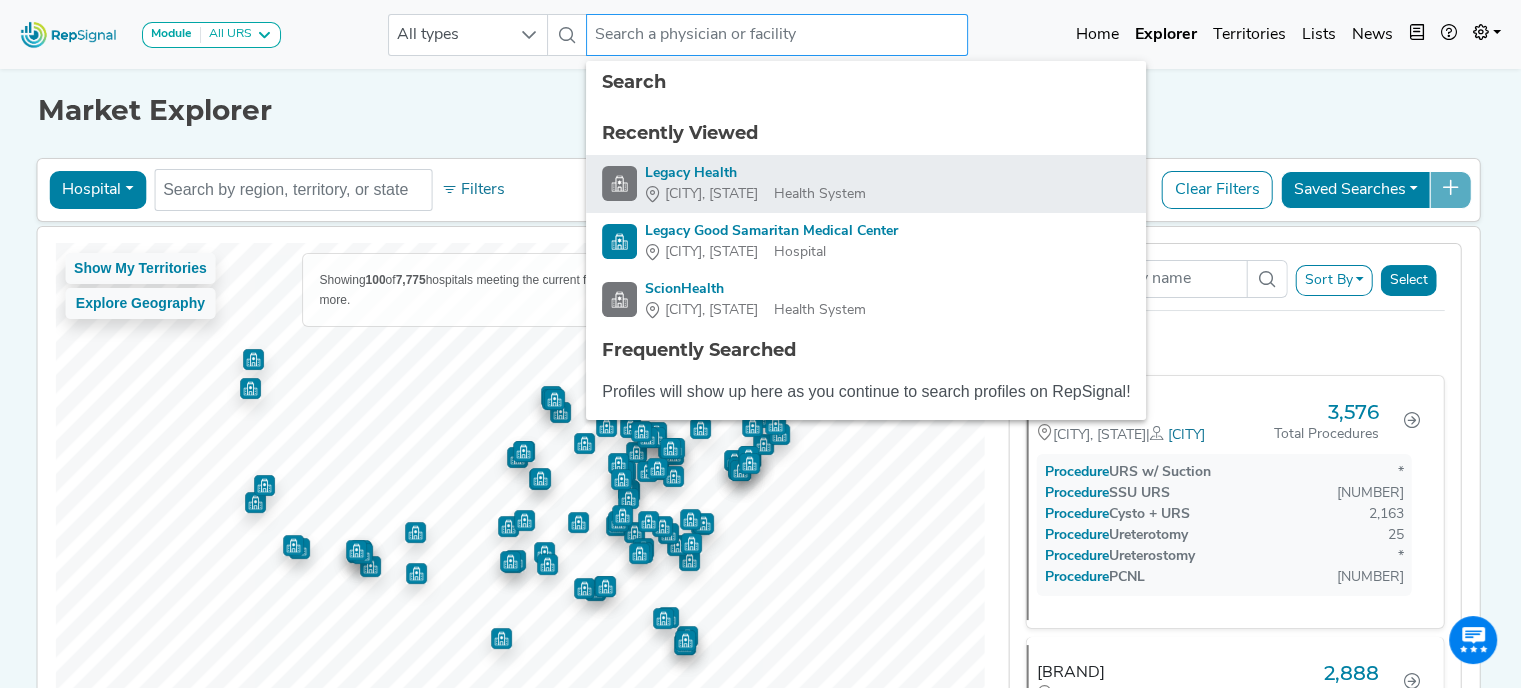 type on "Legacy Health" 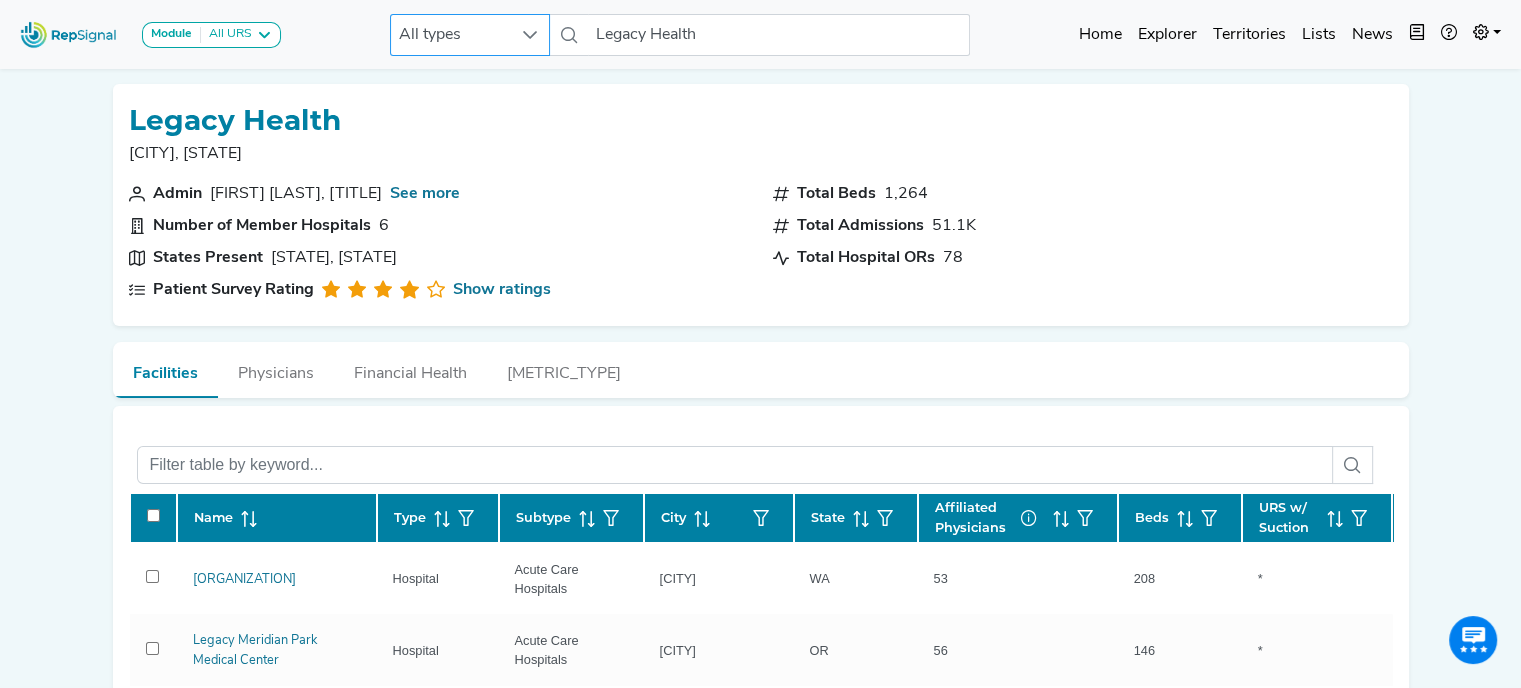click on "Number of Member Hospitals 6" at bounding box center [439, 226] 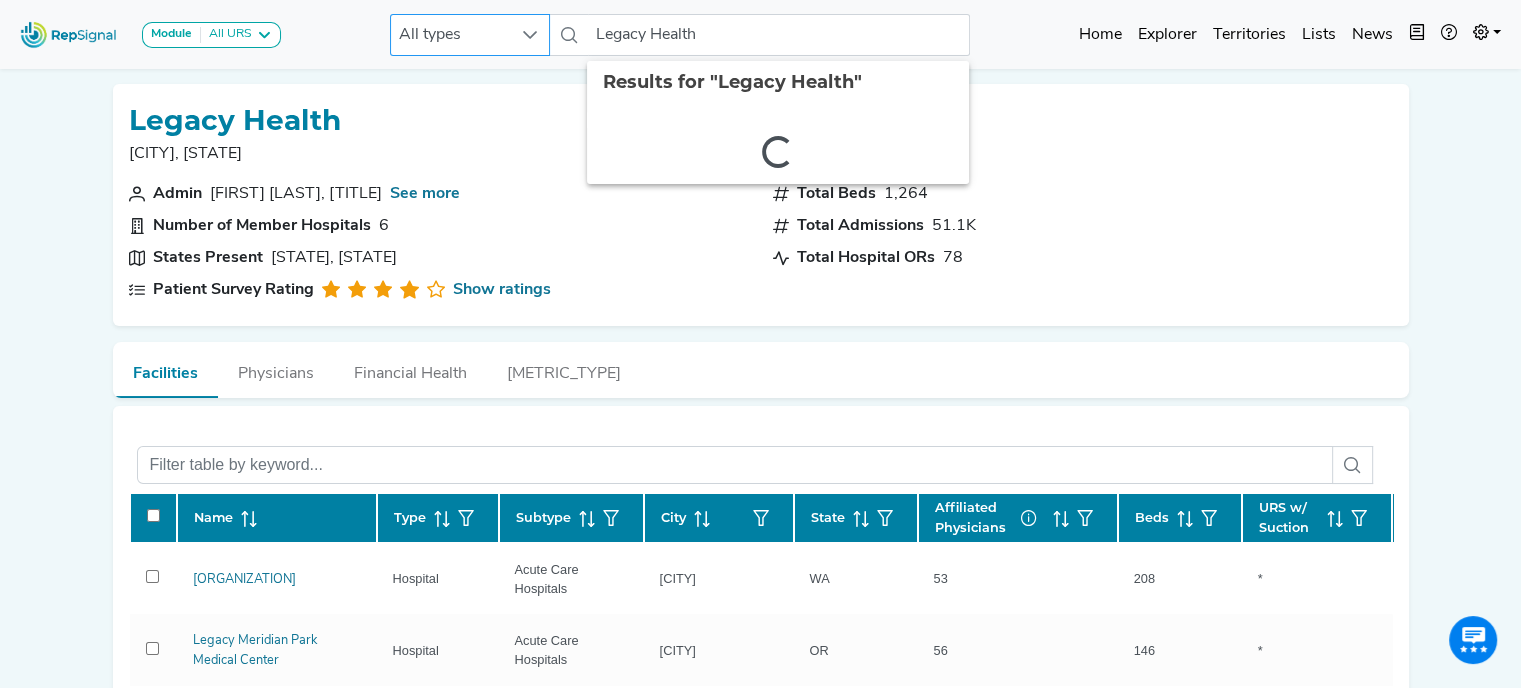scroll, scrollTop: 19, scrollLeft: 0, axis: vertical 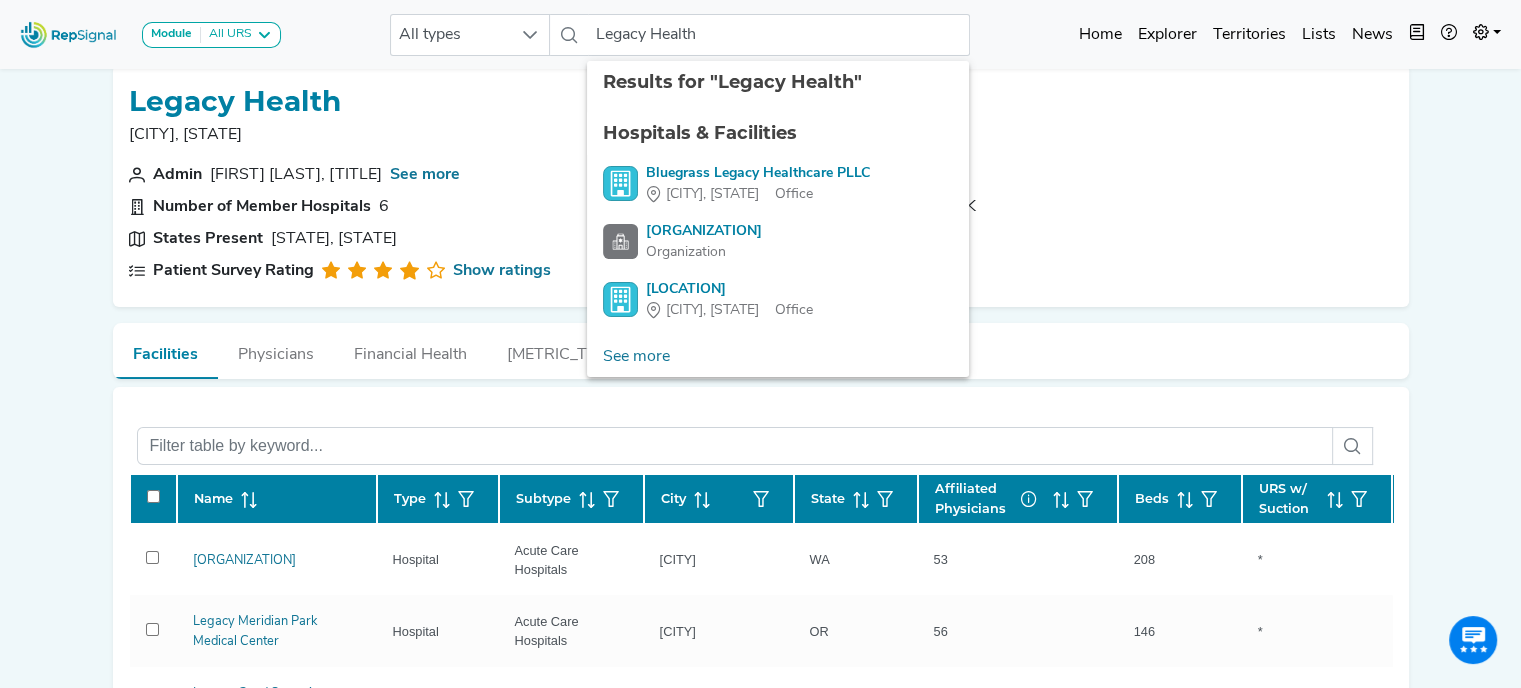 click on "Legacy Health Portland, OR Admin [FIRST] [LAST], Medical Director See more Number of Member Hospitals 6 States Present OR, WA Patient Survey Rating Show ratings Total Beds 1,264 Total Admissions 51.1K Total Hospital ORs 78 Facilities Physicians Financial Health Visits & Stays Name Type Subtype City State Affiliated Physicians Beds URS w/ Suction SSU URS Cysto + URS Ureterotomy Ureterostomy PCNL Total Legacy Salmon Creek Medical Center Hospital Acute Care Hospitals Vancouver WA 53 208 * 390 858 1-10 * 17 1,267 Legacy Meridian Park Medical Center Hospital Acute Care Hospitals Tualatin OR 56 146 * 394 527 * * 11 933 Legacy Good Samaritan Medical Center Hospital Acute Care Hospitals Portland OR 82 236 * 253 519 1-10 * 29 802 Legacy Mount Hood Medical Center Hospital Acute Care Hospitals Gresham OR 19 96 * 104 422 * * 22 549 Legacy Emanuel Medical Center Hospital Acute Care Hospitals Portland OR 43 531 * 83 242 * * 1-10 330 Legacy Silverton Medical Center Hospital Acute Care Hospitals Silverton OR" 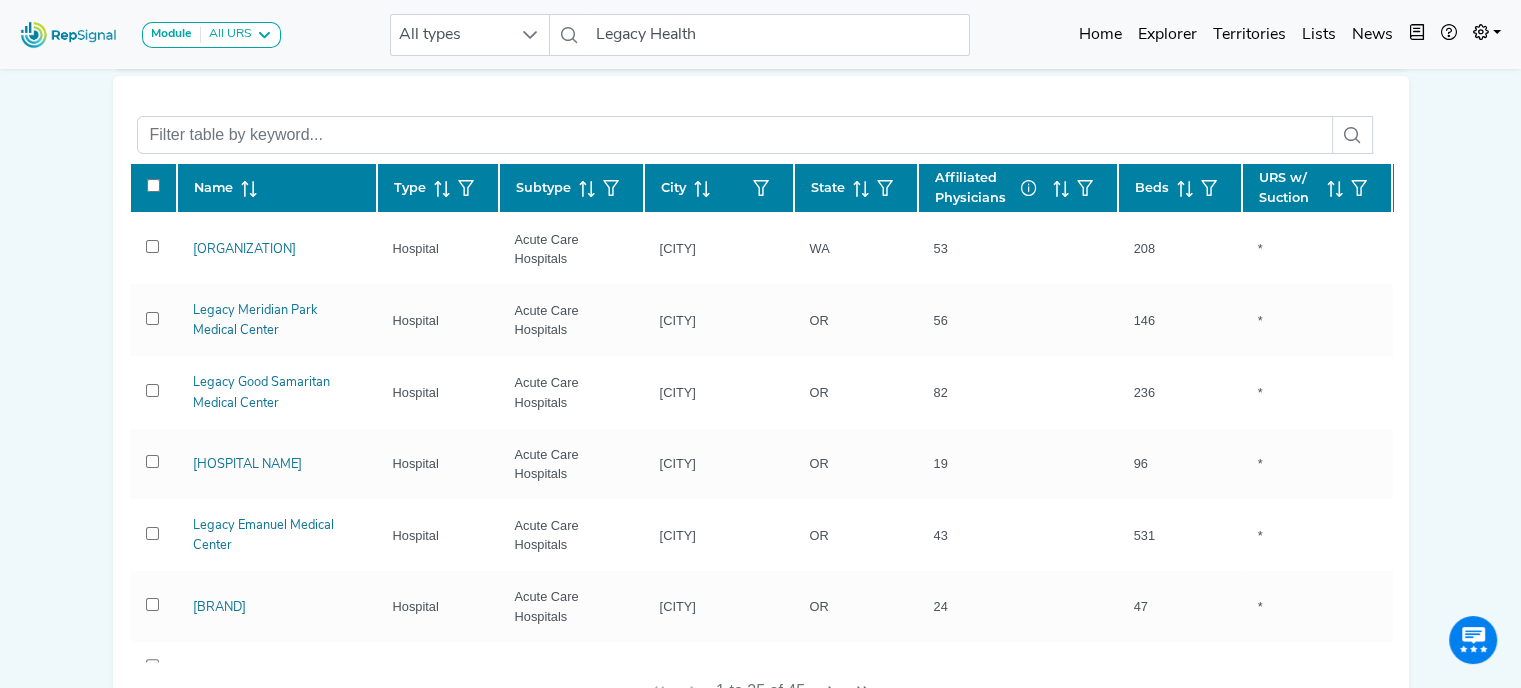 scroll, scrollTop: 332, scrollLeft: 0, axis: vertical 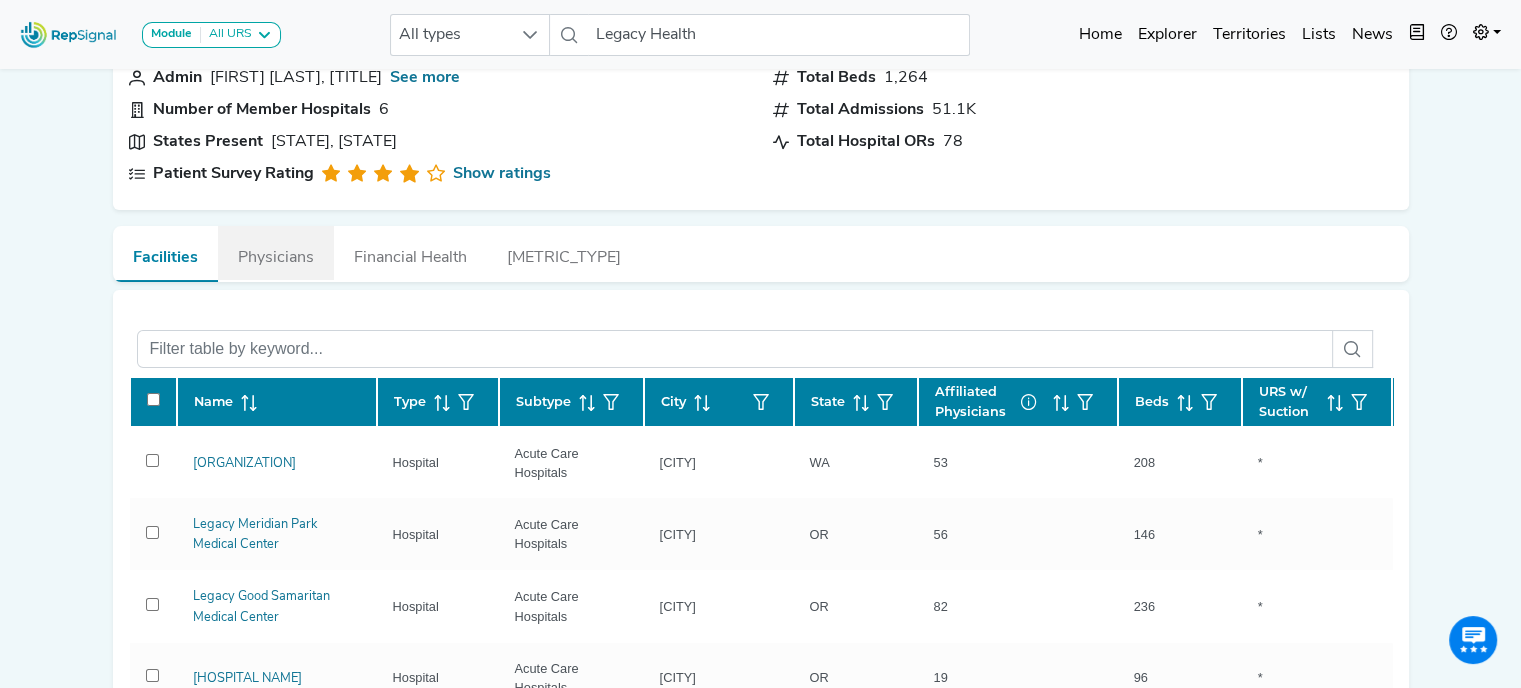 click on "Physicians" at bounding box center [276, 253] 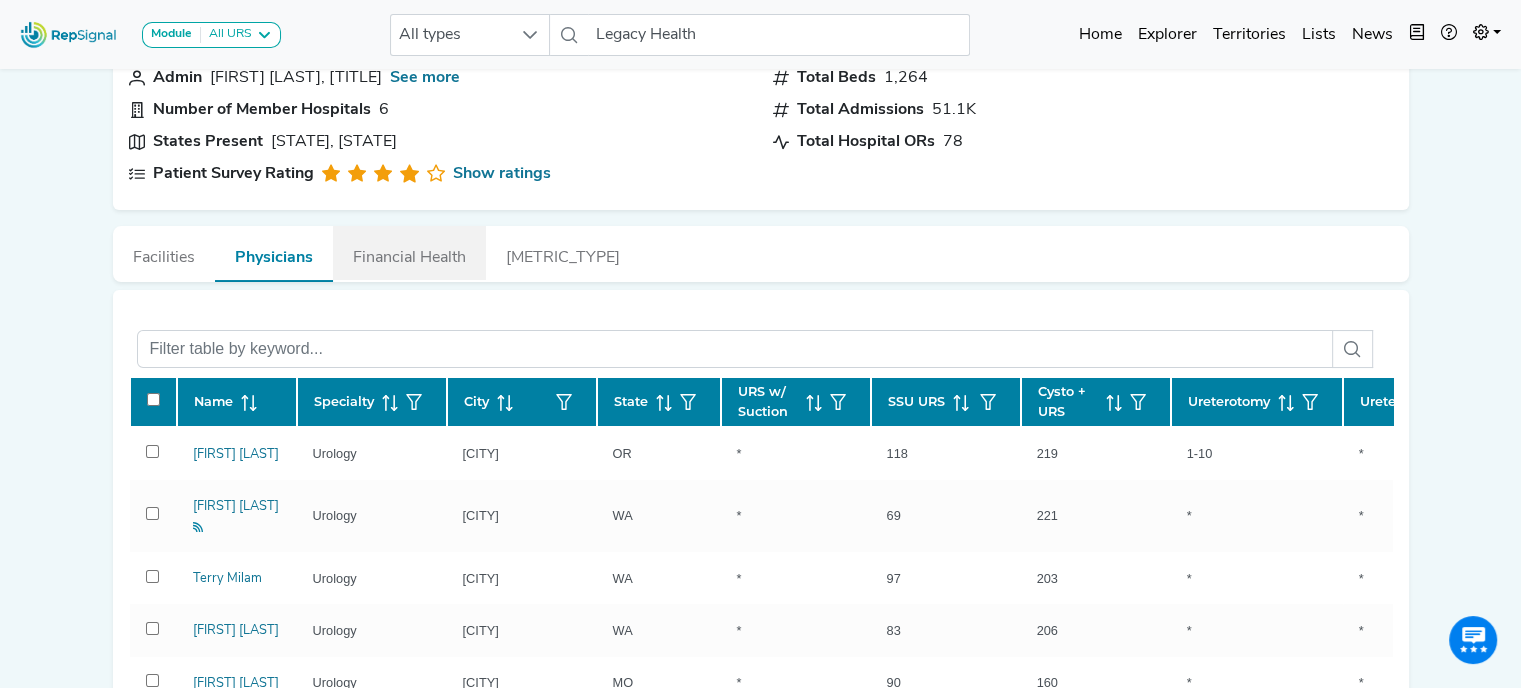 click on "Financial Health" at bounding box center [409, 253] 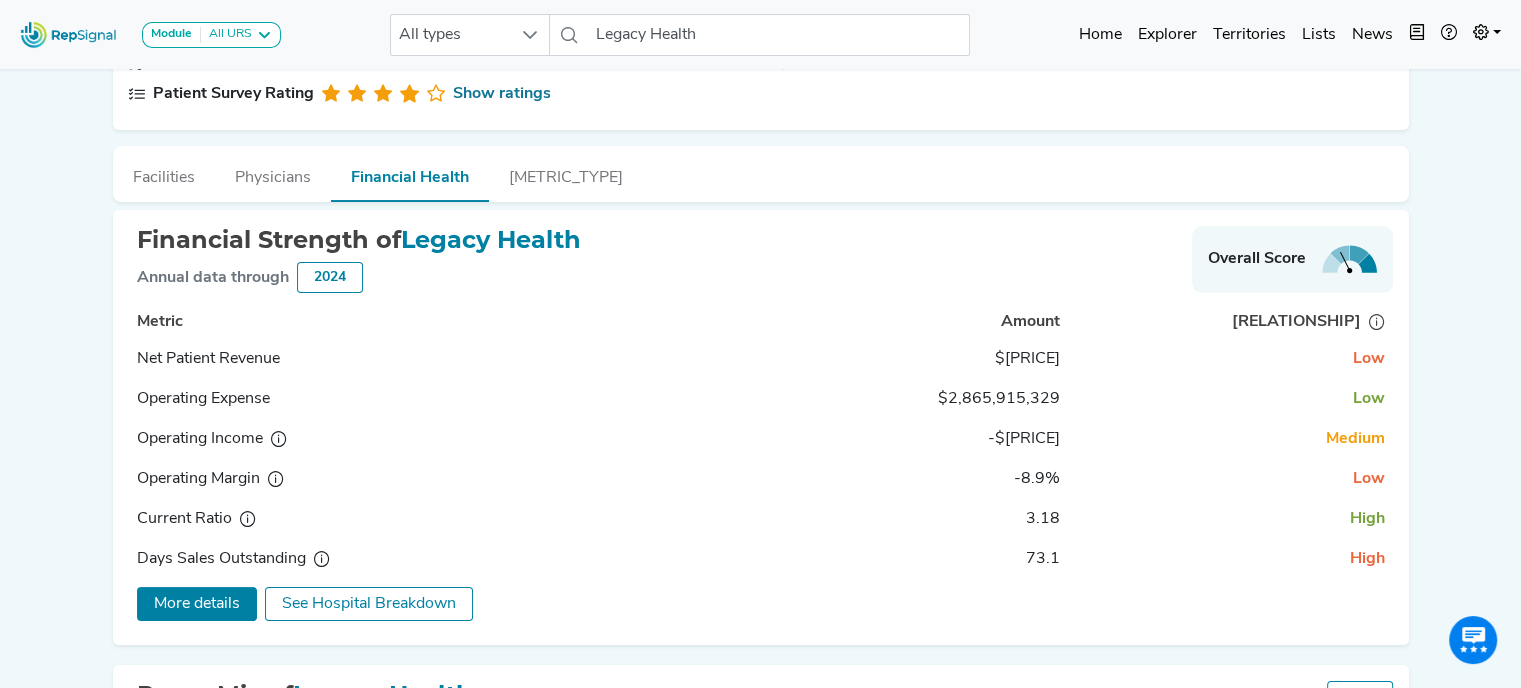 scroll, scrollTop: 172, scrollLeft: 0, axis: vertical 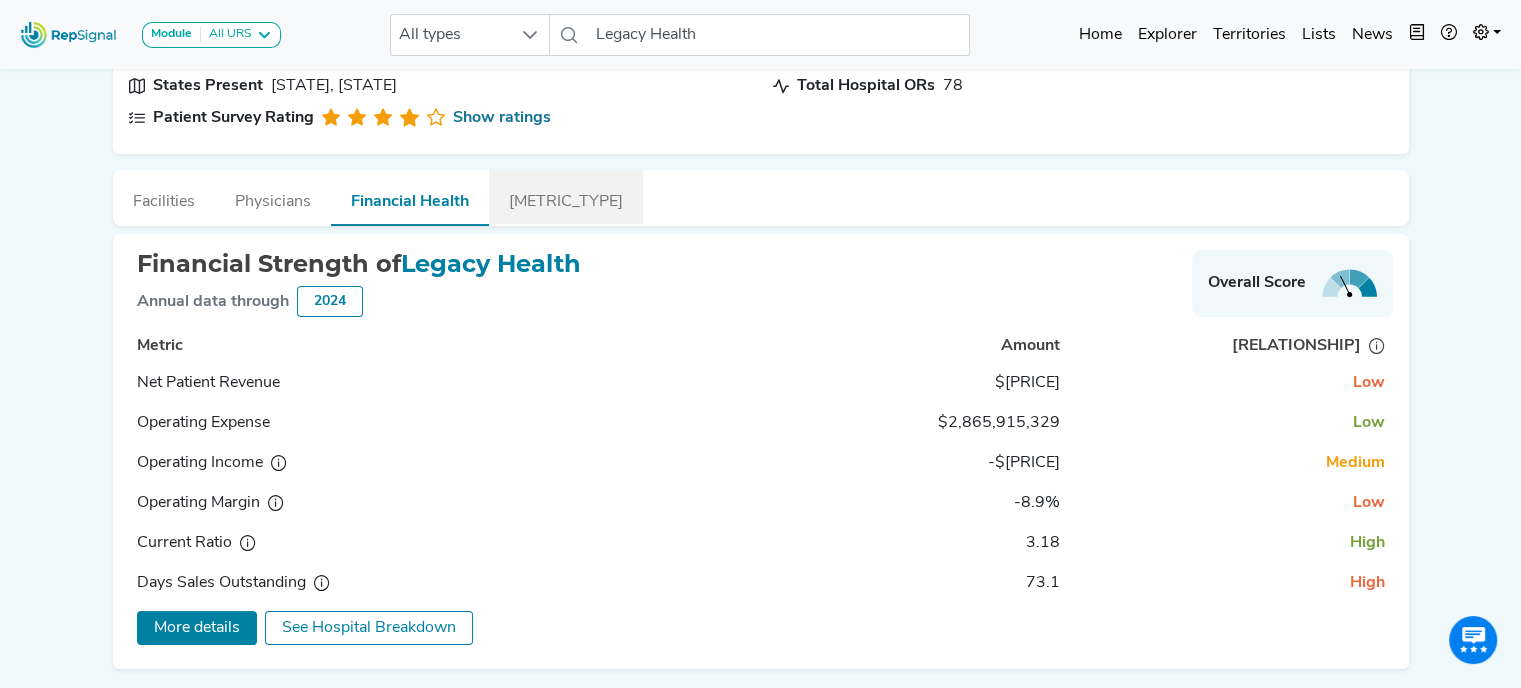 click on "[METRIC_TYPE]" at bounding box center [566, 197] 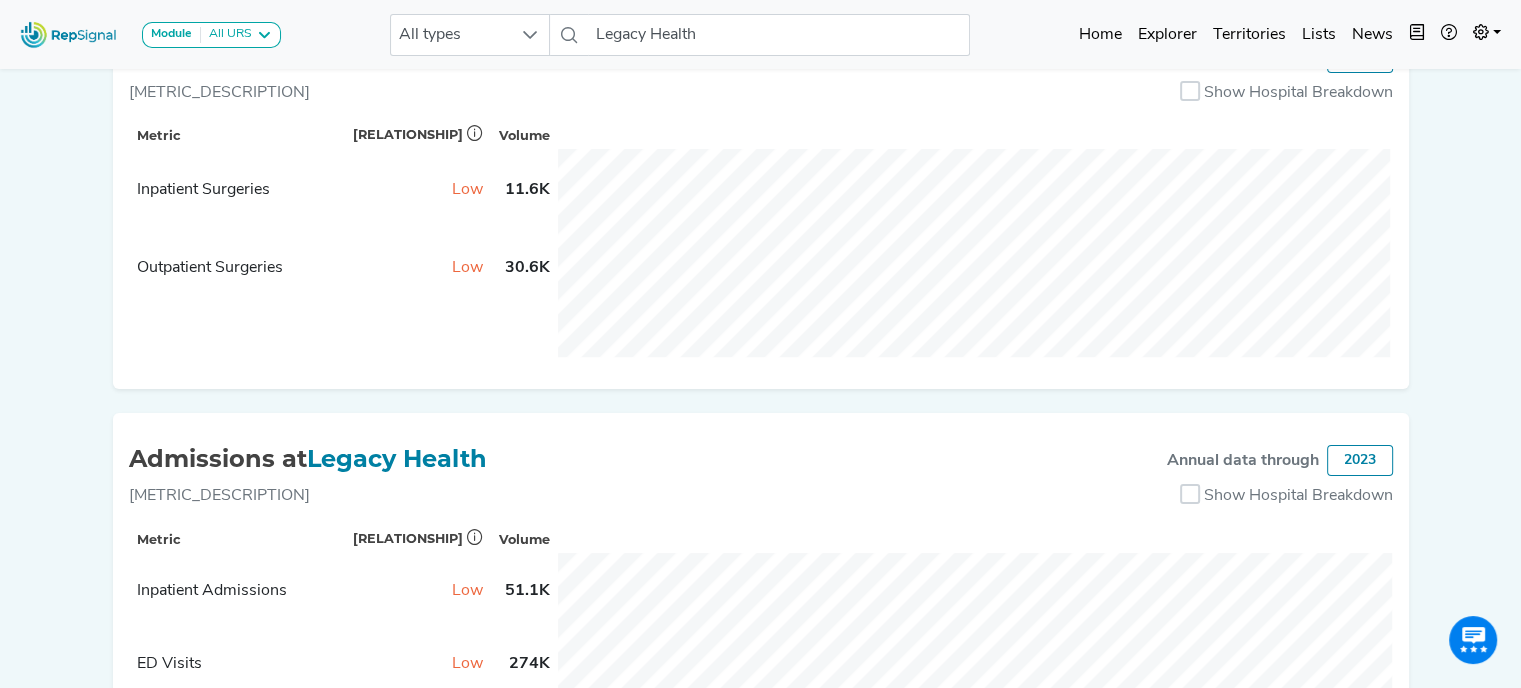 scroll, scrollTop: 424, scrollLeft: 0, axis: vertical 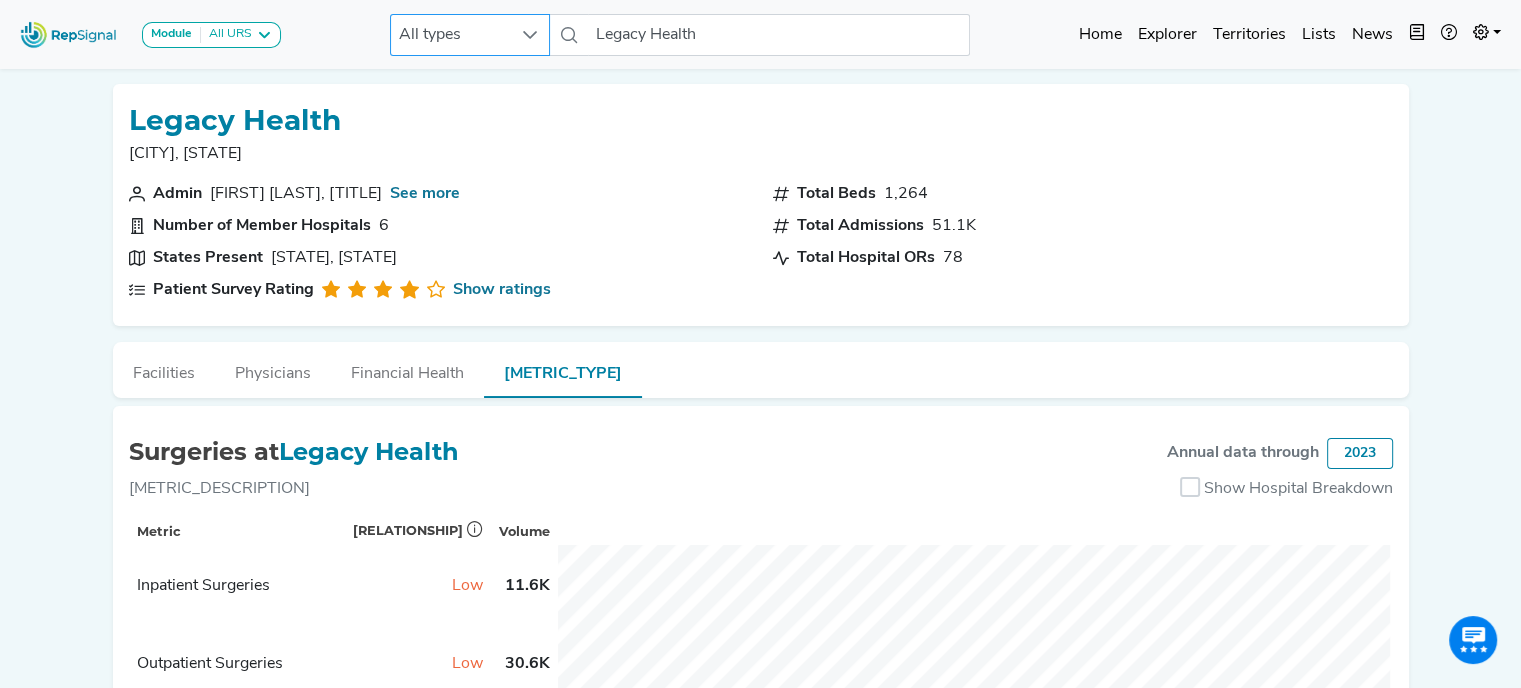 click at bounding box center [530, 35] 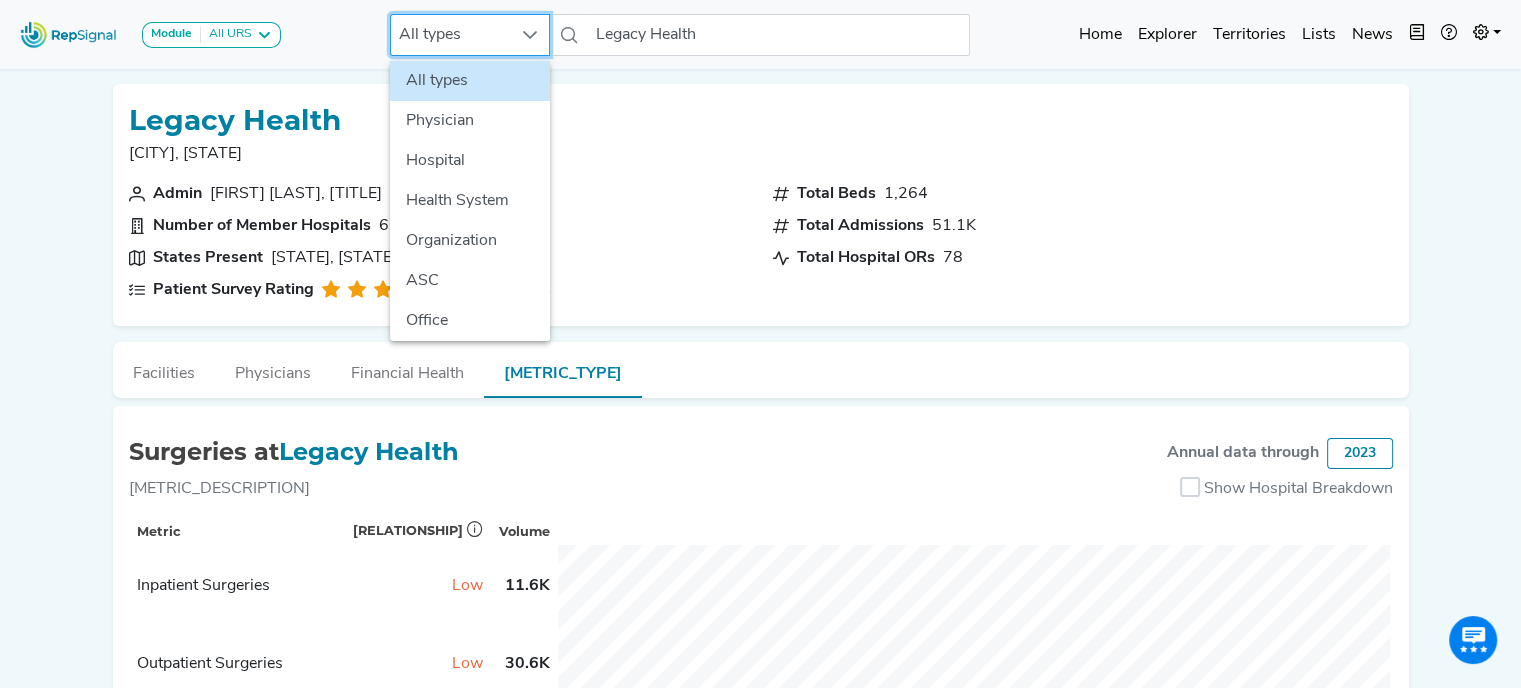 scroll, scrollTop: 0, scrollLeft: 15, axis: horizontal 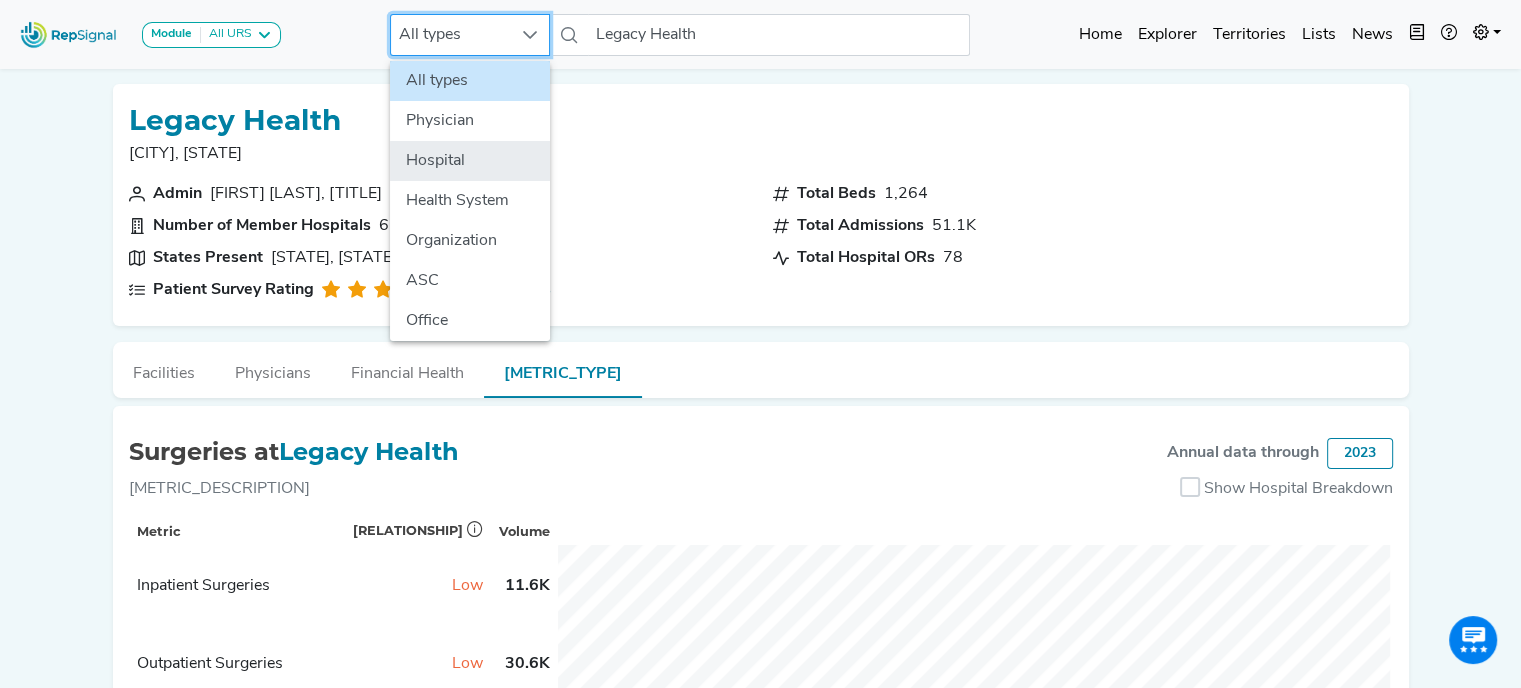 drag, startPoint x: 458, startPoint y: 192, endPoint x: 460, endPoint y: 163, distance: 29.068884 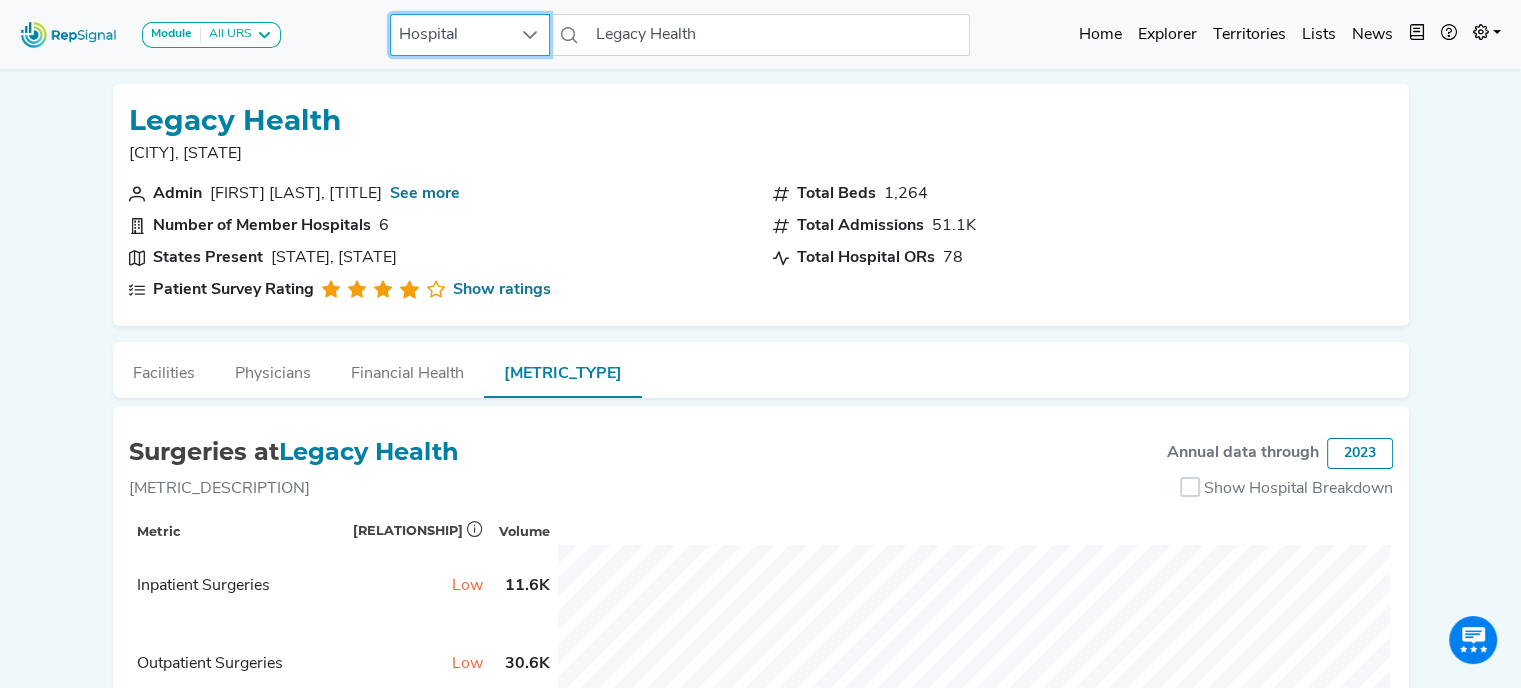 click on "Hospital" at bounding box center (451, 35) 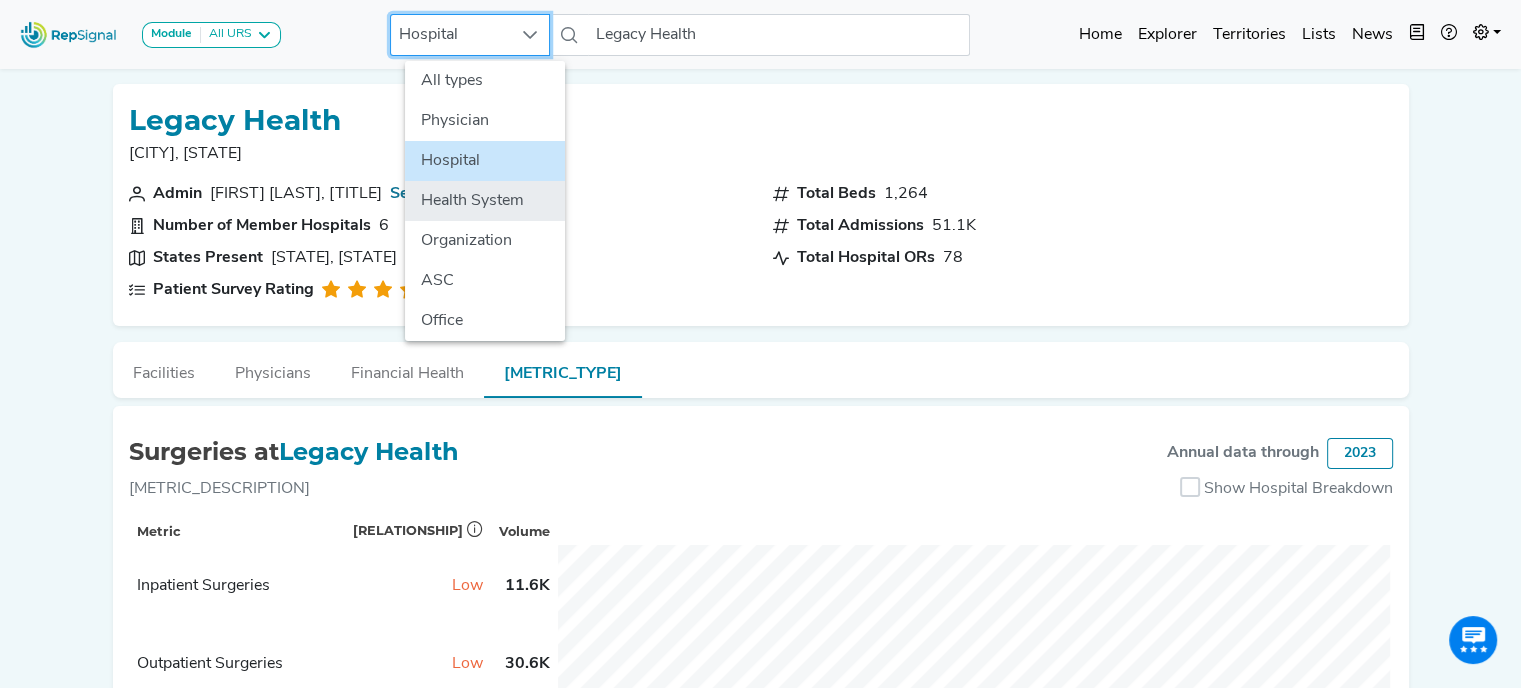 click on "Health System" 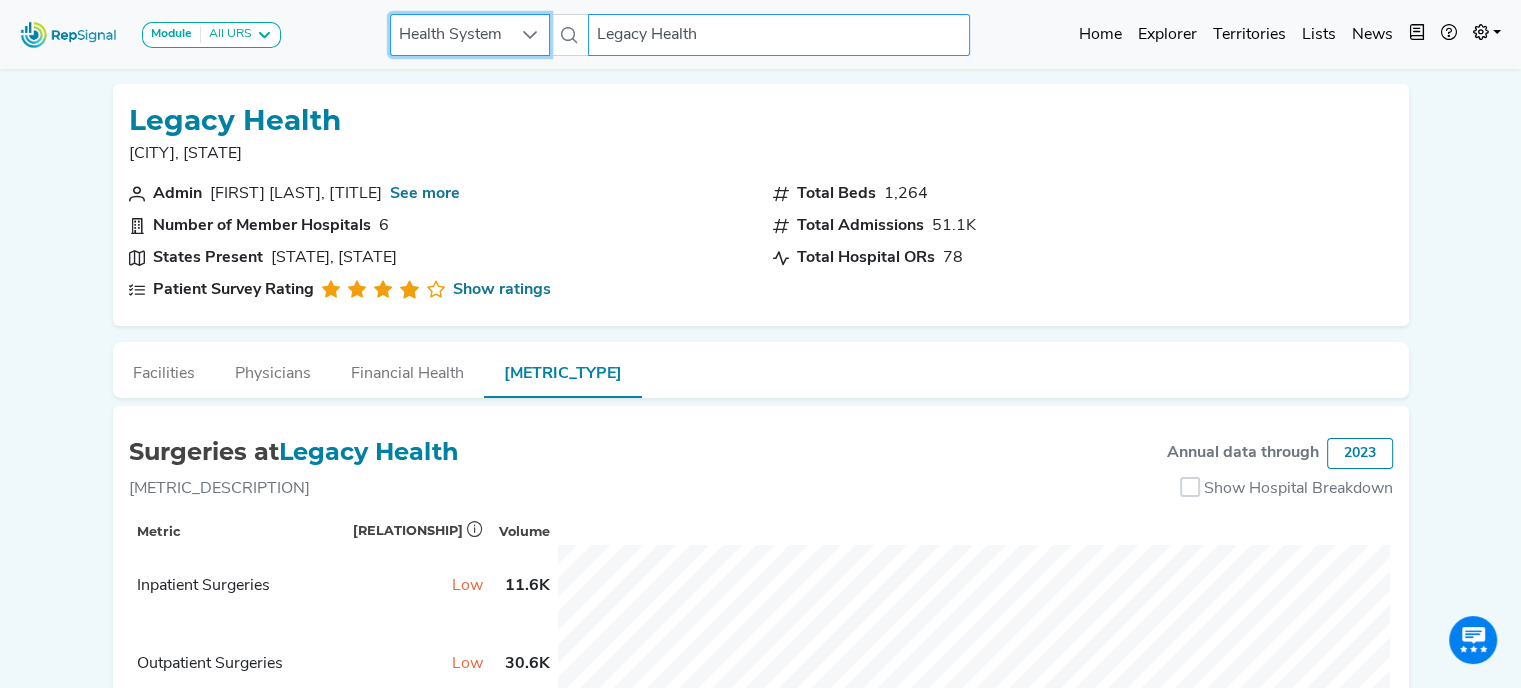 click on "Legacy Health" at bounding box center (779, 35) 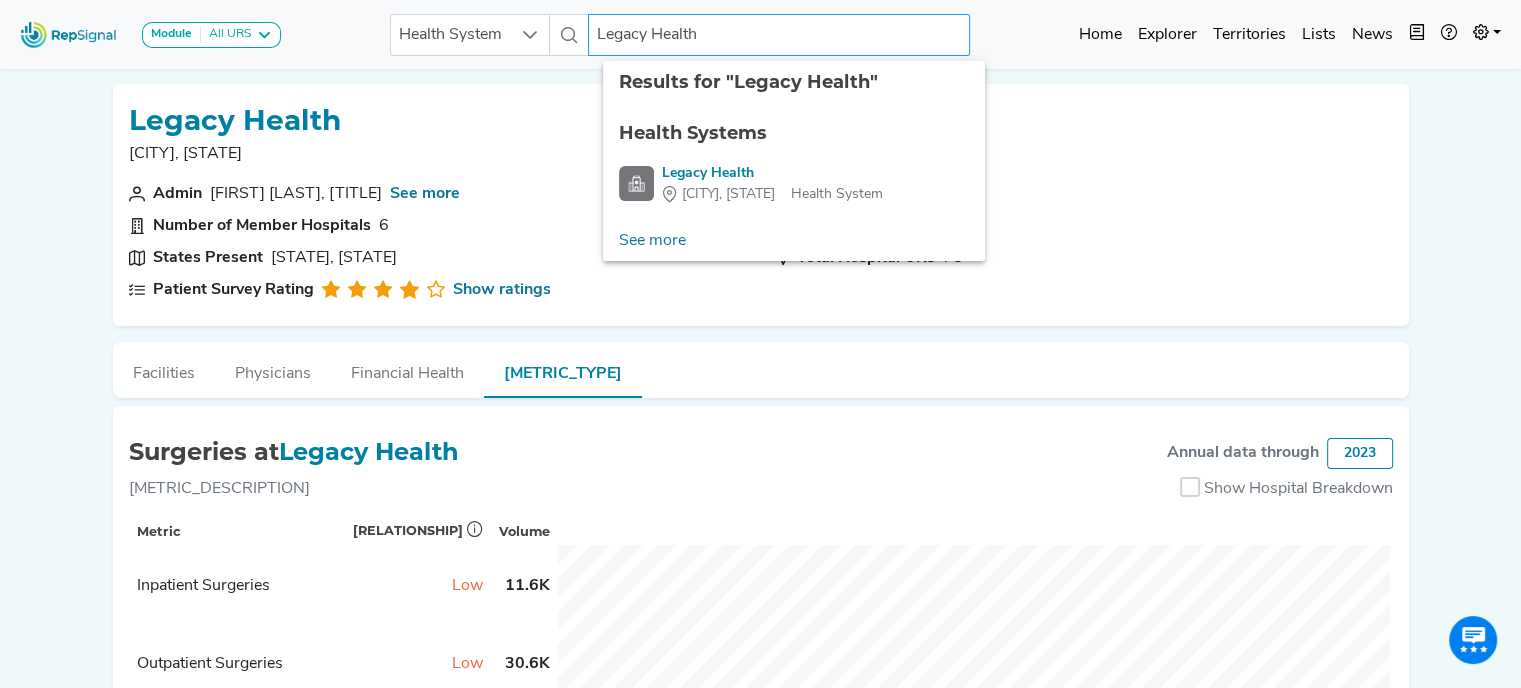 type 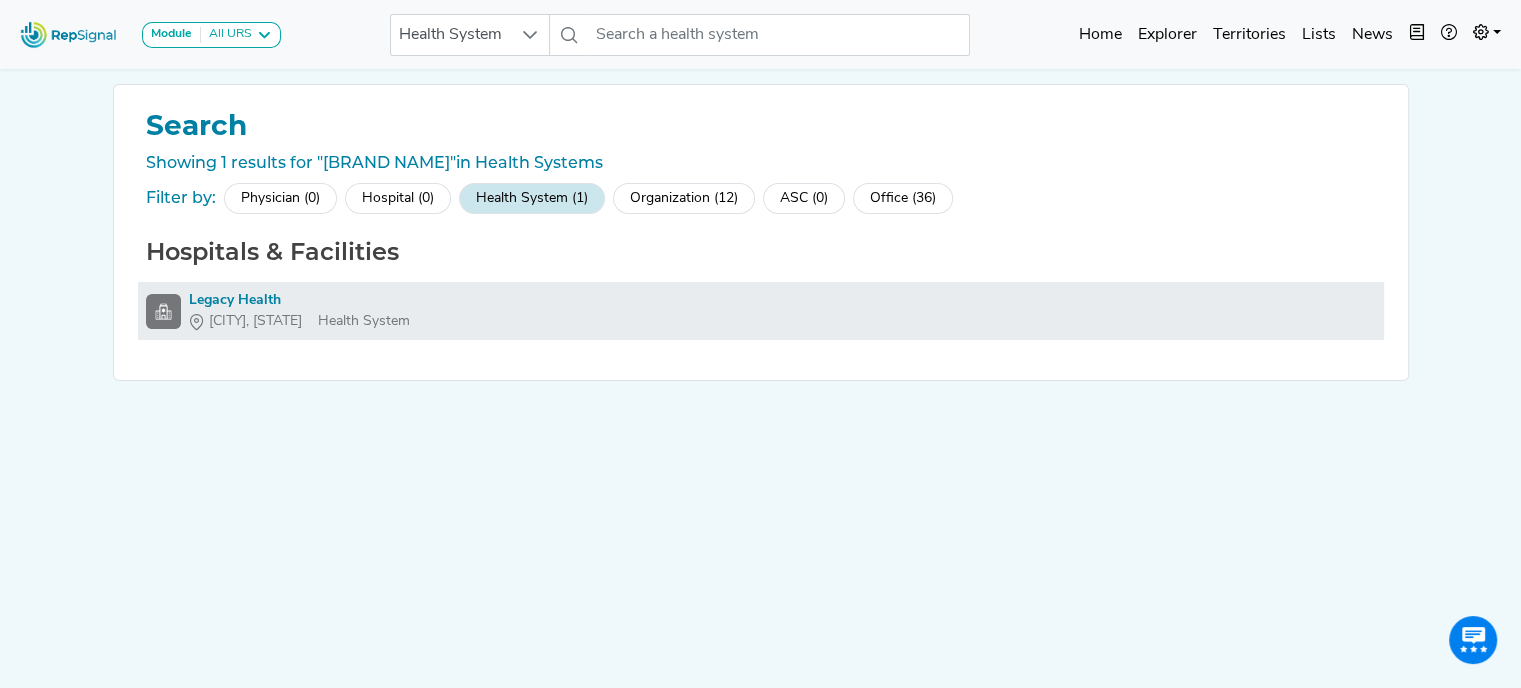 click on "Legacy Health" at bounding box center [299, 300] 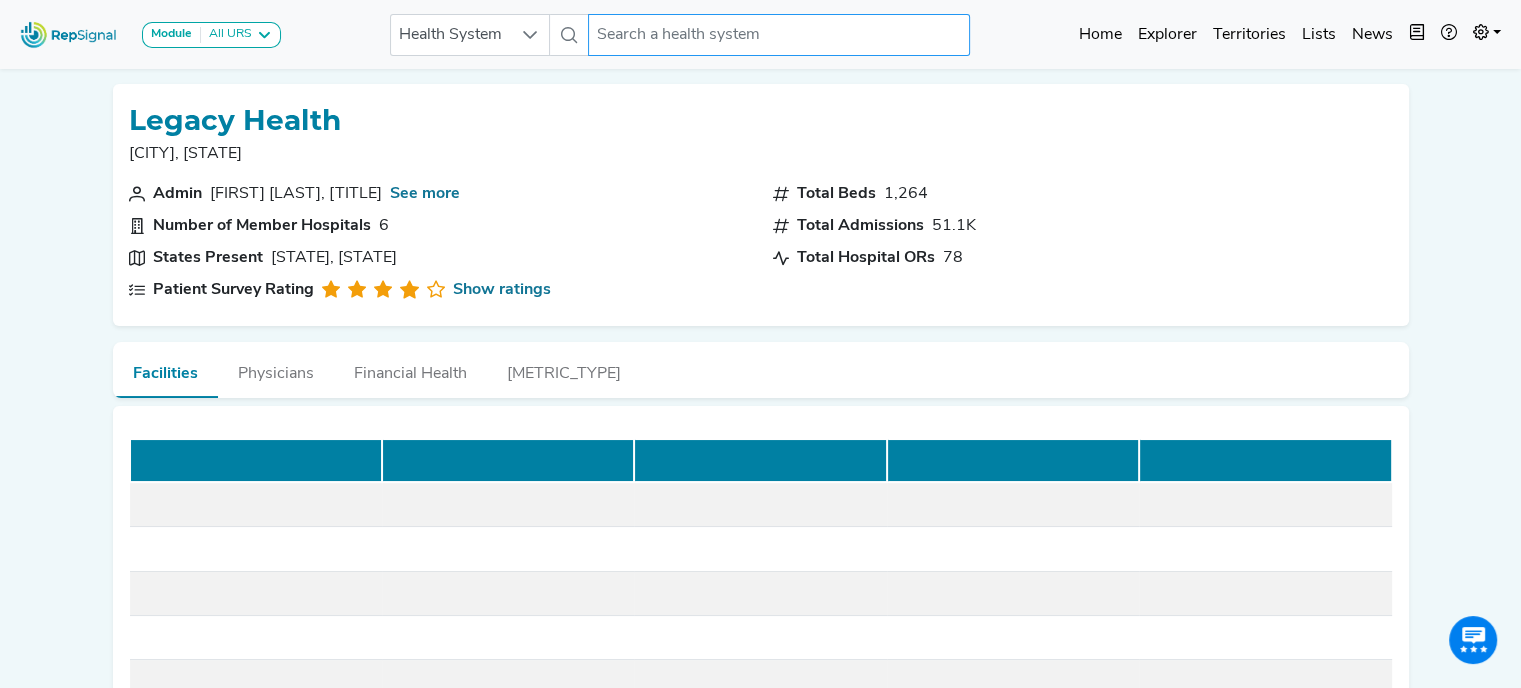 click at bounding box center (779, 35) 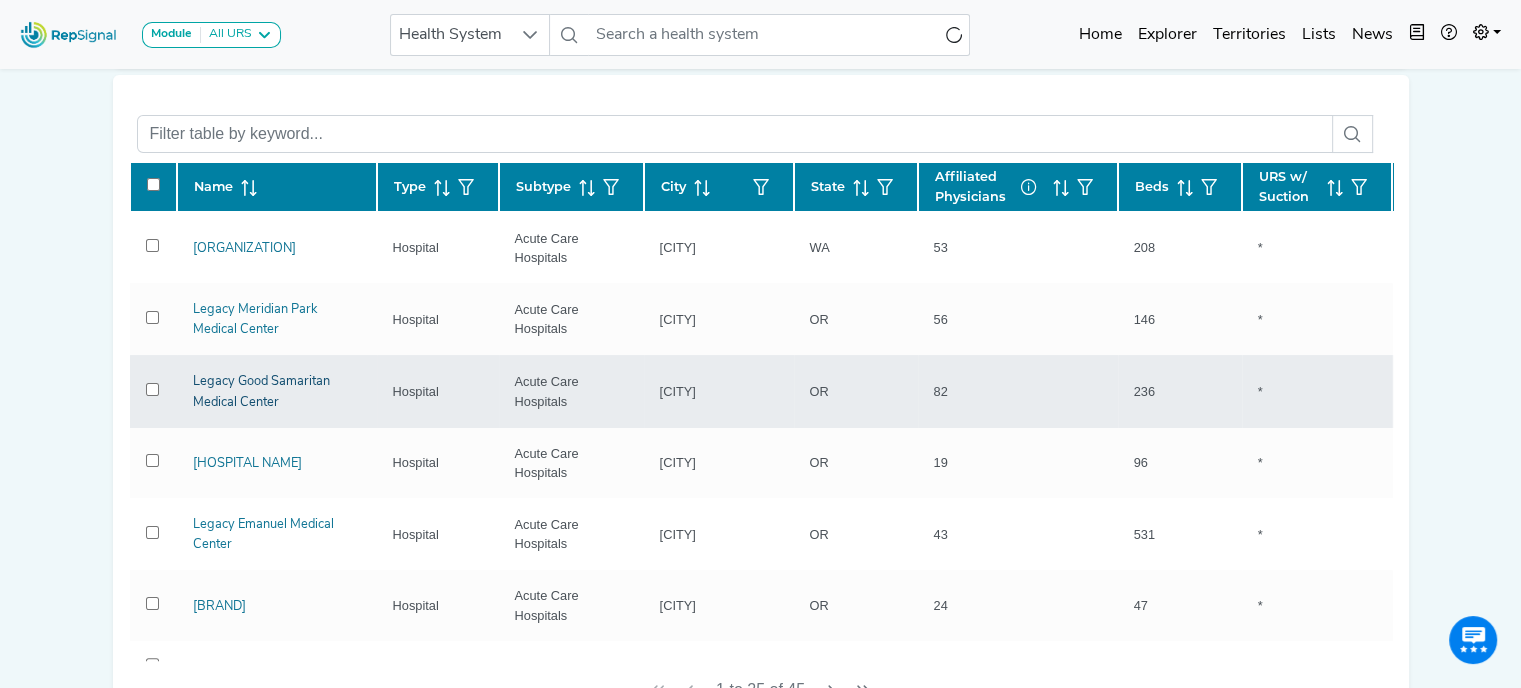 click on "Legacy Good Samaritan Medical Center" 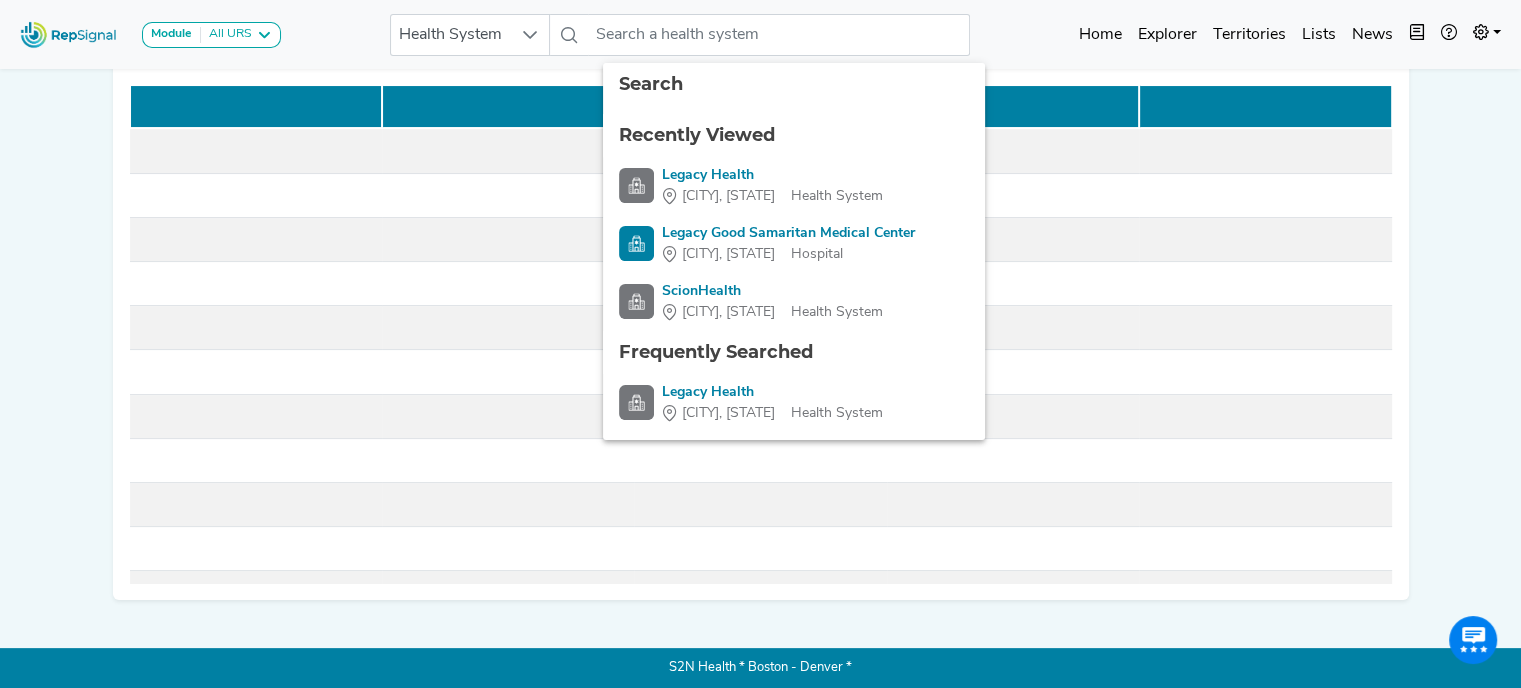 scroll, scrollTop: 224, scrollLeft: 15, axis: both 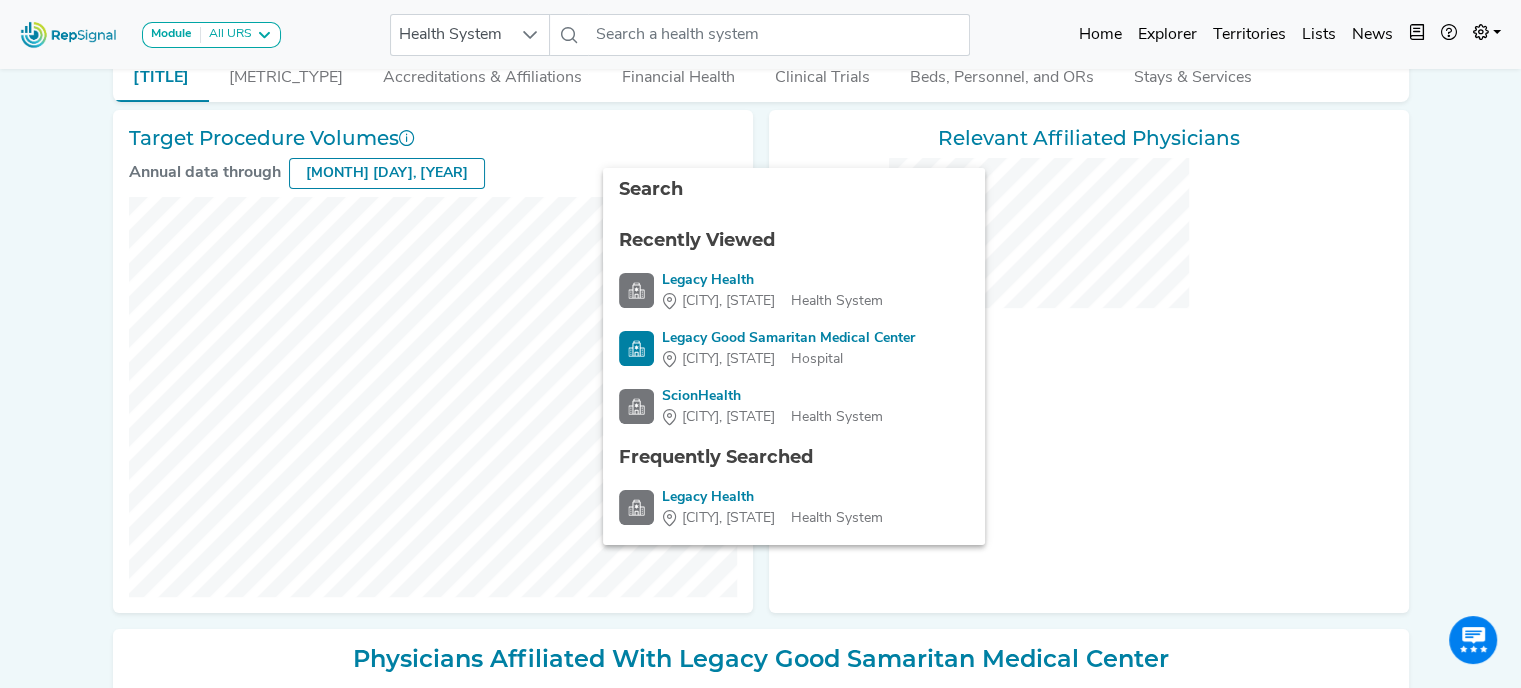 checkbox on "false" 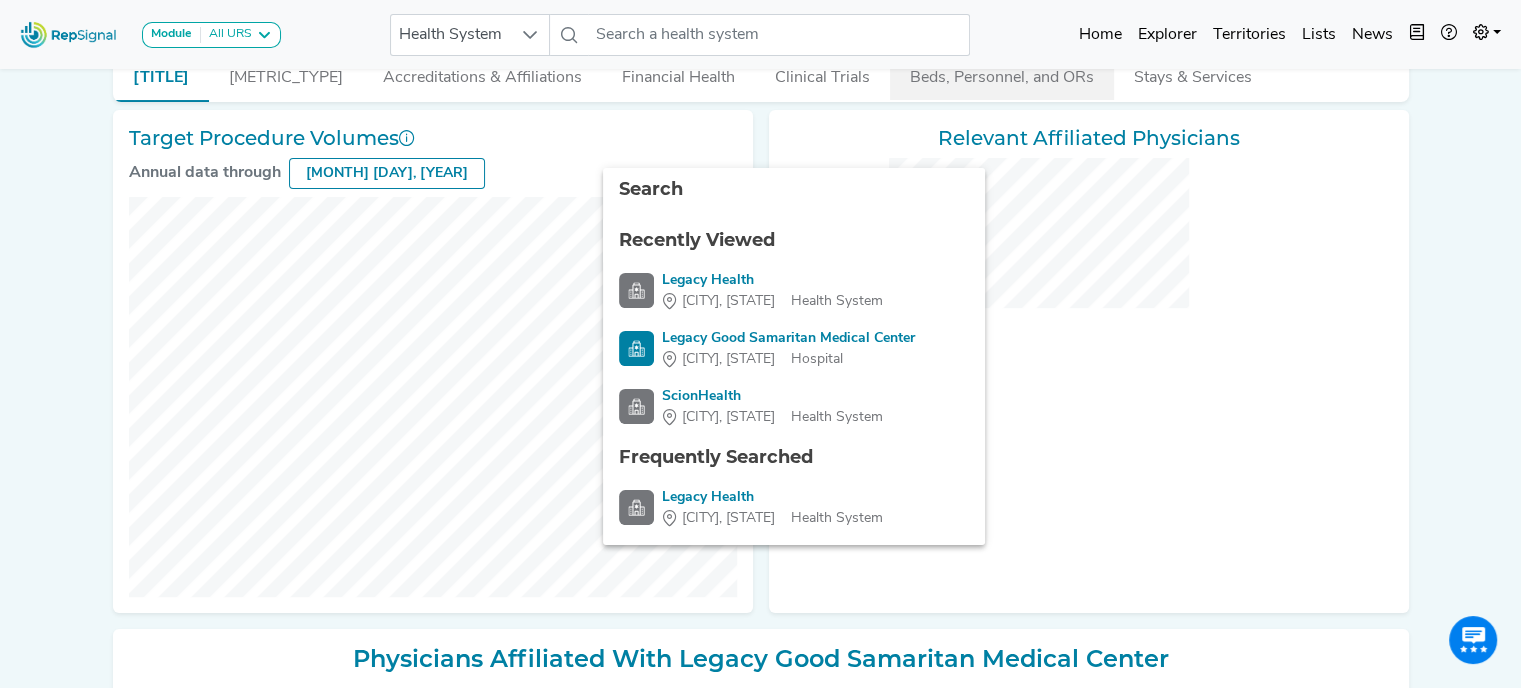 checkbox on "false" 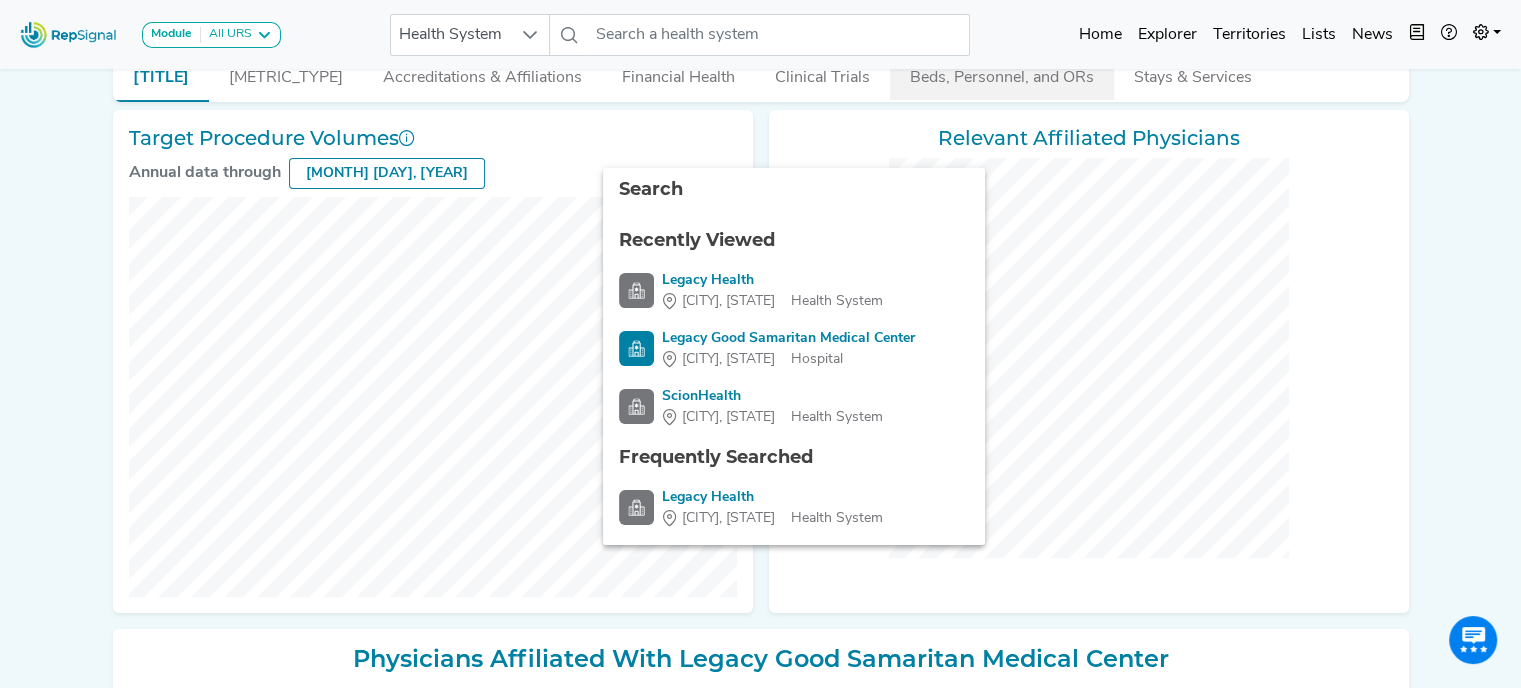 checkbox on "false" 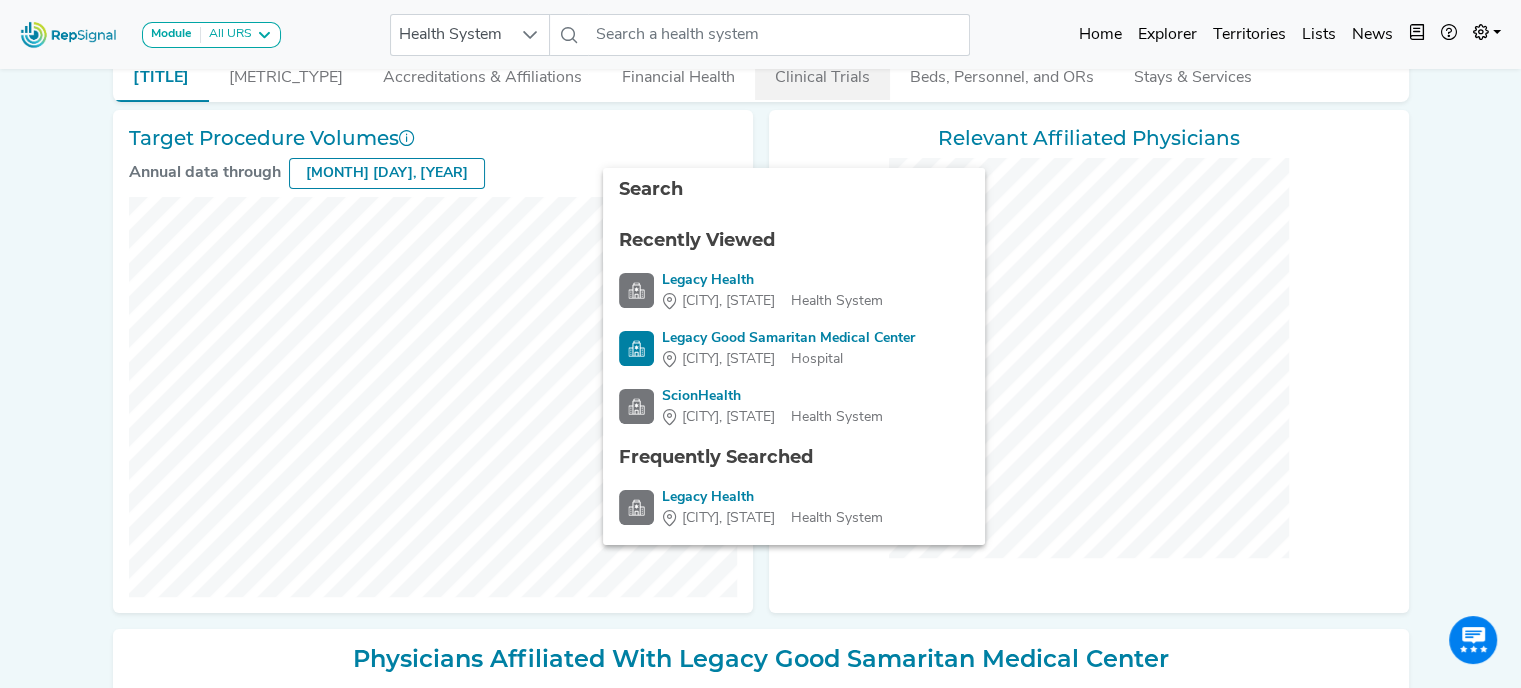checkbox on "false" 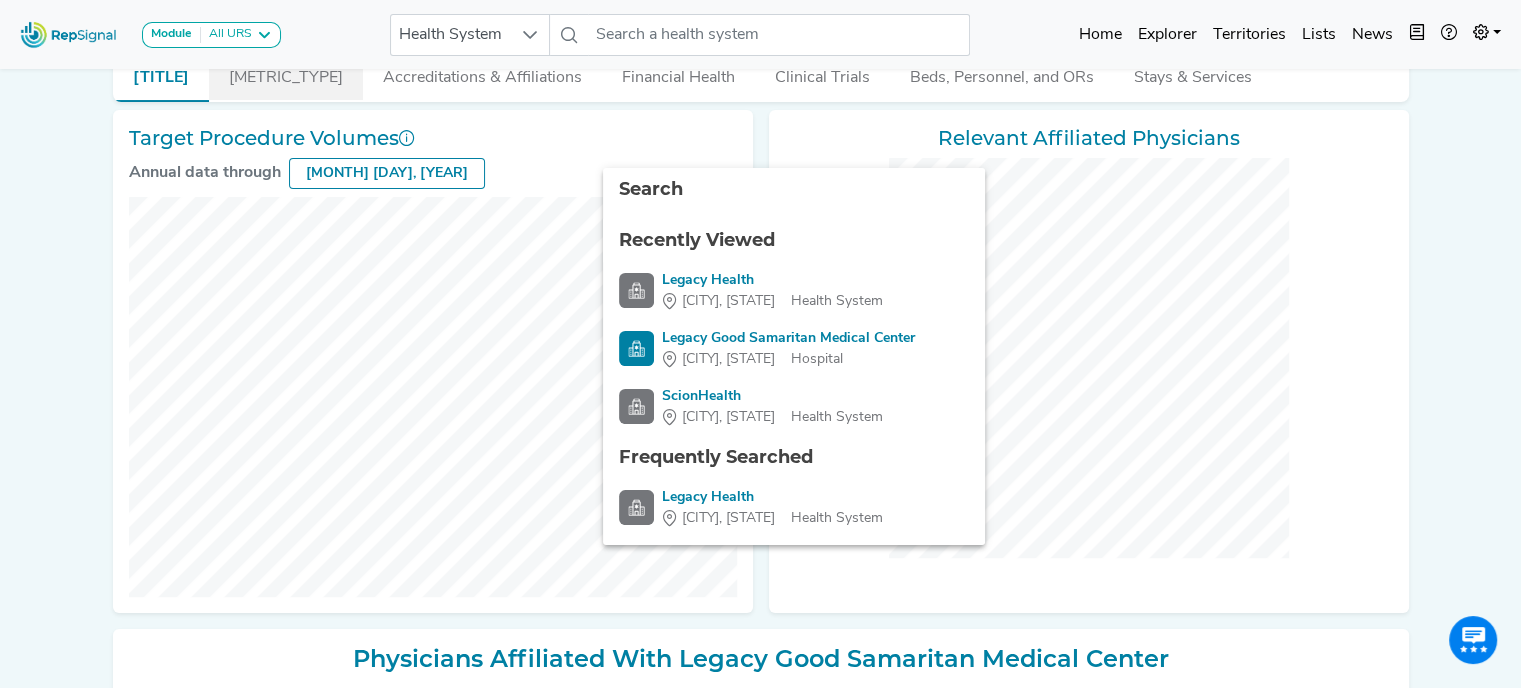 checkbox on "false" 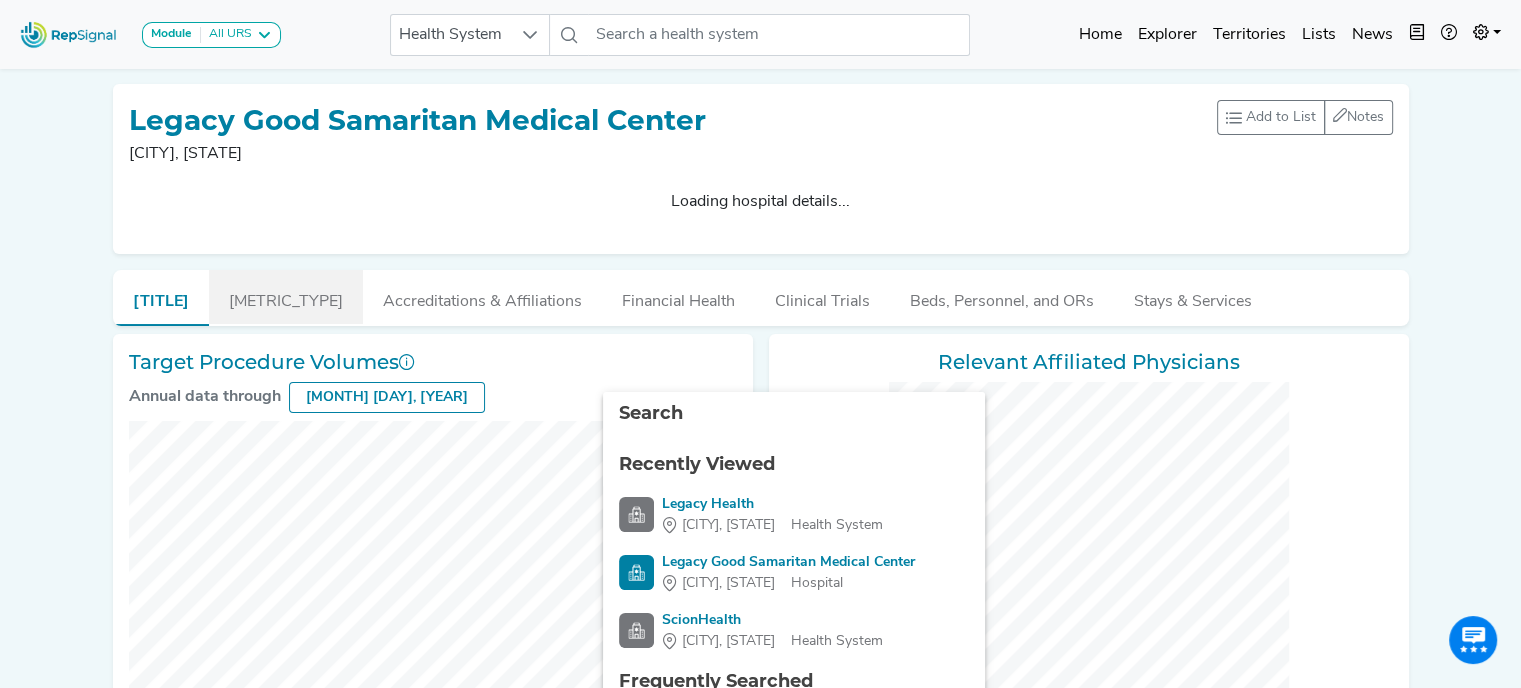 scroll, scrollTop: 0, scrollLeft: 0, axis: both 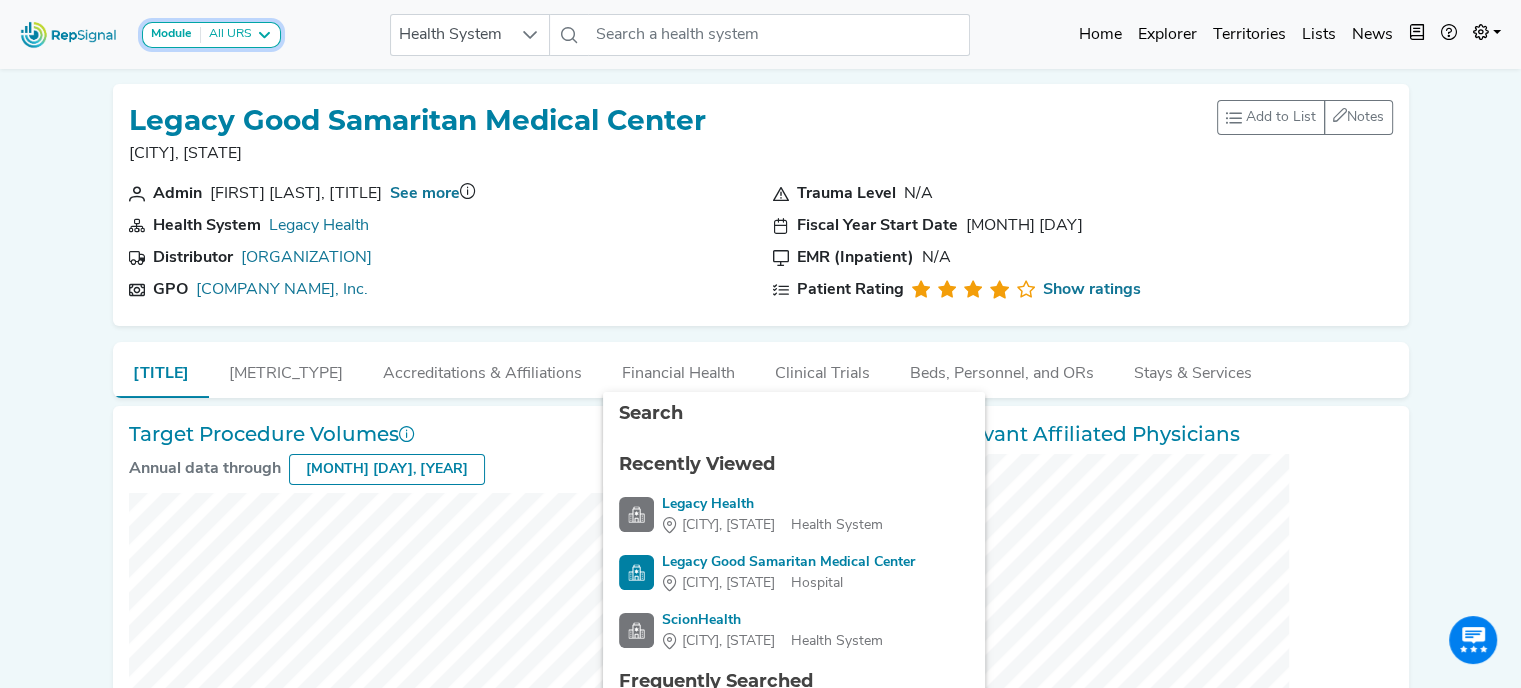 click at bounding box center [264, 35] 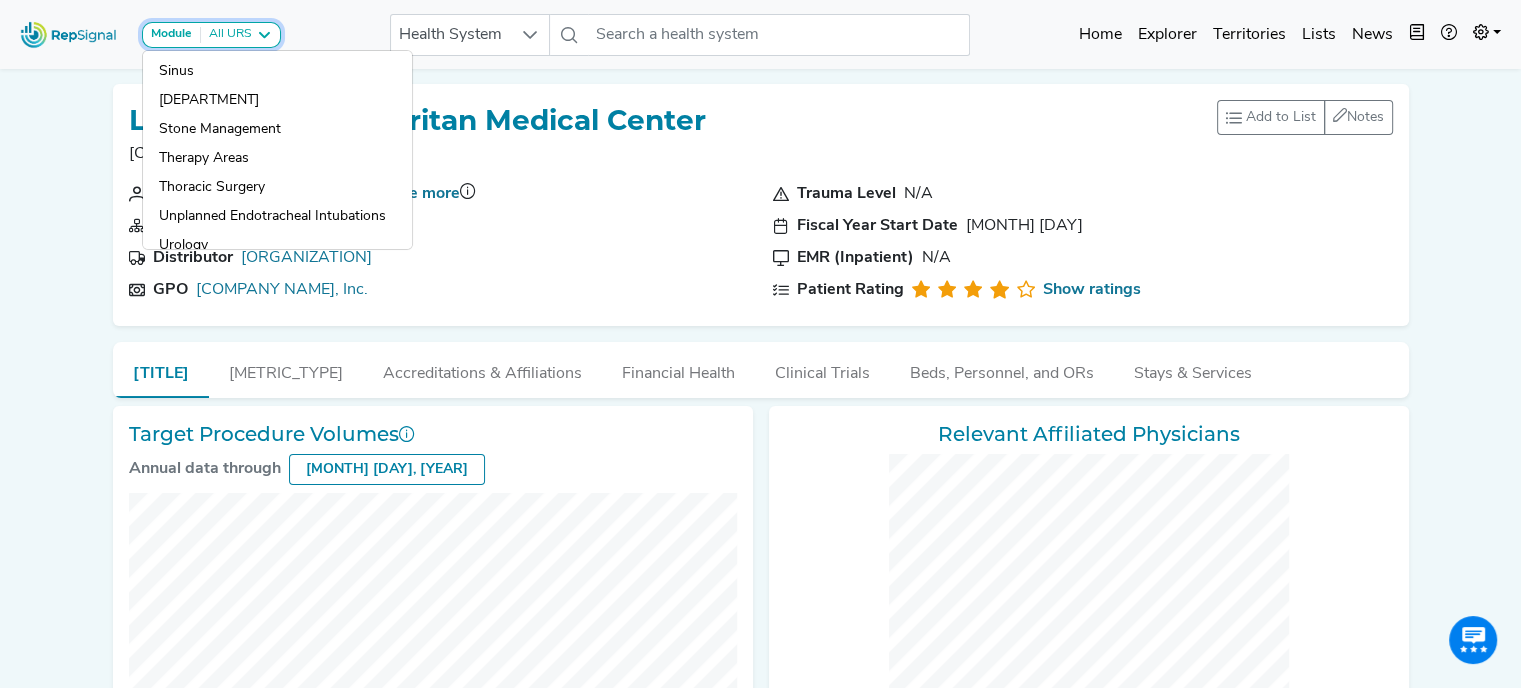 scroll, scrollTop: 658, scrollLeft: 0, axis: vertical 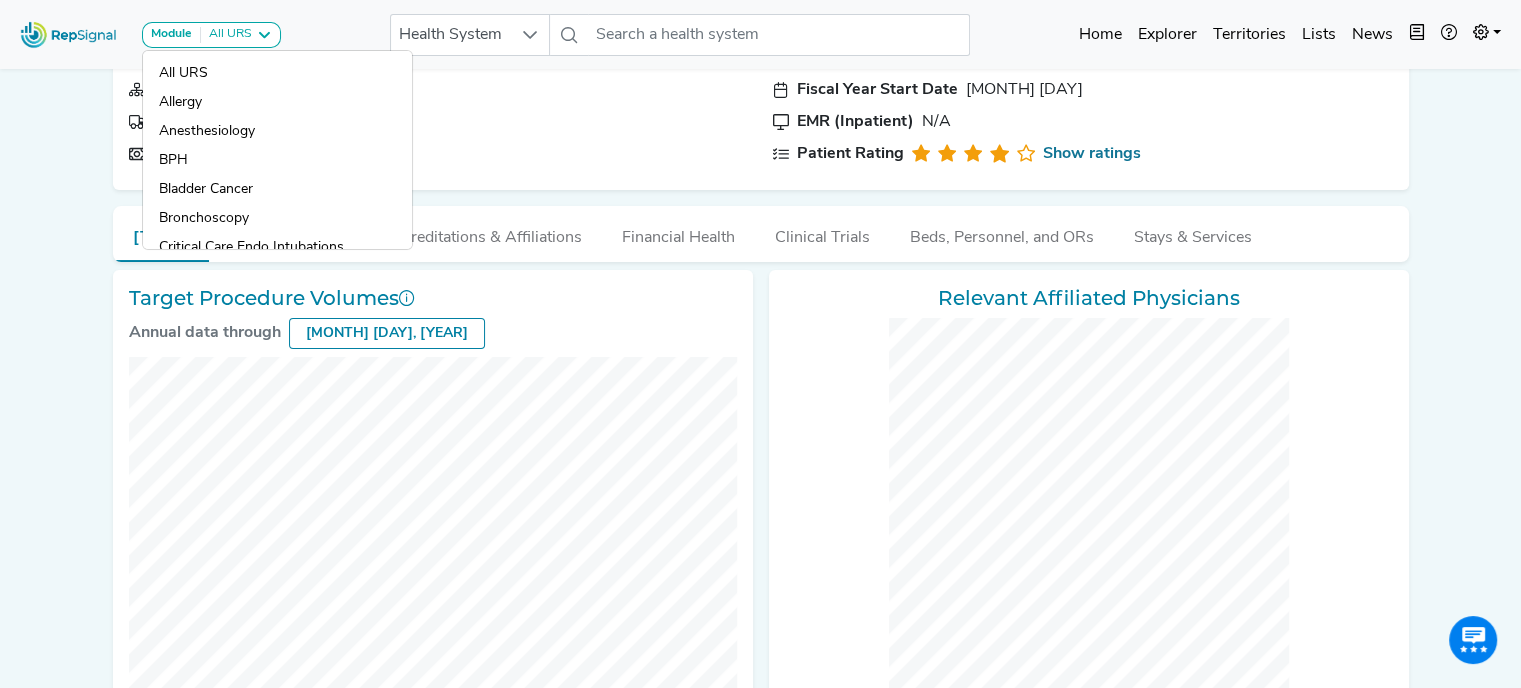 click on "GPO Vizient, Inc." at bounding box center (439, 154) 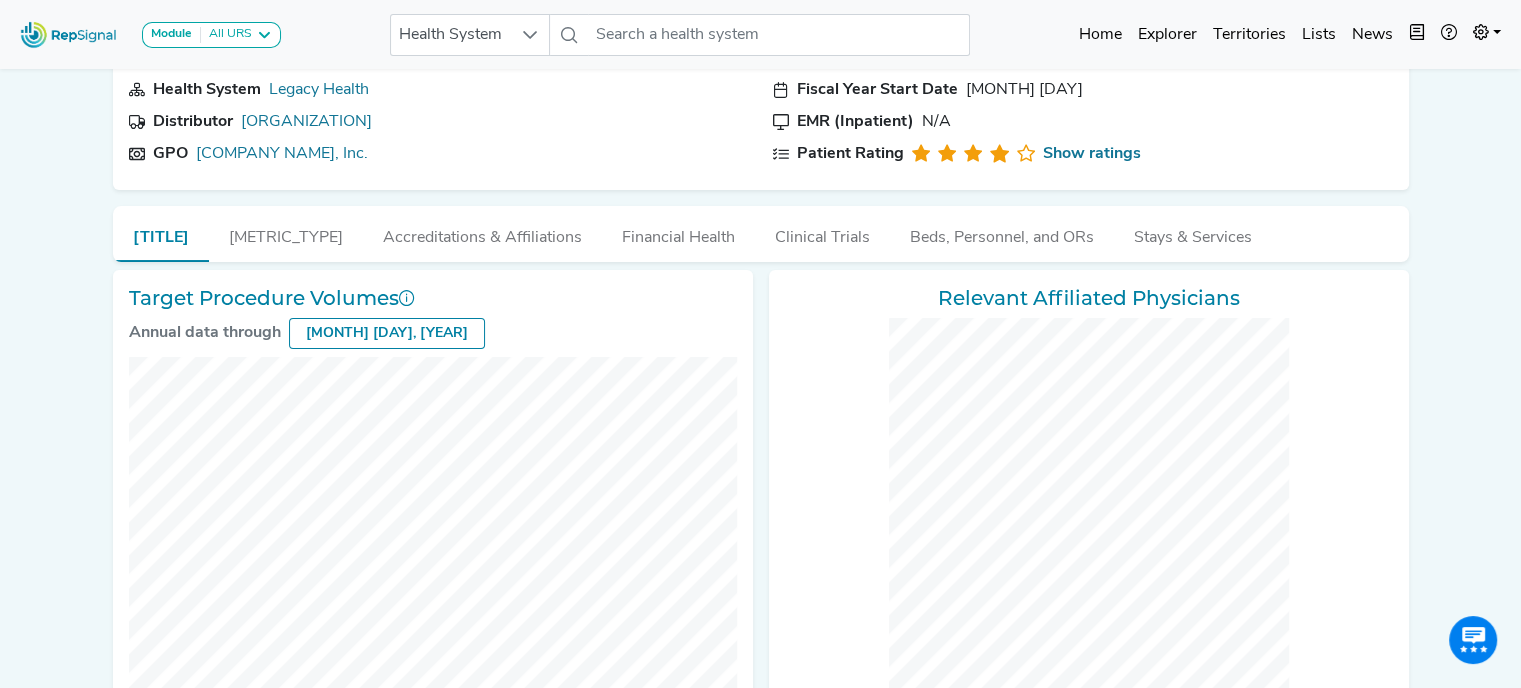scroll, scrollTop: 0, scrollLeft: 15, axis: horizontal 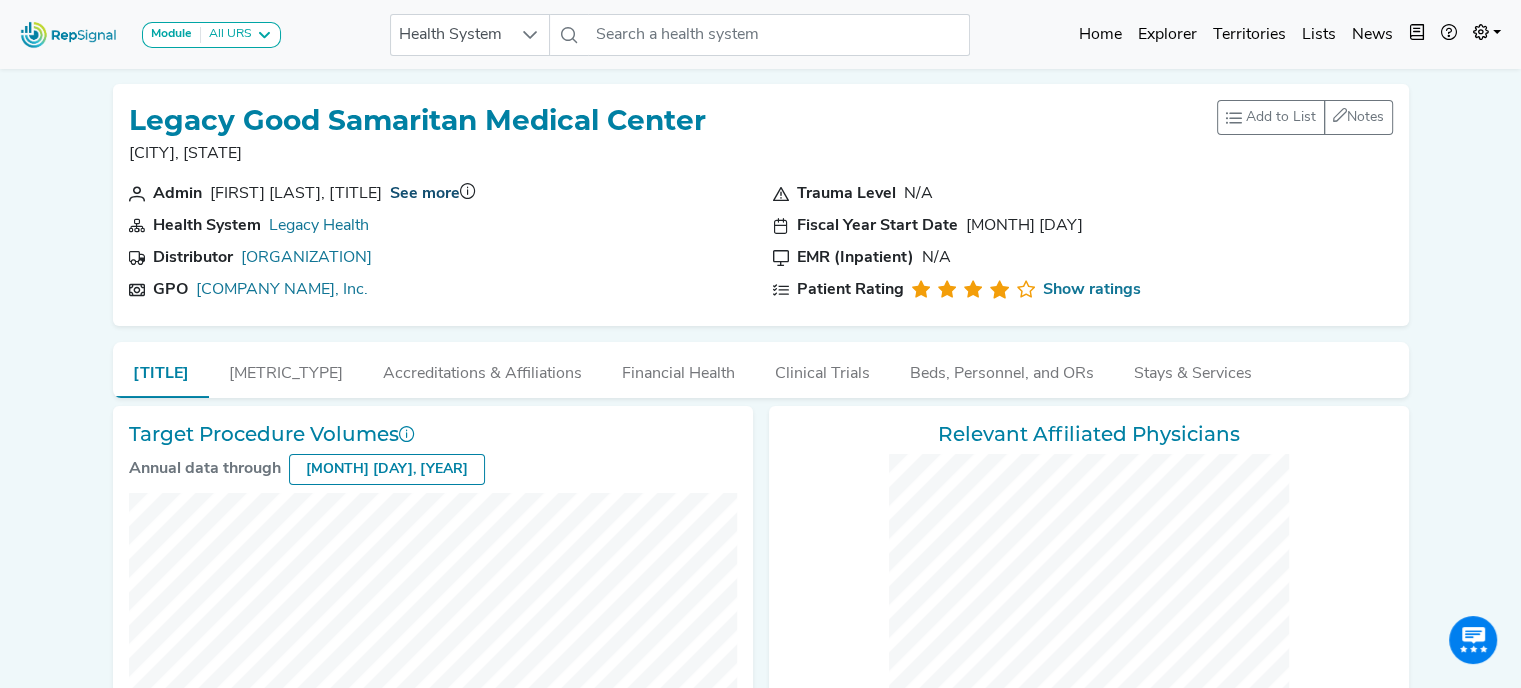 click on "See more" at bounding box center [425, 194] 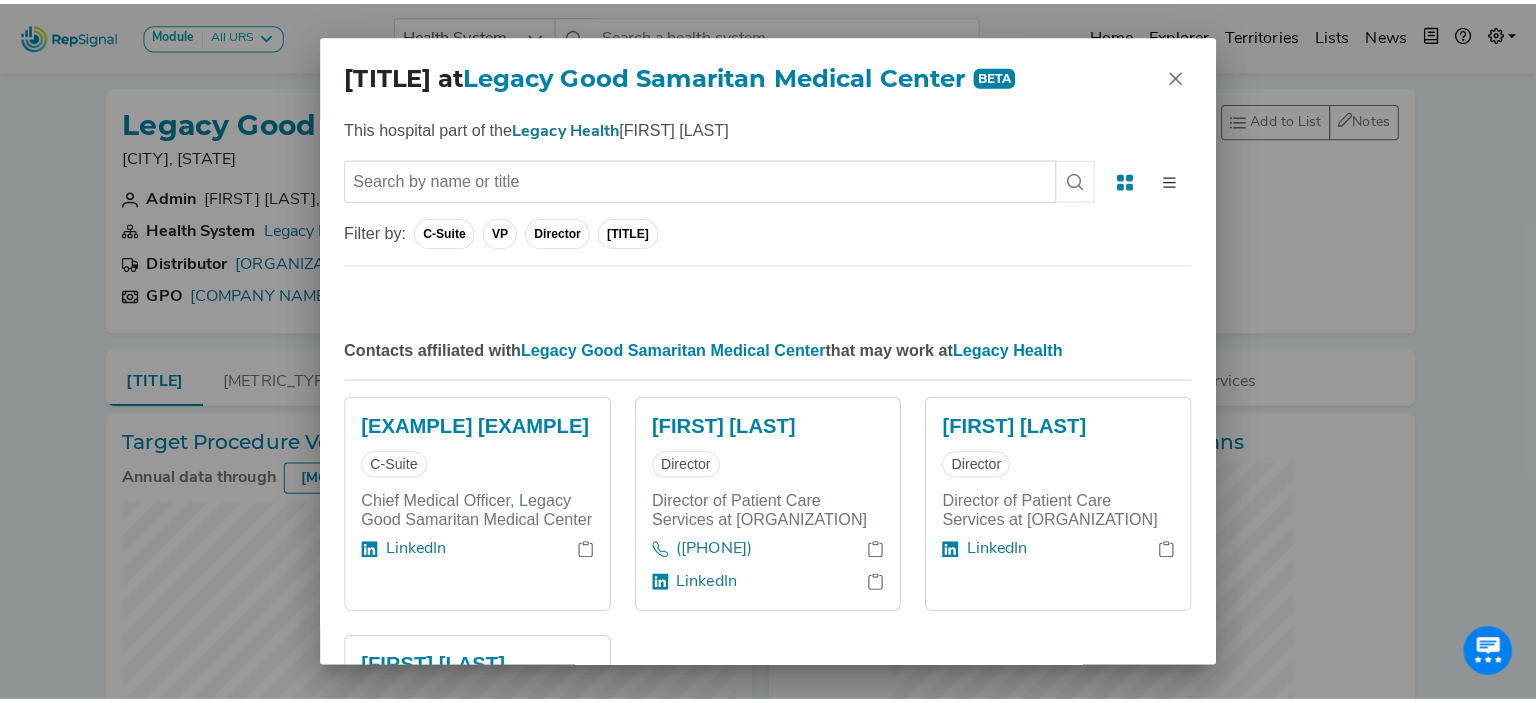 scroll, scrollTop: 0, scrollLeft: 0, axis: both 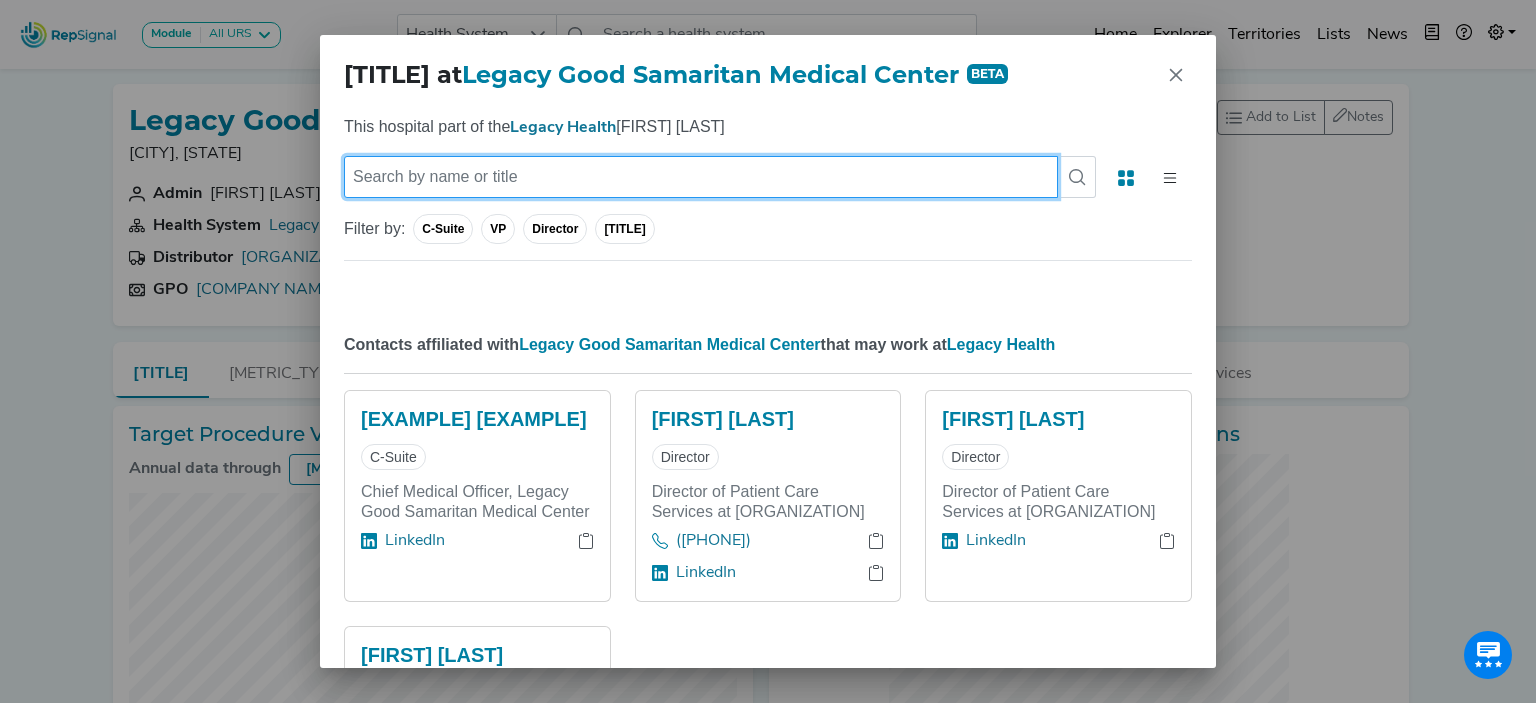 click at bounding box center [701, 177] 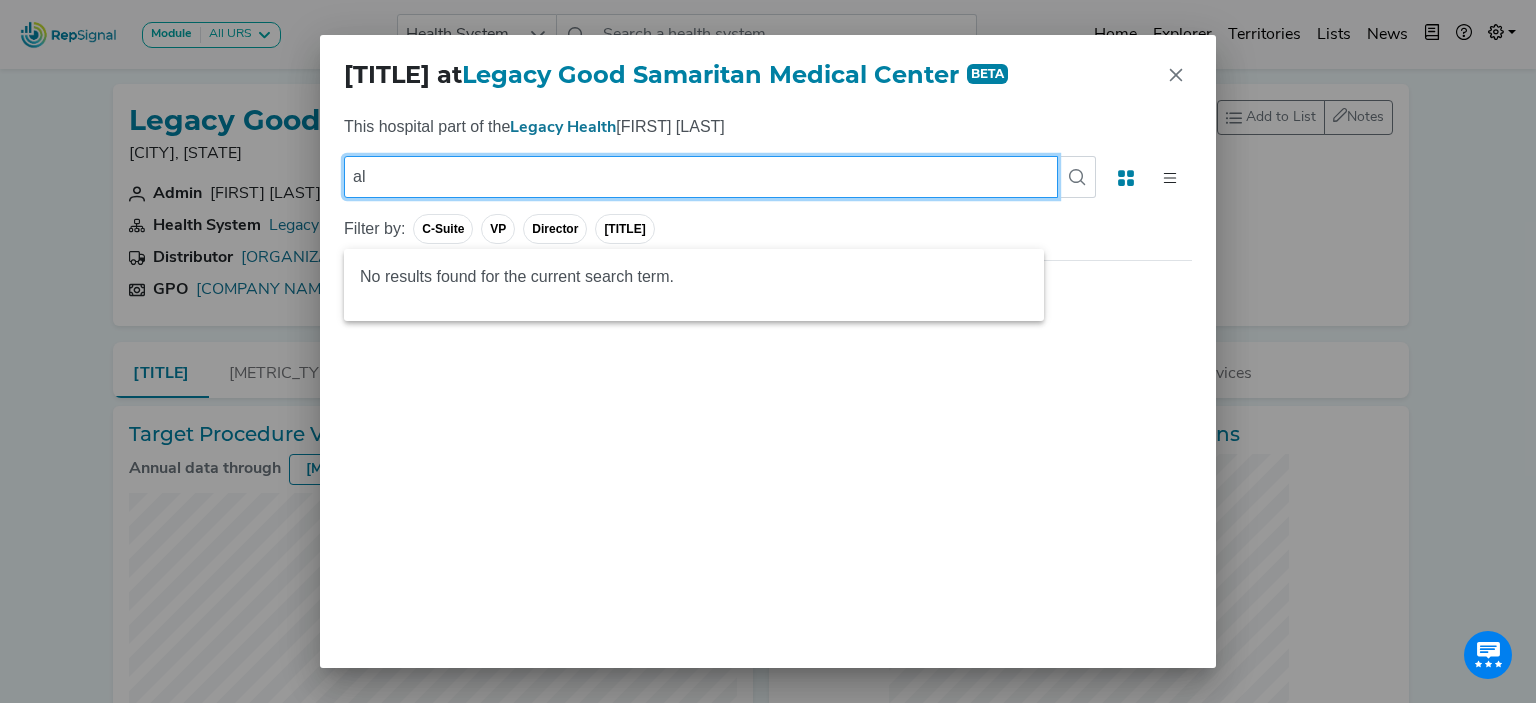 type on "a" 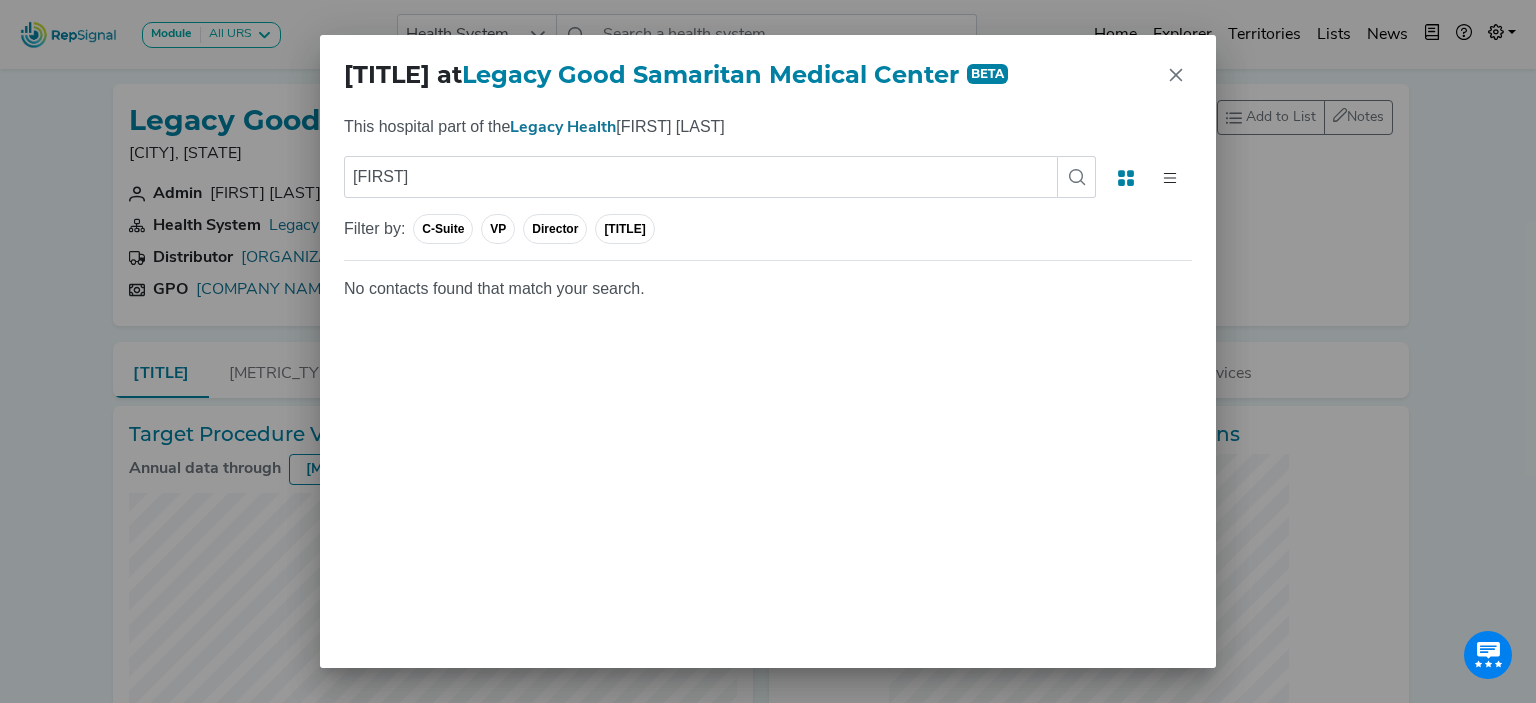 click on "Director" 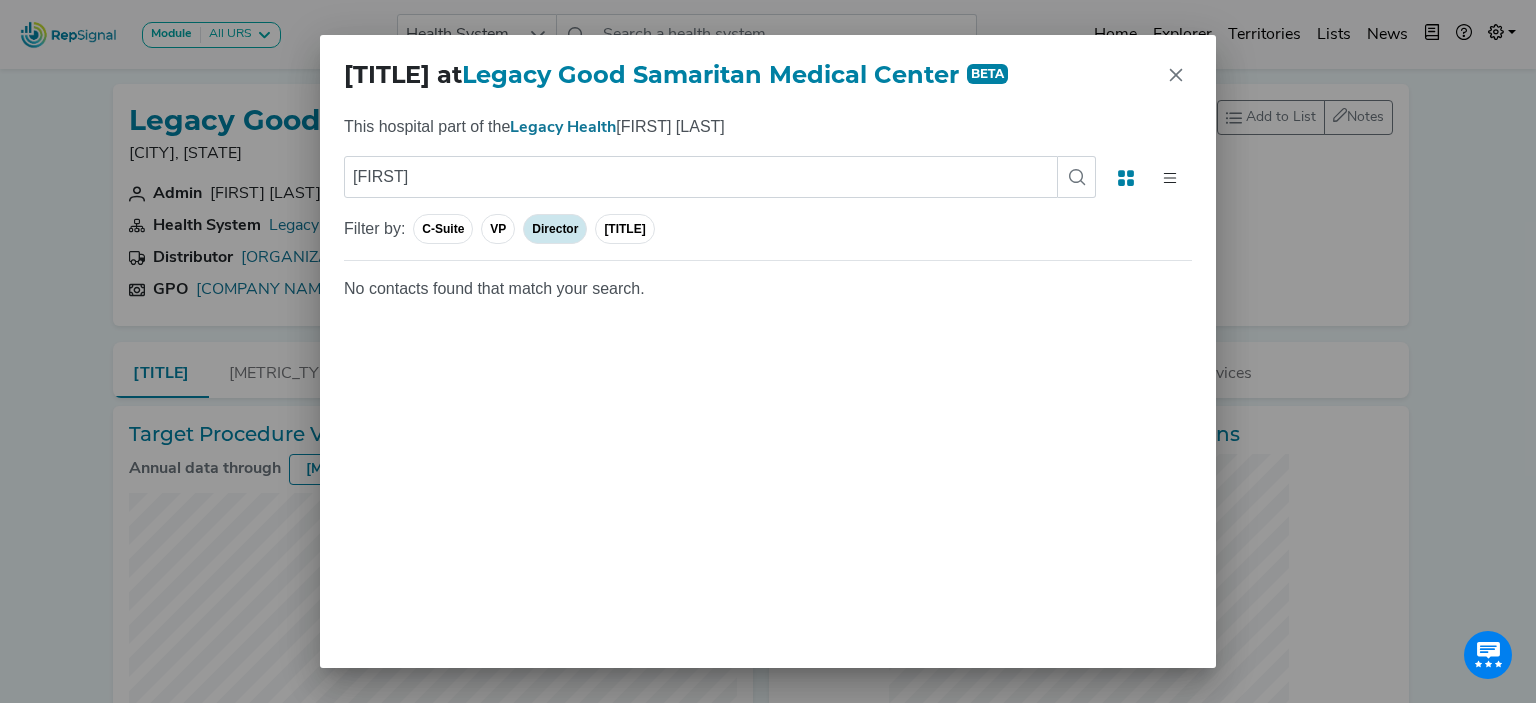 click on "[TITLE]" 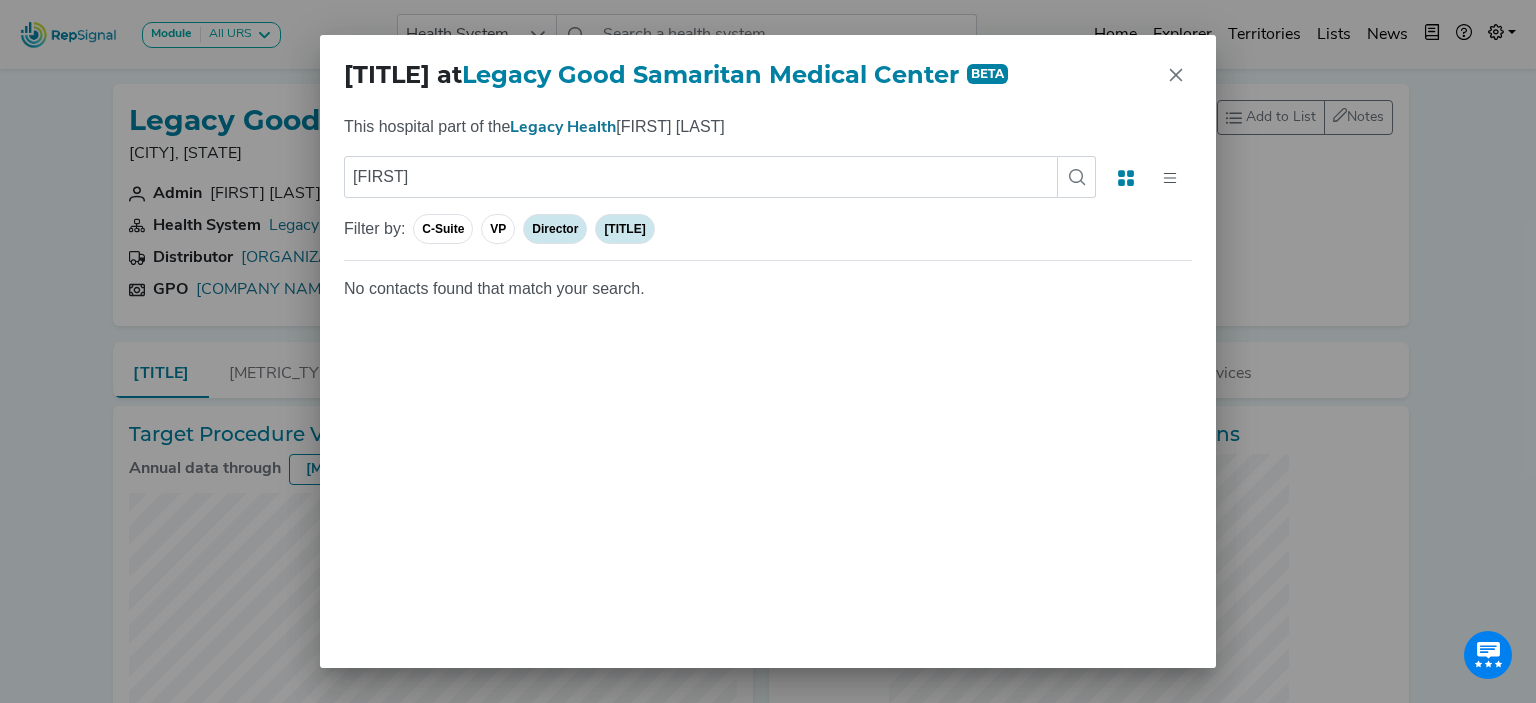 click 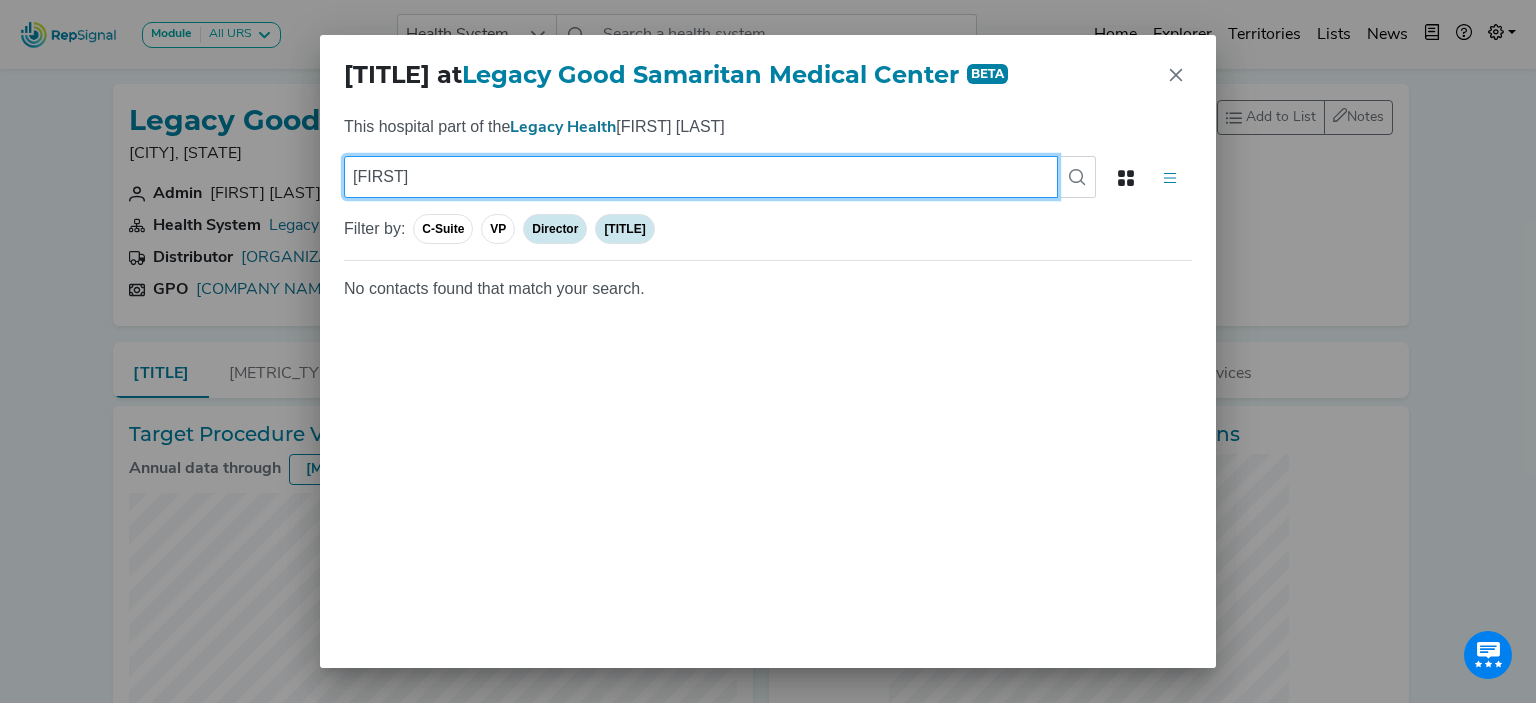 click on "[FIRST]" at bounding box center [701, 177] 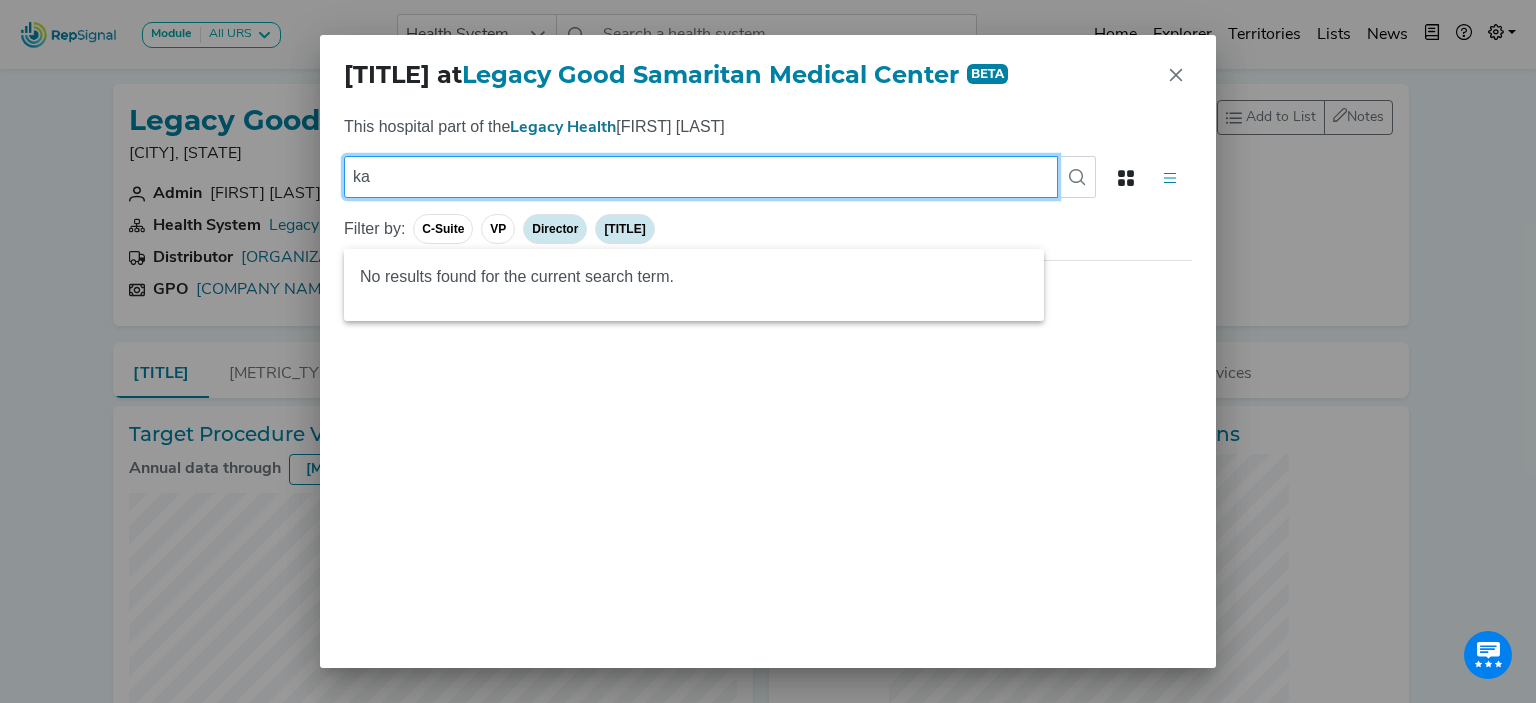 type on "k" 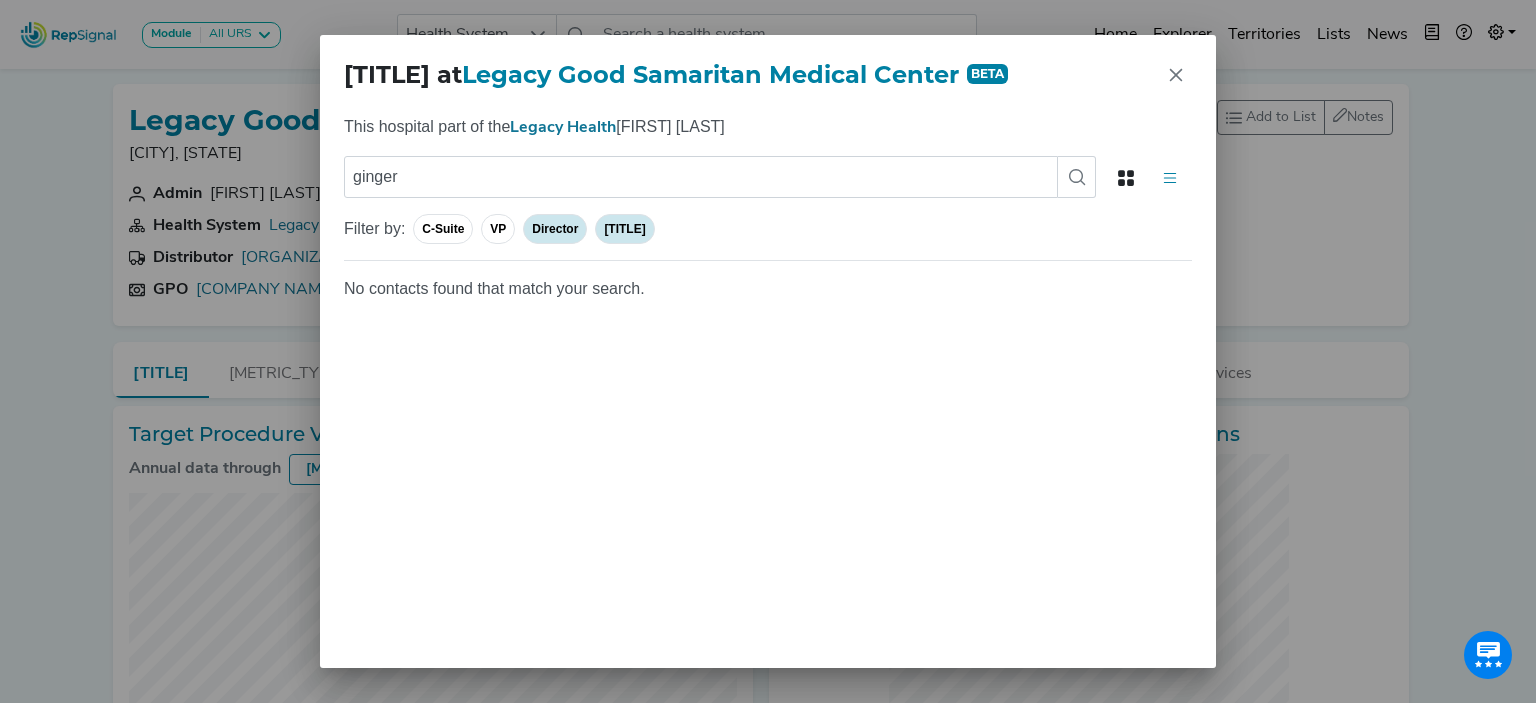click on "VP" 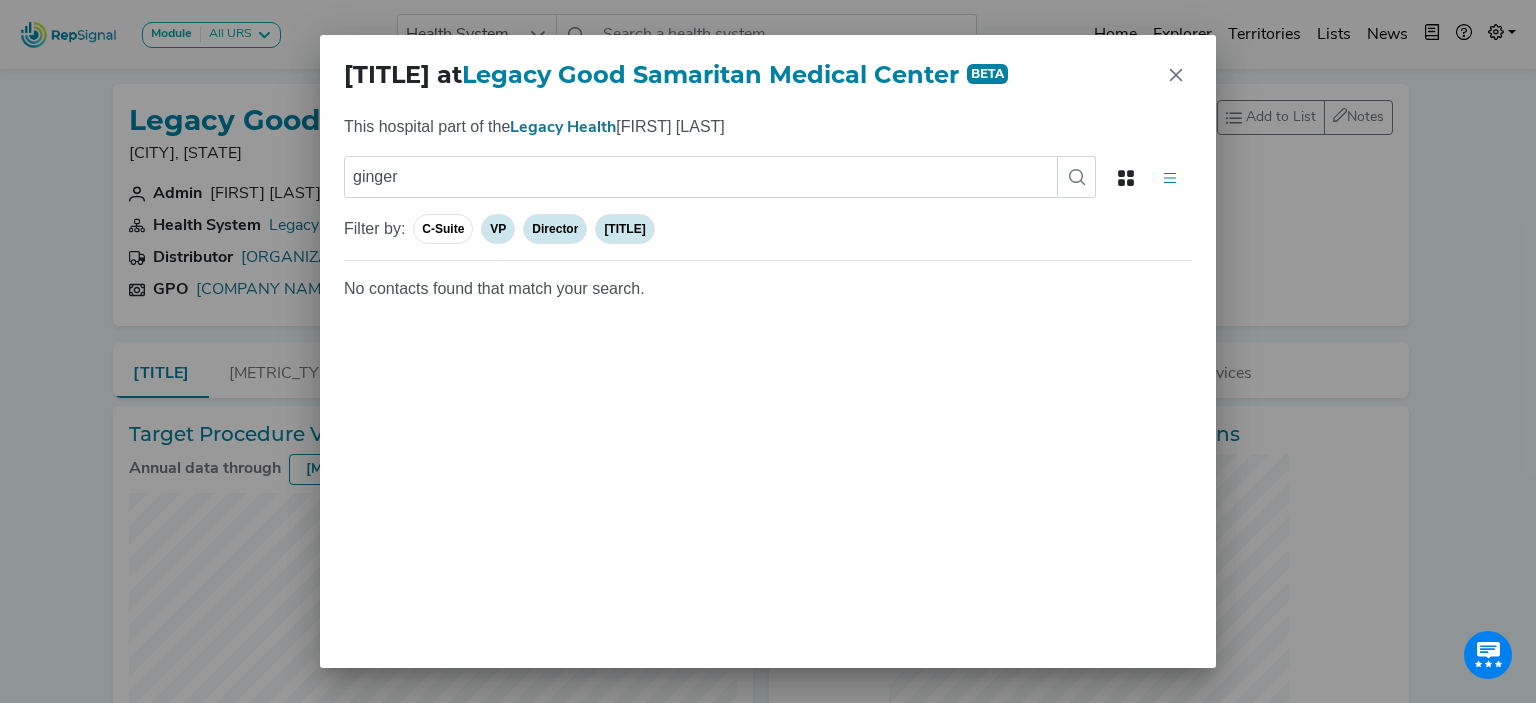 click on "C-Suite" 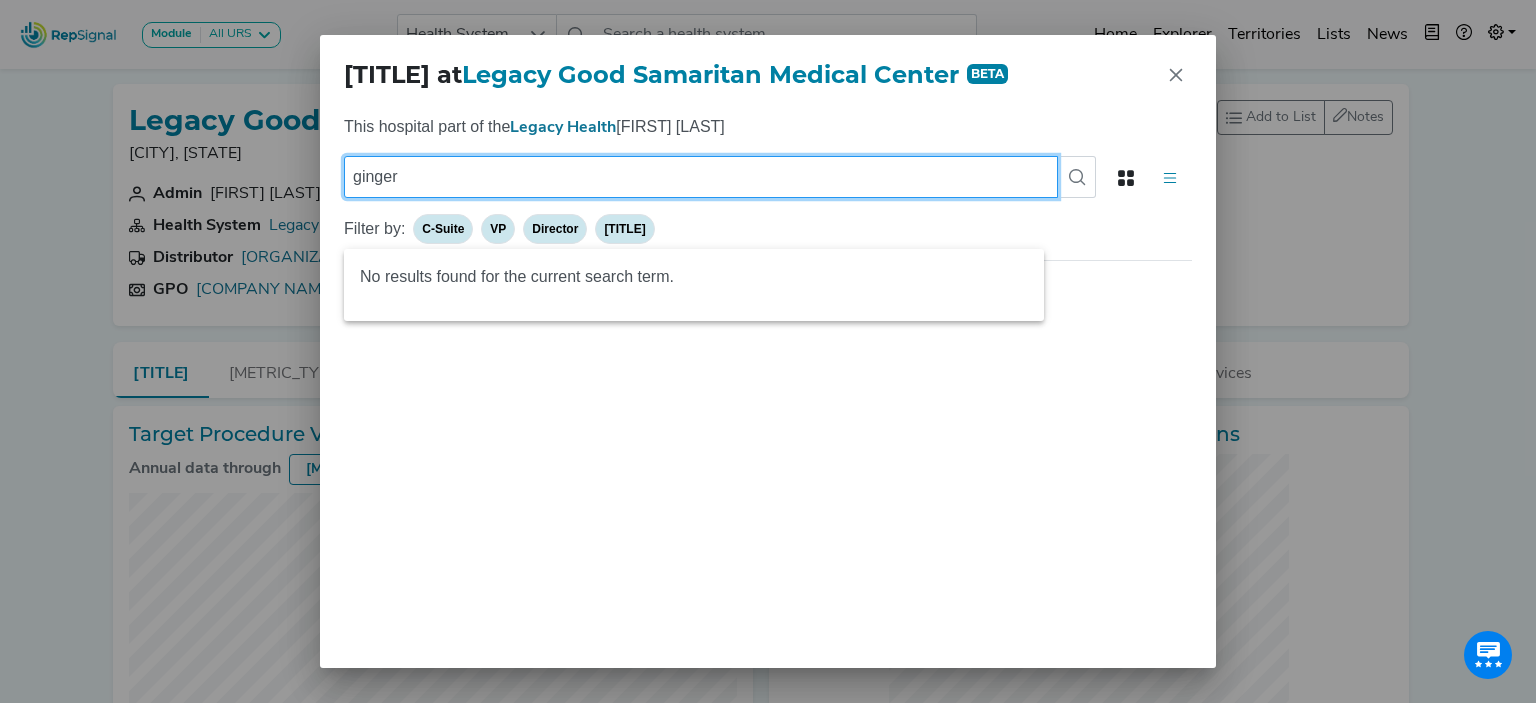 click on "ginger" at bounding box center [701, 177] 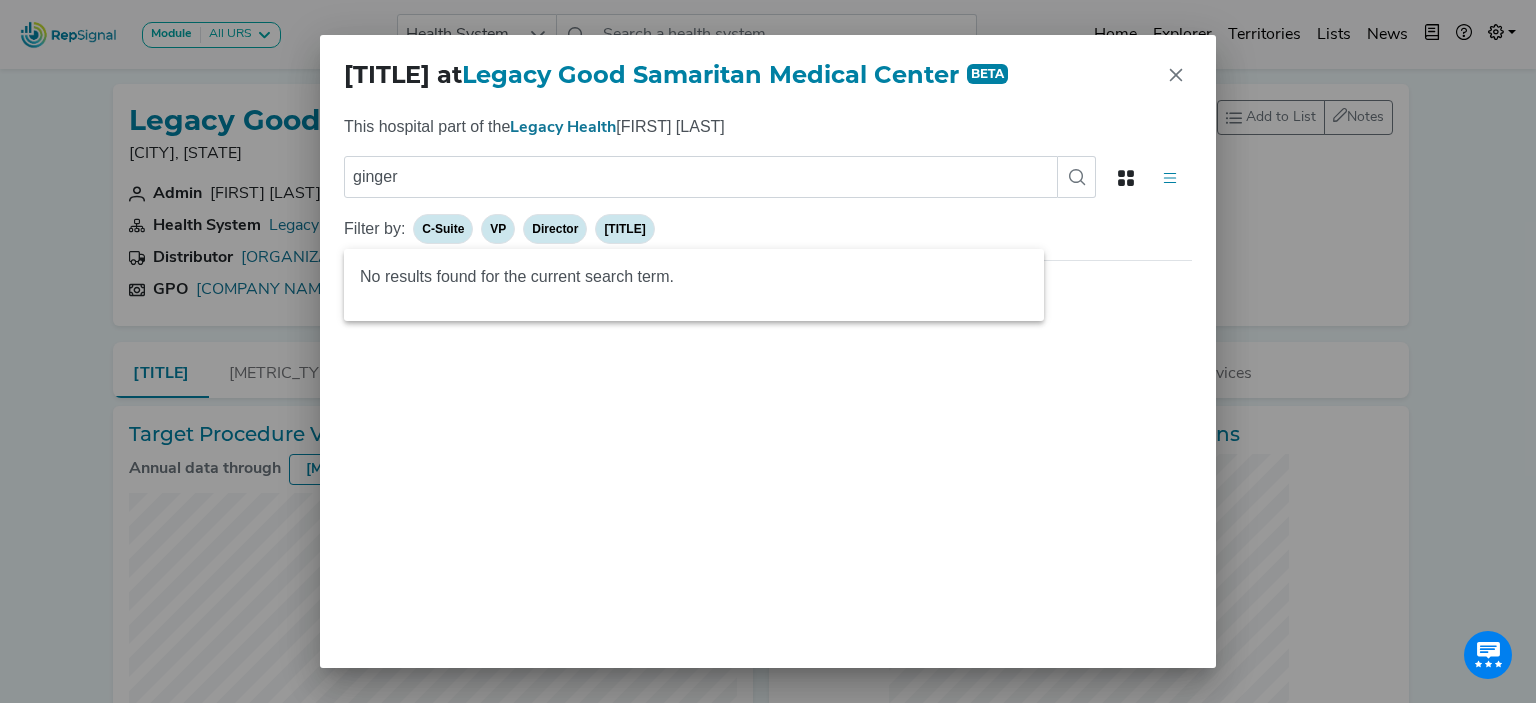 click 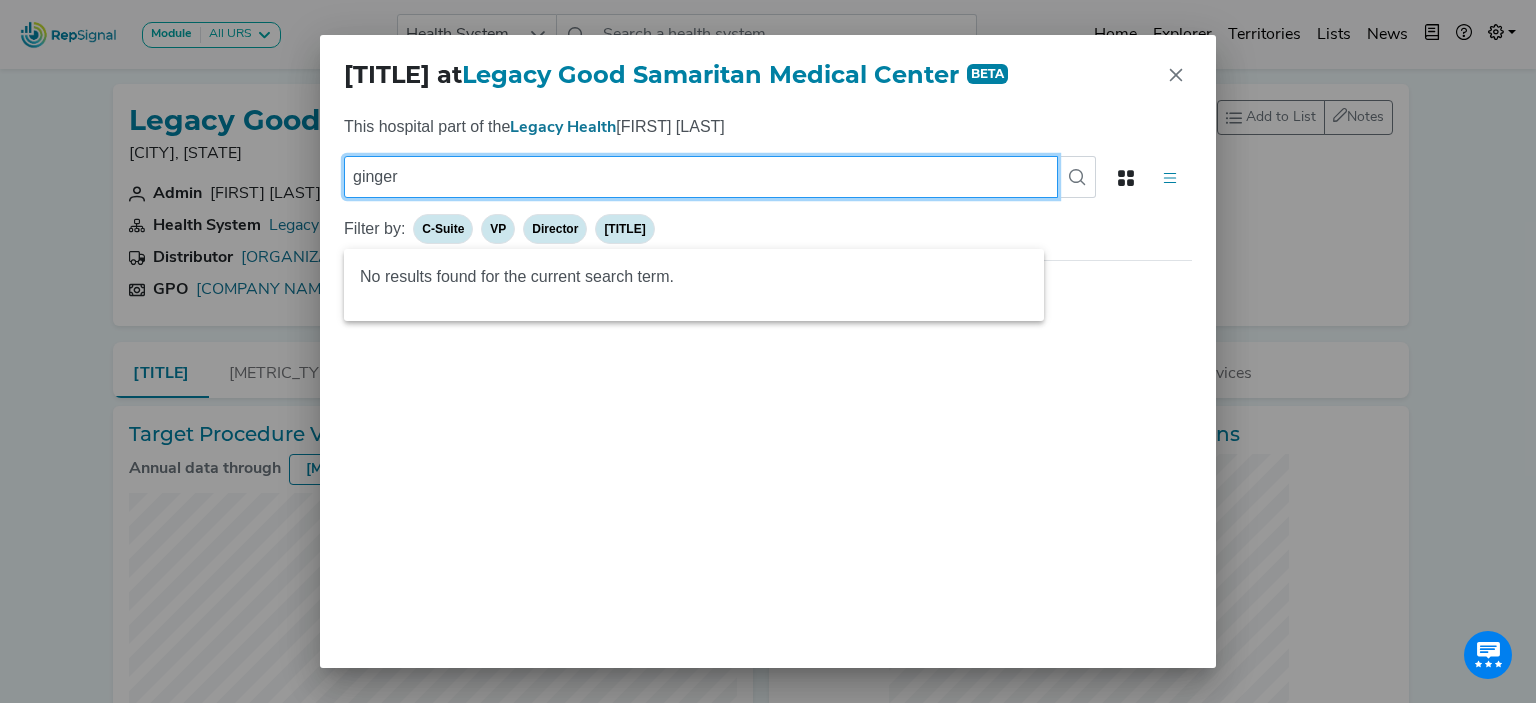 click on "ginger" at bounding box center (701, 177) 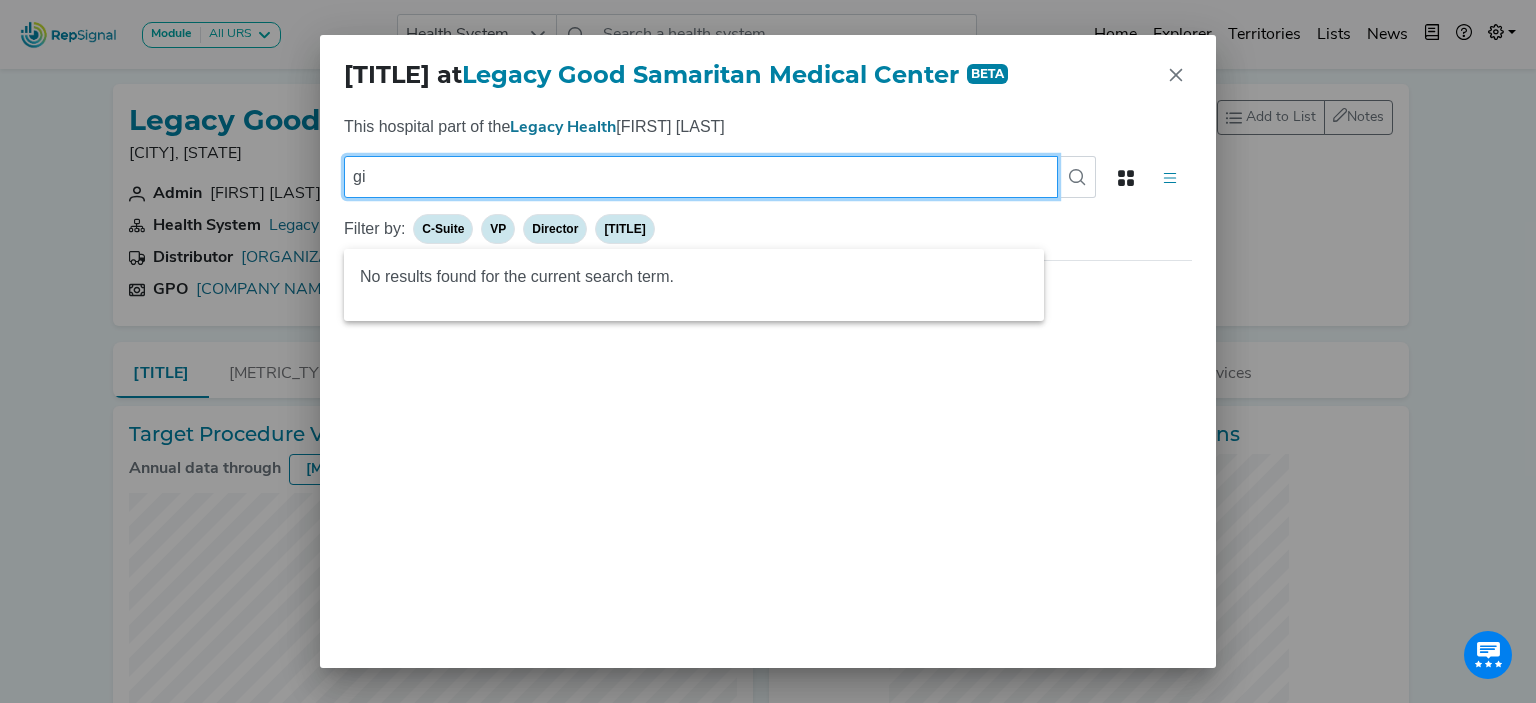 type on "g" 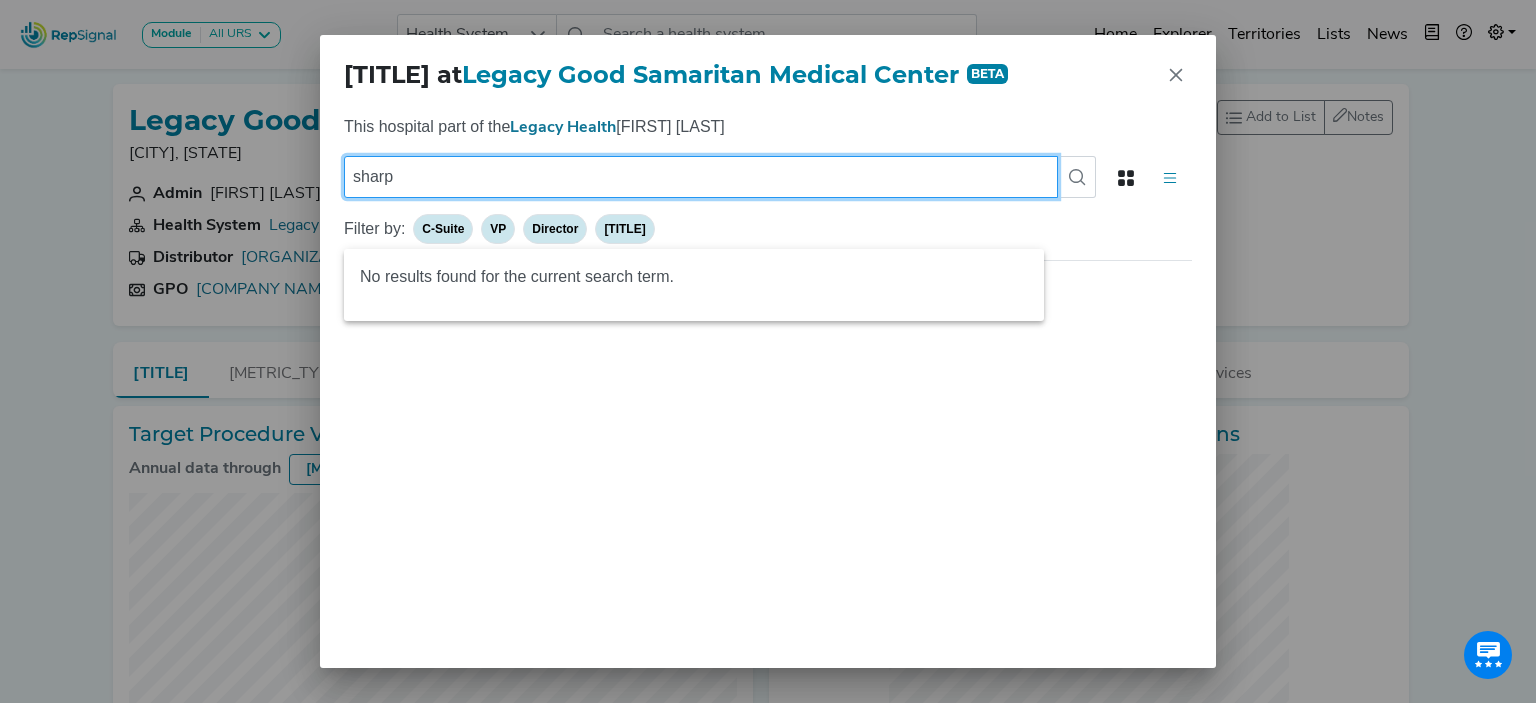 click on "sharp" at bounding box center (701, 177) 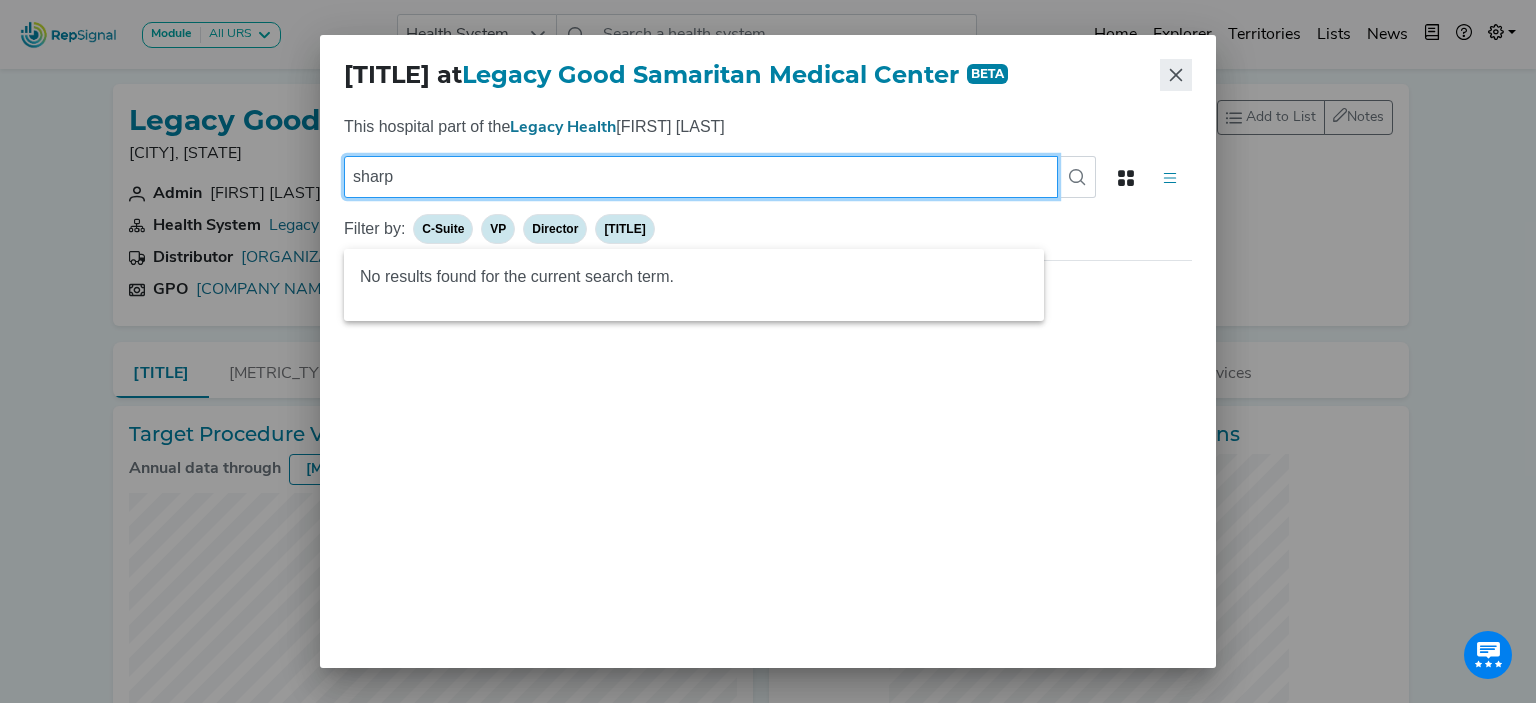 type on "sharp" 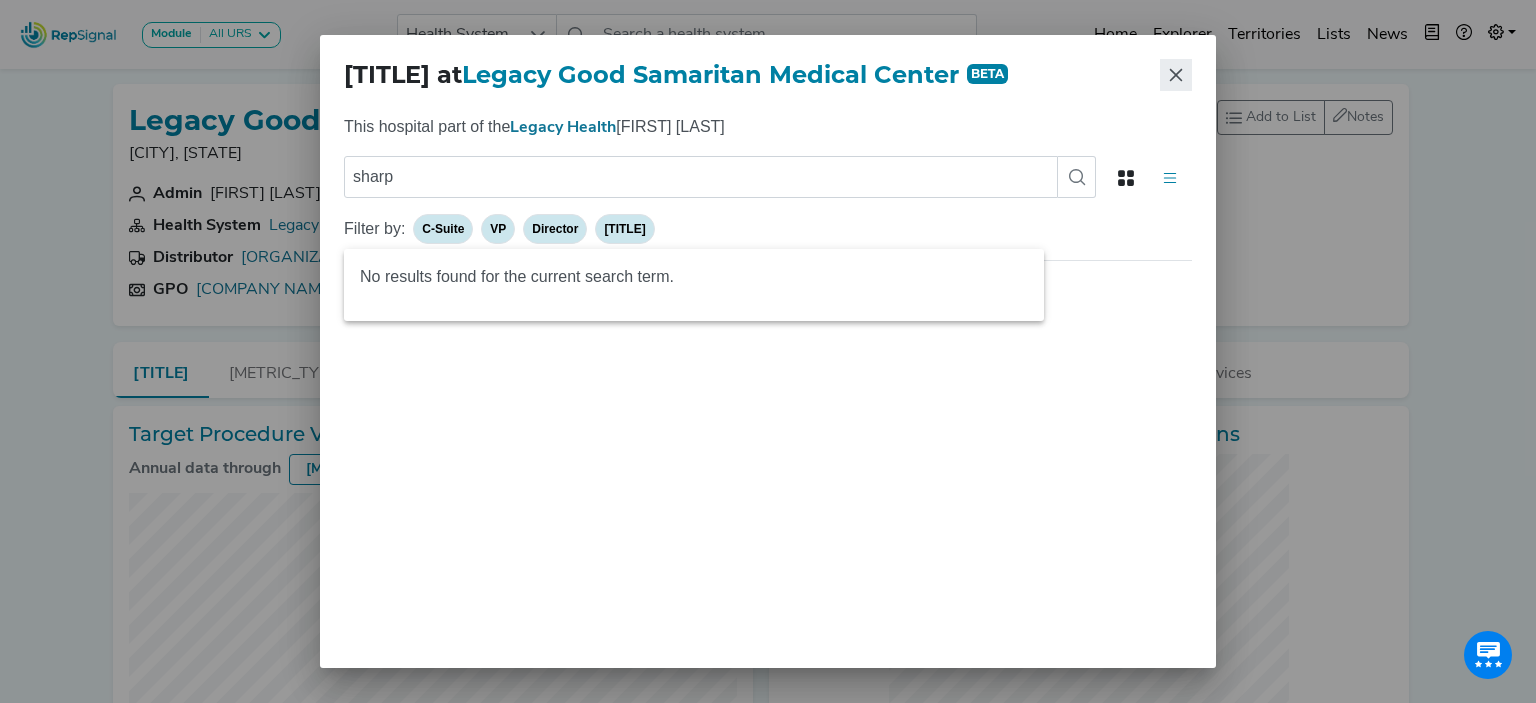 click 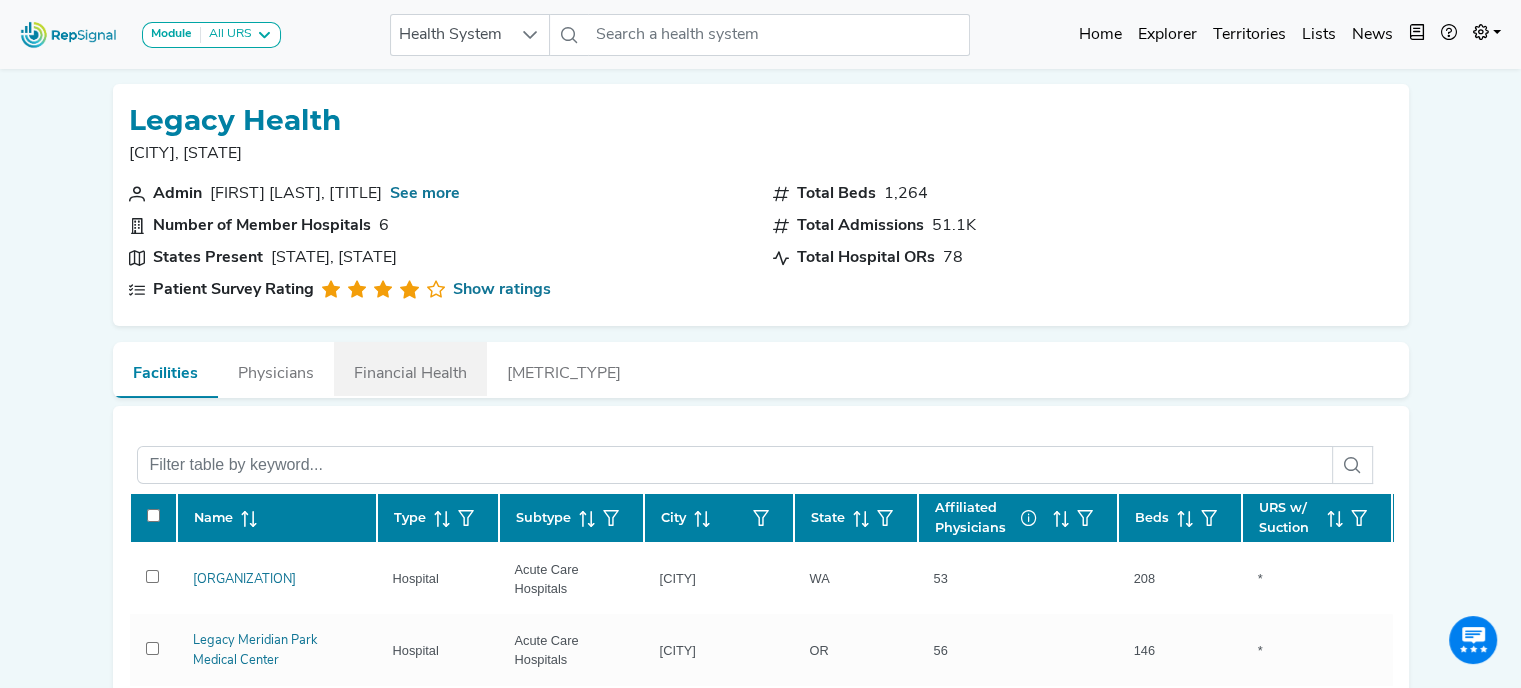 click on "Financial Health" at bounding box center (410, 369) 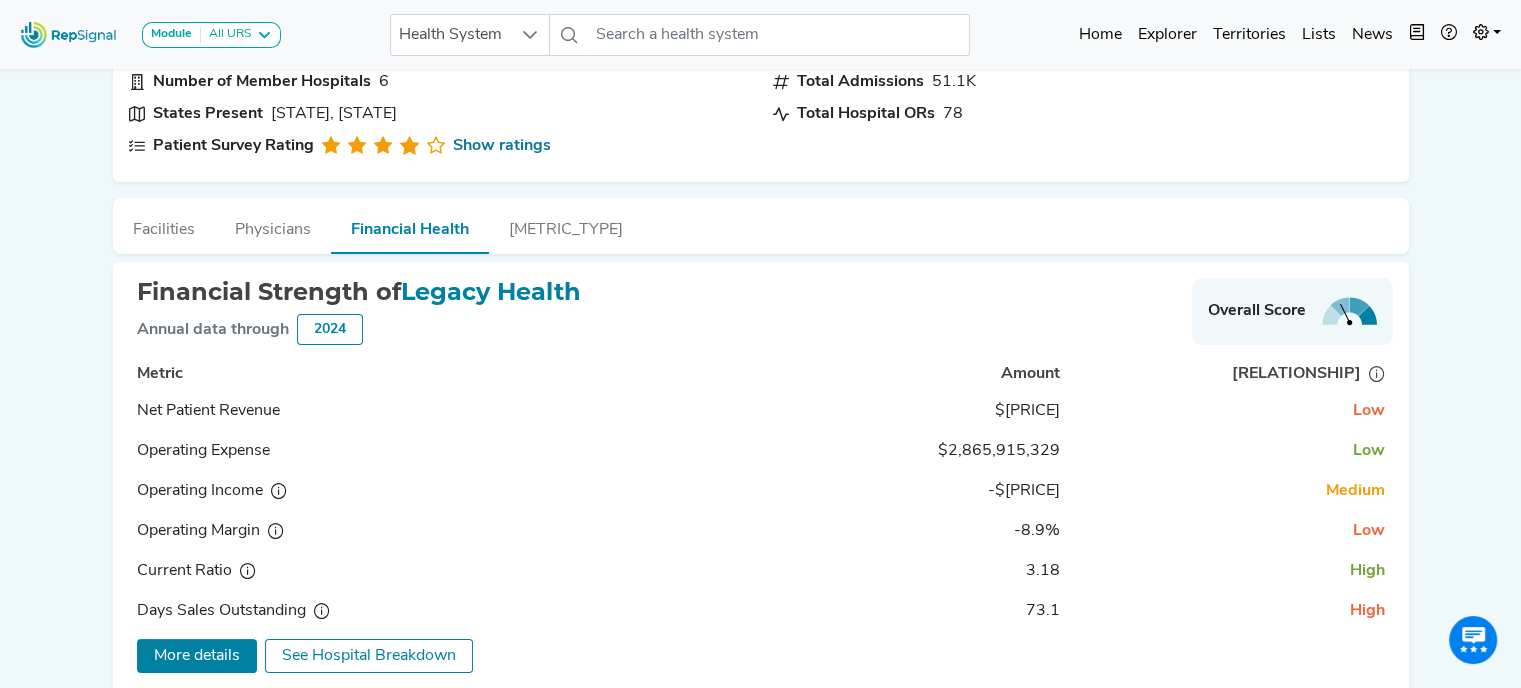 scroll, scrollTop: 0, scrollLeft: 0, axis: both 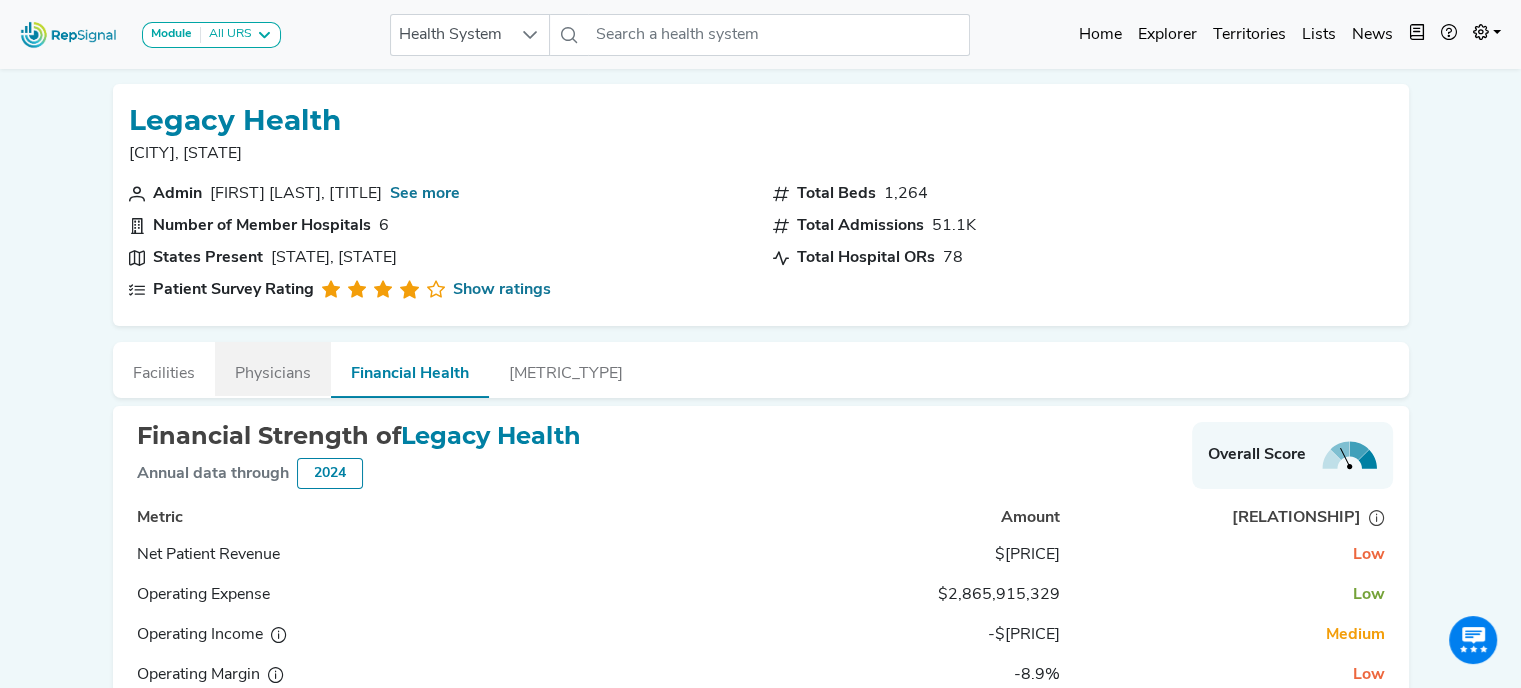 click on "Physicians" at bounding box center (273, 369) 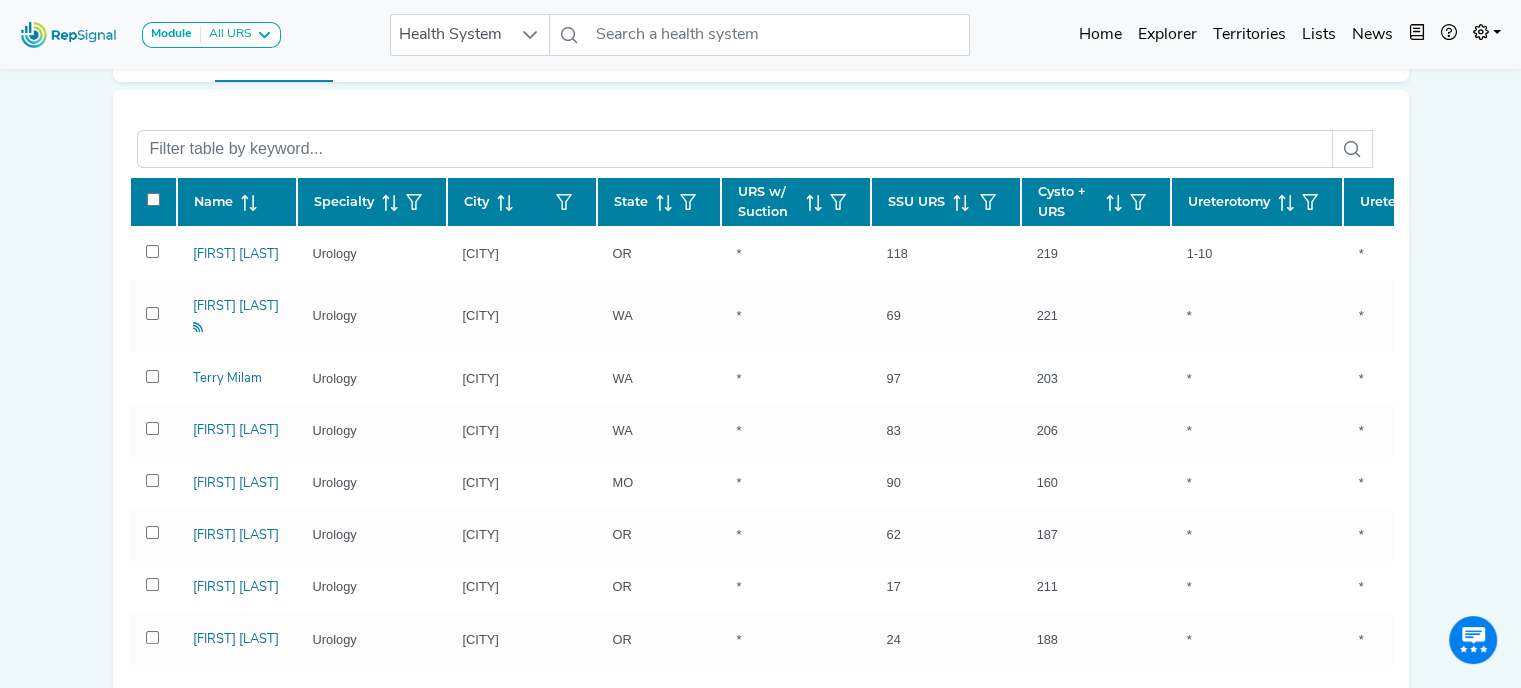 scroll, scrollTop: 319, scrollLeft: 0, axis: vertical 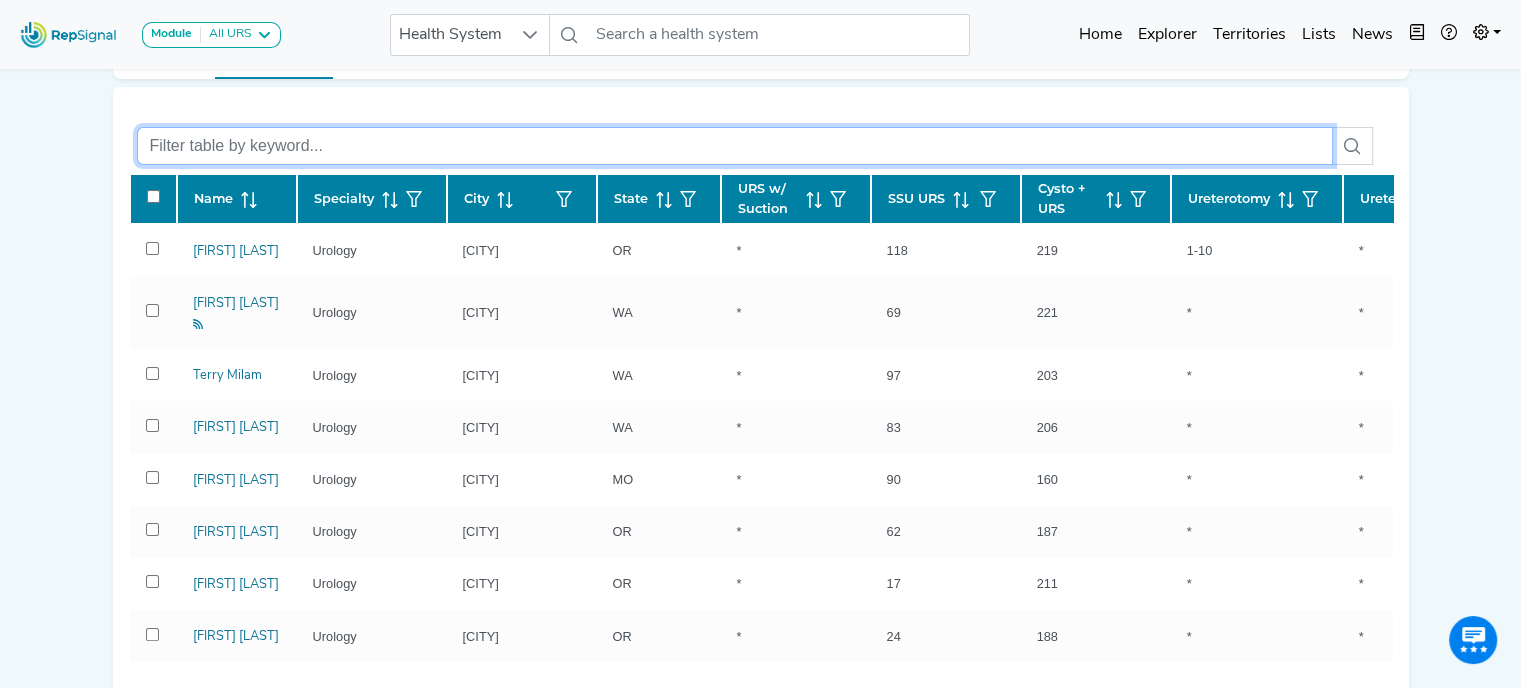 click at bounding box center (735, 146) 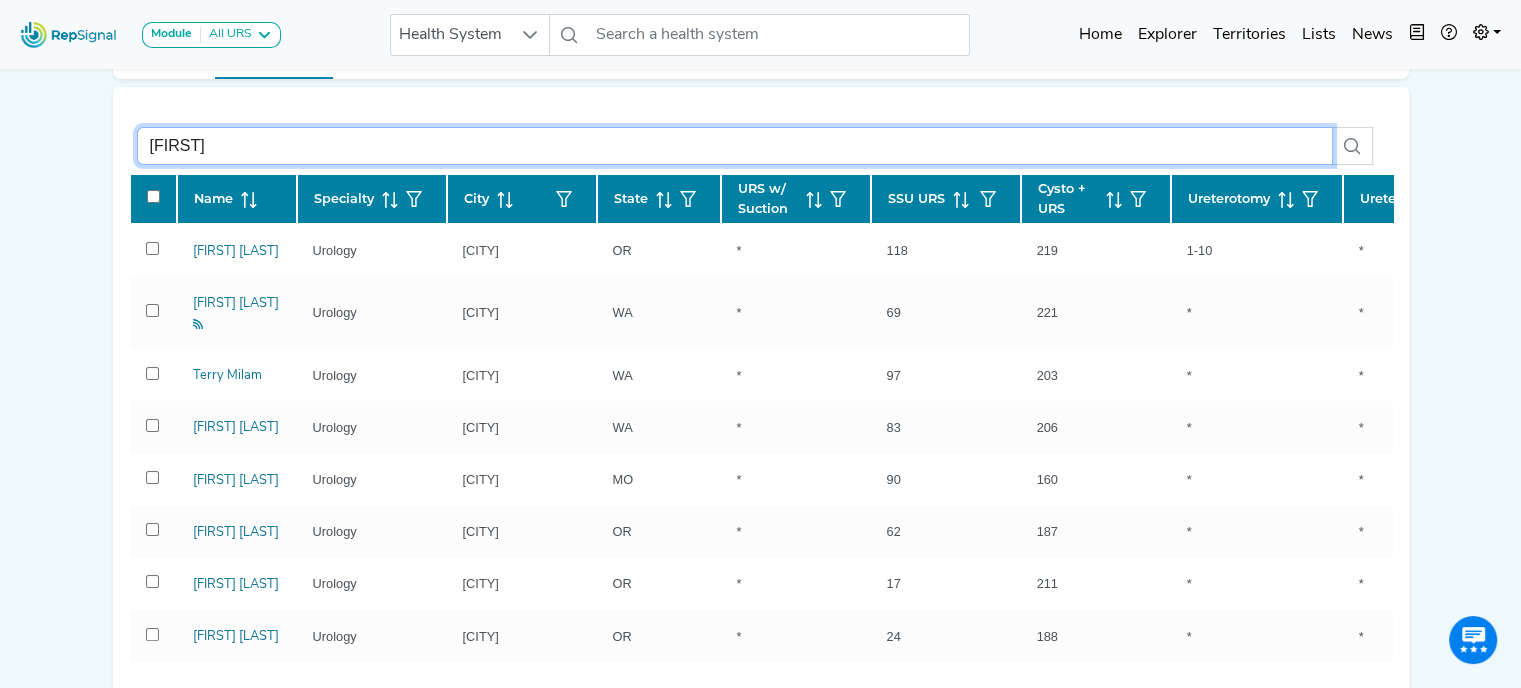 click on "[FIRST]" at bounding box center (735, 146) 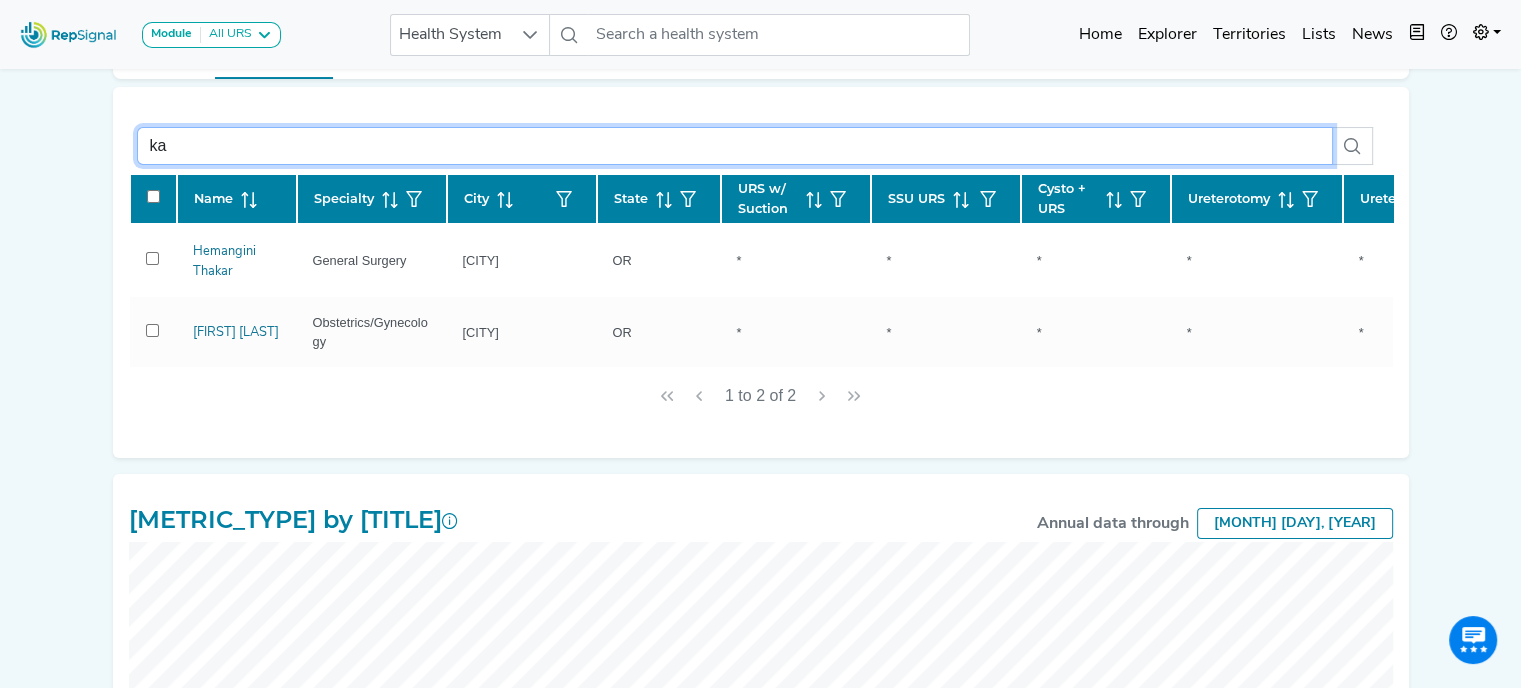 type on "k" 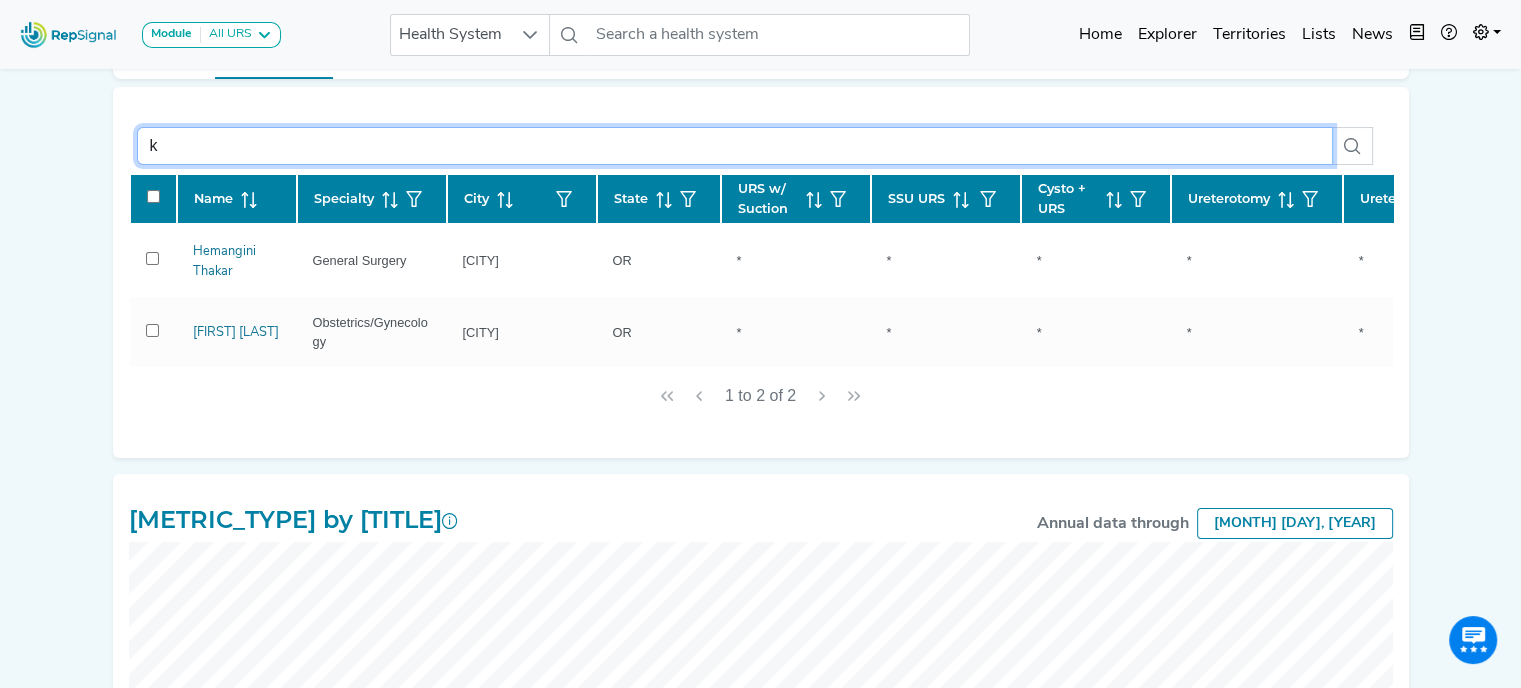type 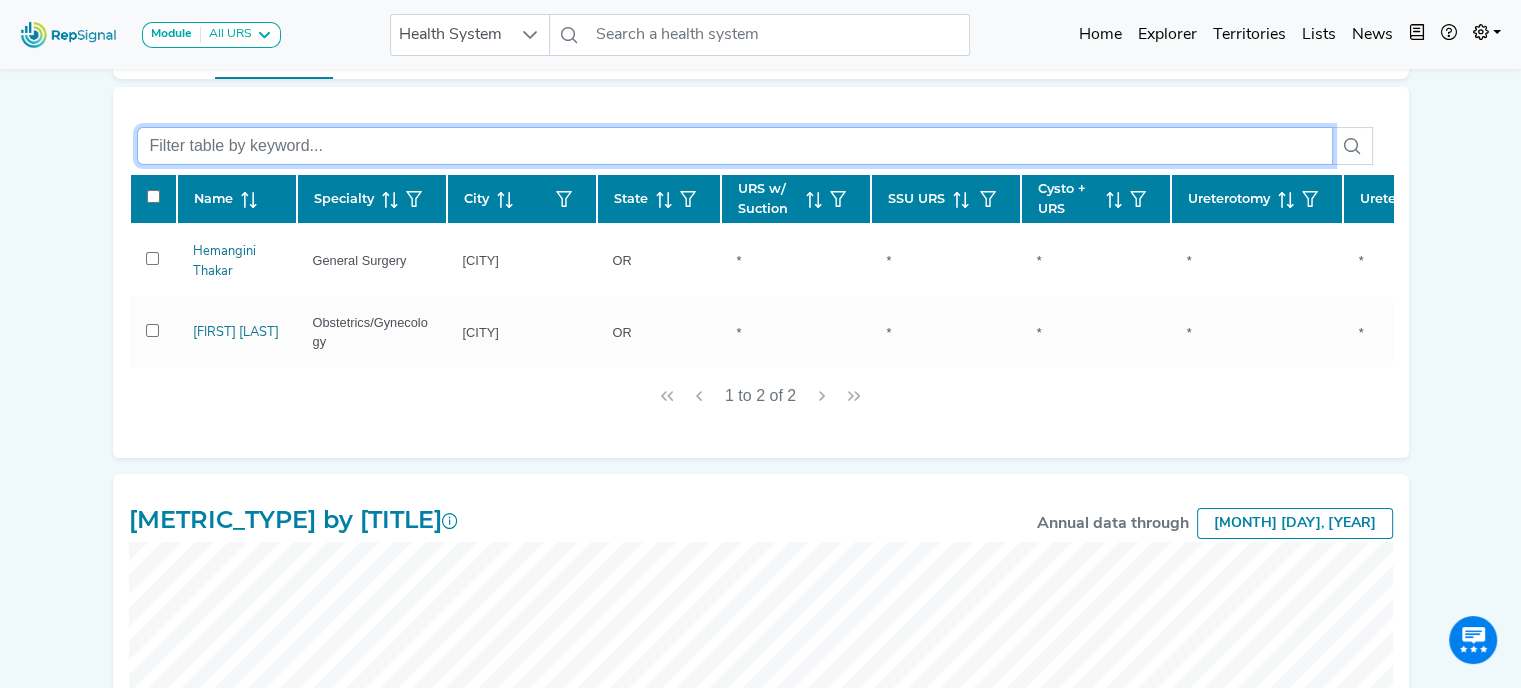 click at bounding box center [735, 146] 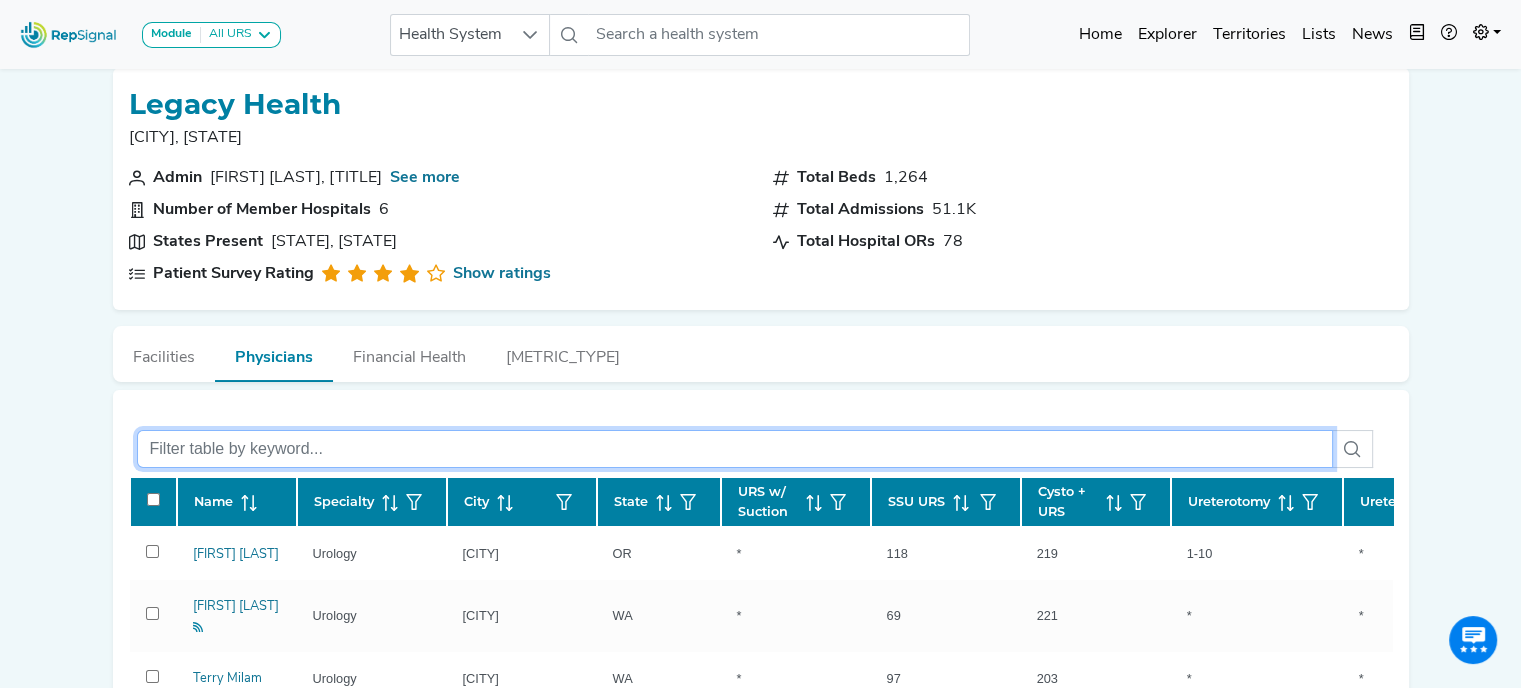 scroll, scrollTop: 0, scrollLeft: 0, axis: both 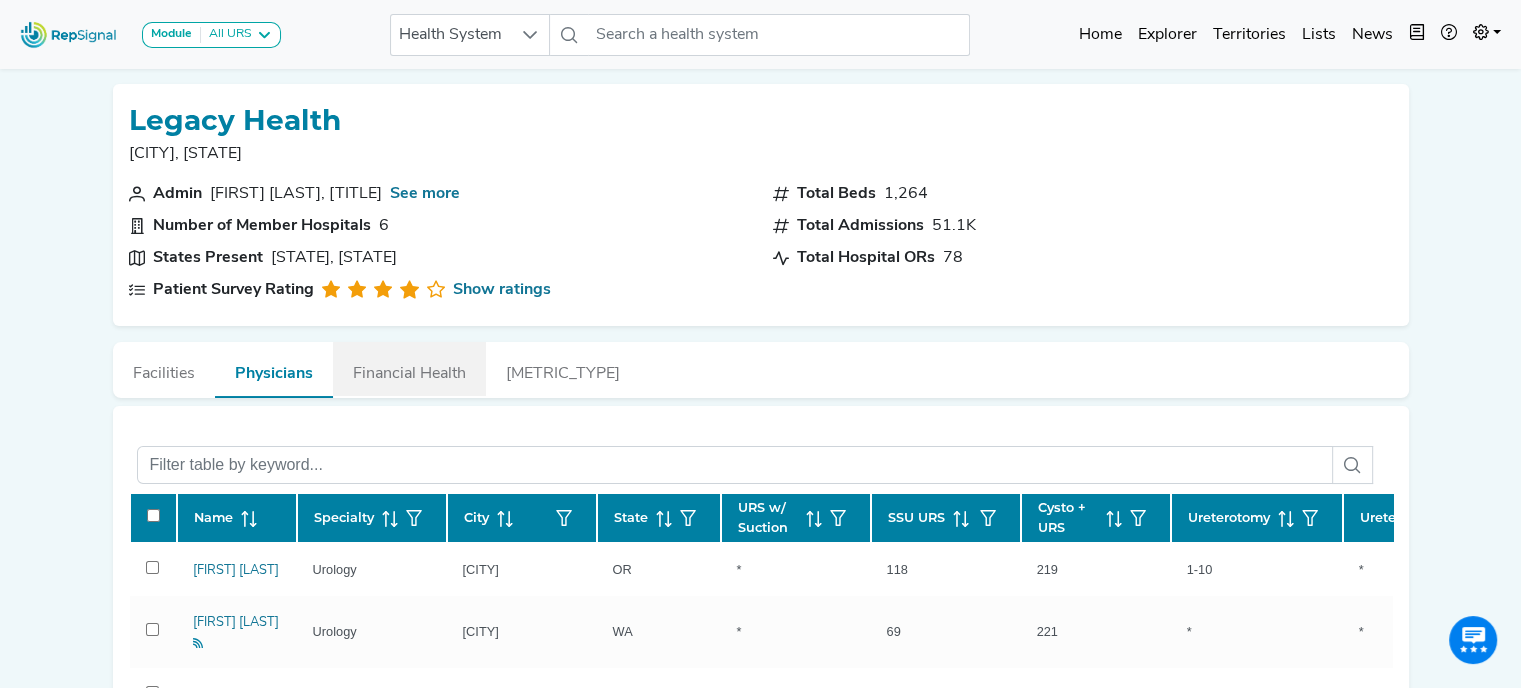 click on "Financial Health" at bounding box center (409, 369) 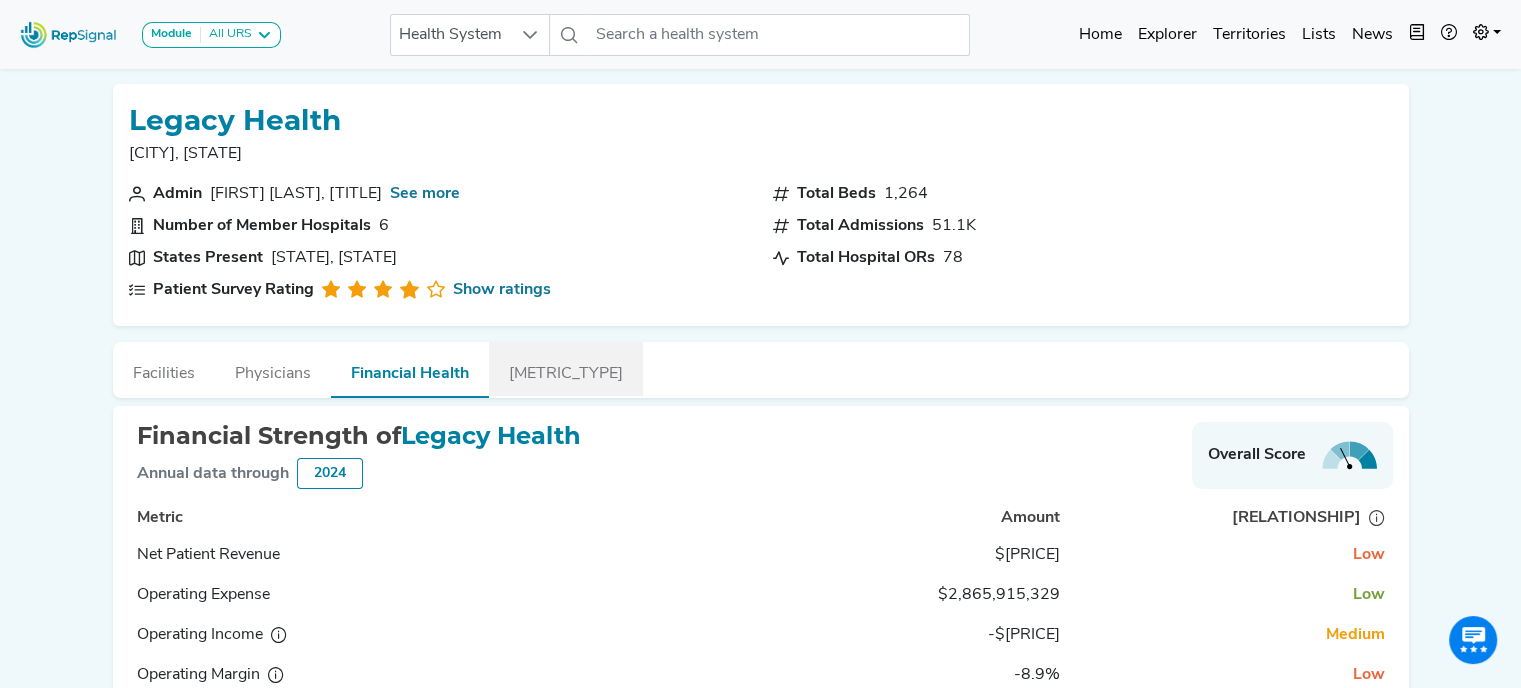 click on "[METRIC_TYPE]" at bounding box center [566, 369] 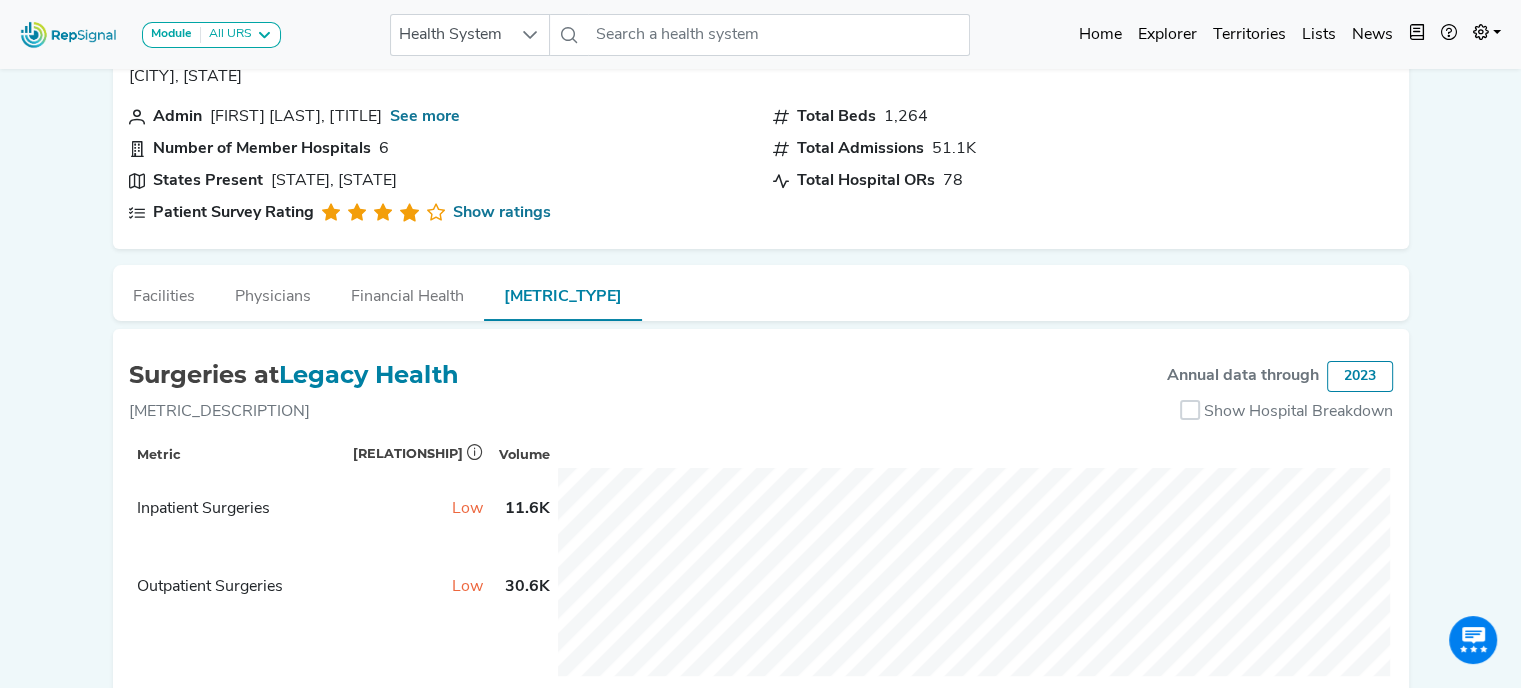 scroll, scrollTop: 0, scrollLeft: 0, axis: both 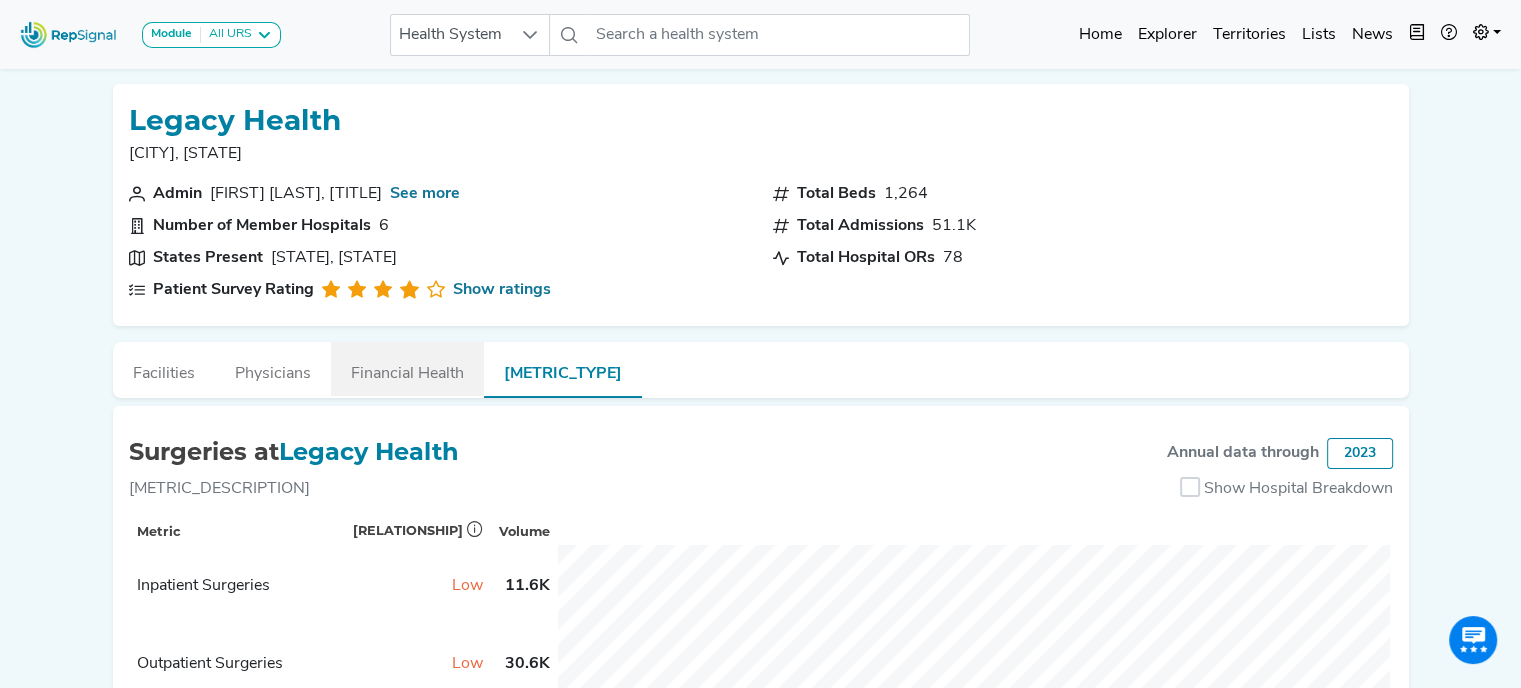 click on "Financial Health" at bounding box center [407, 369] 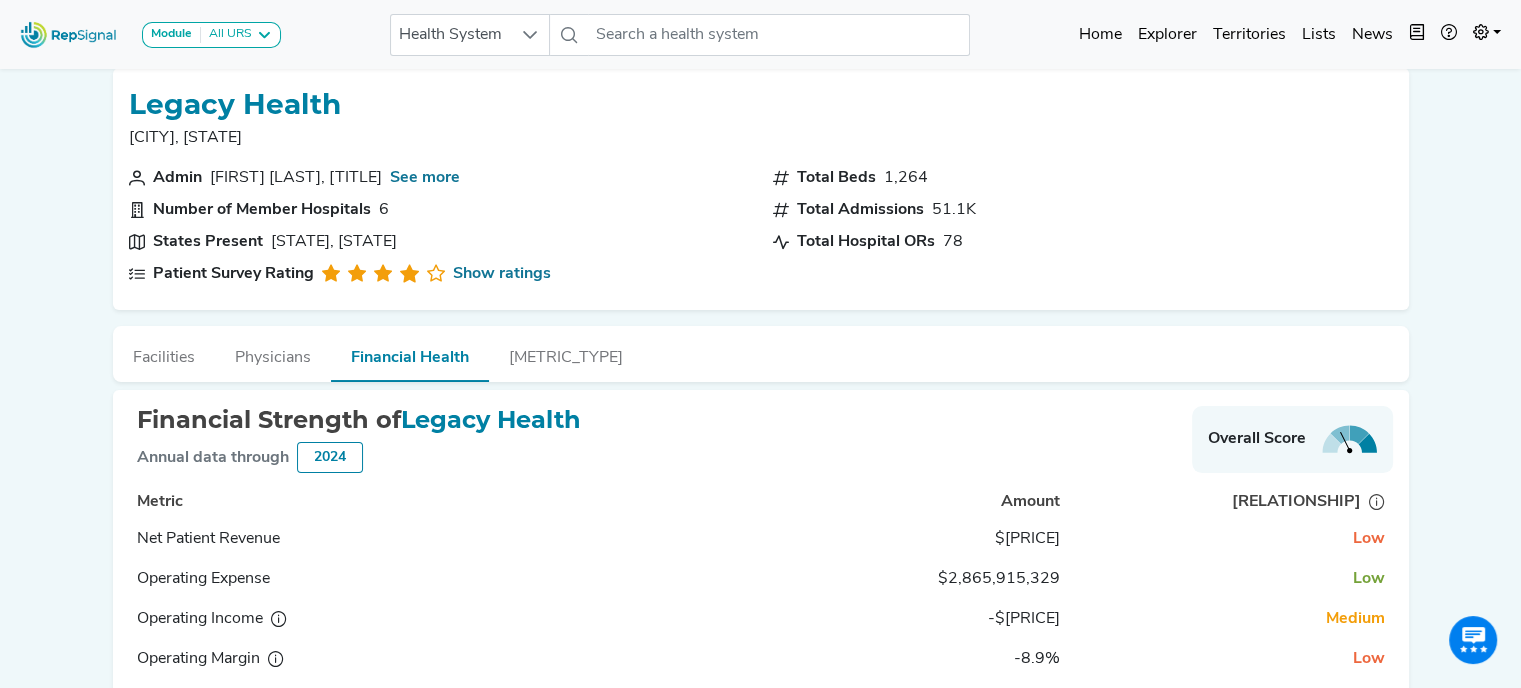 scroll, scrollTop: 0, scrollLeft: 0, axis: both 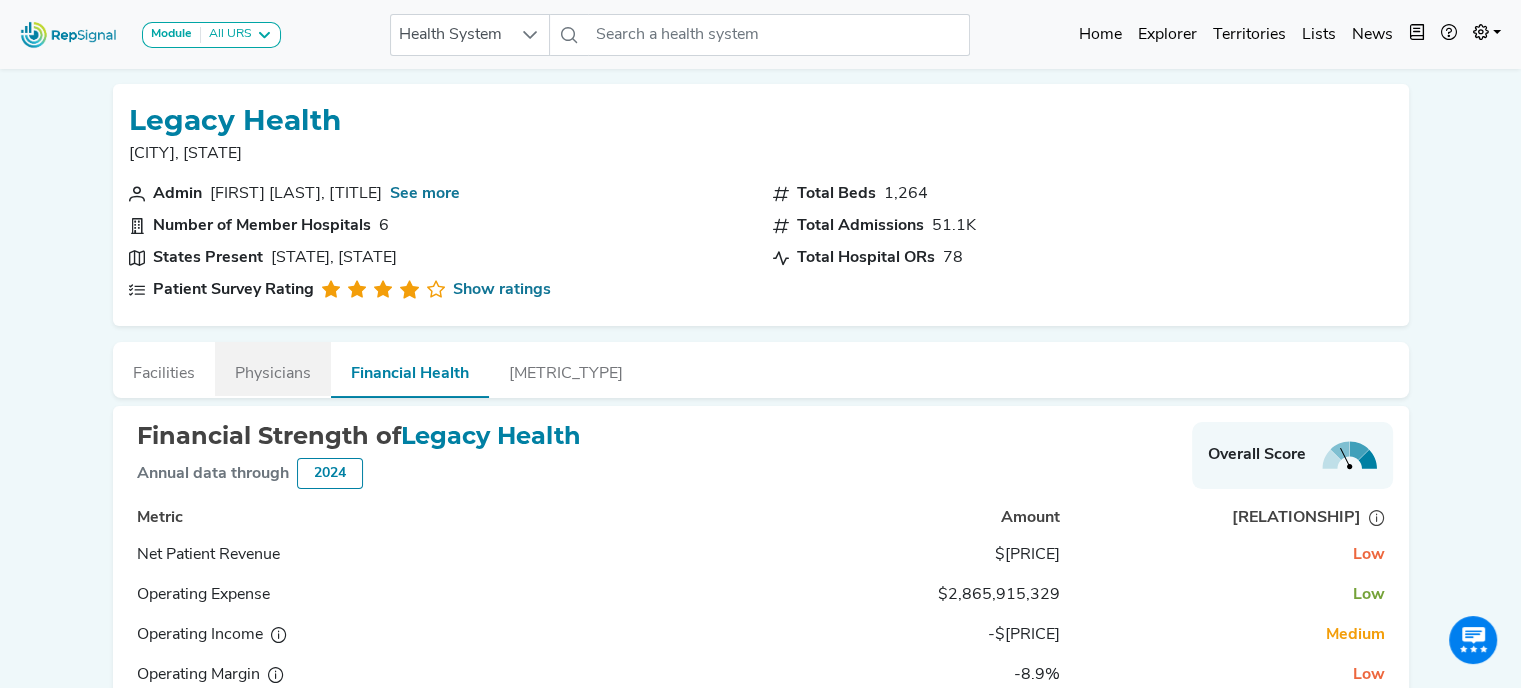 click on "Physicians" at bounding box center [273, 369] 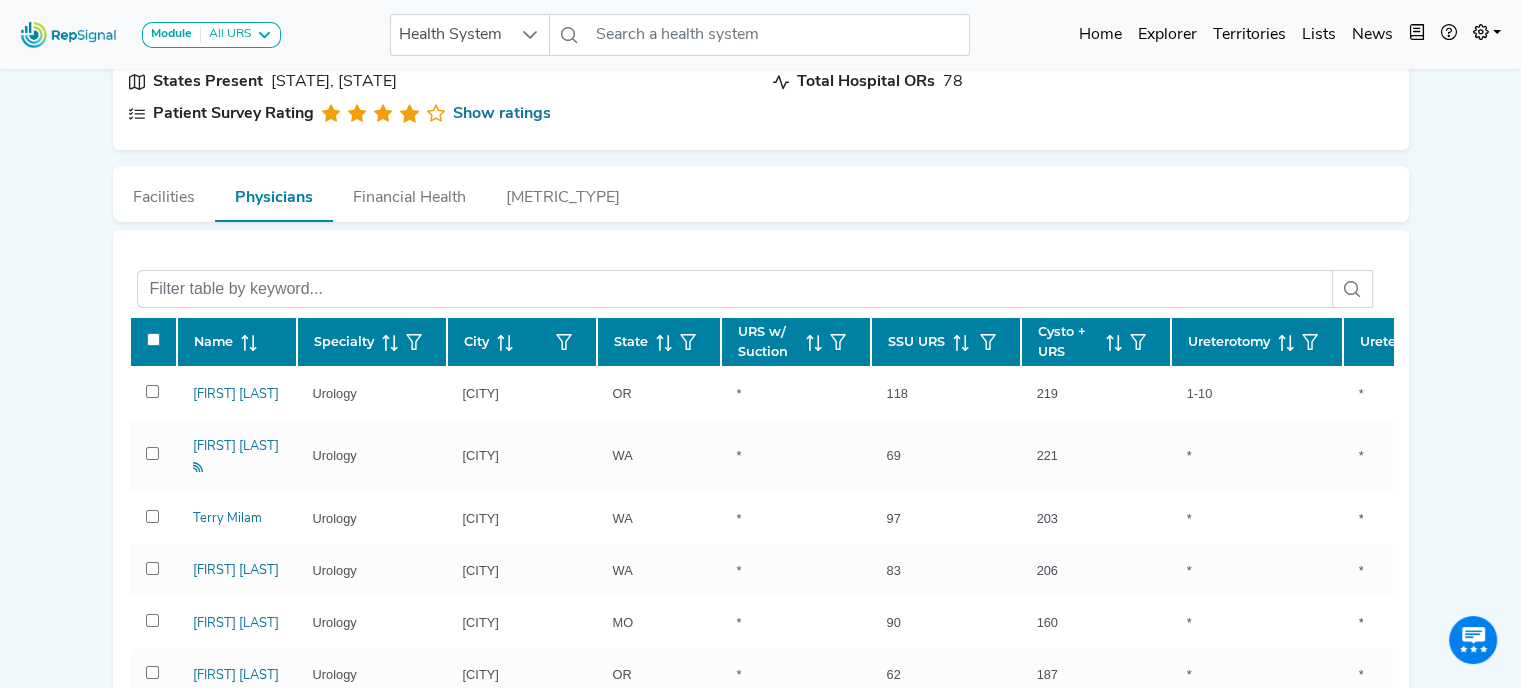 scroll, scrollTop: 195, scrollLeft: 0, axis: vertical 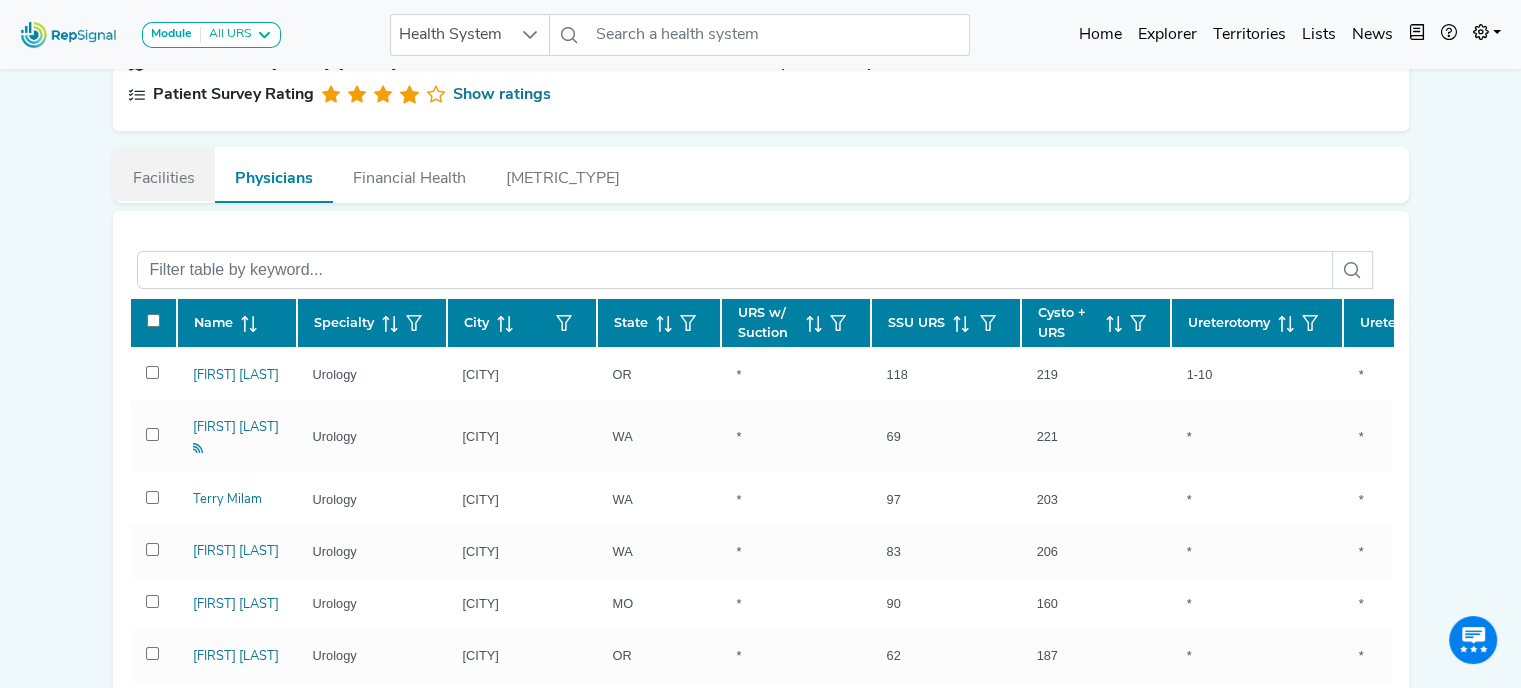 click on "Facilities" at bounding box center (164, 174) 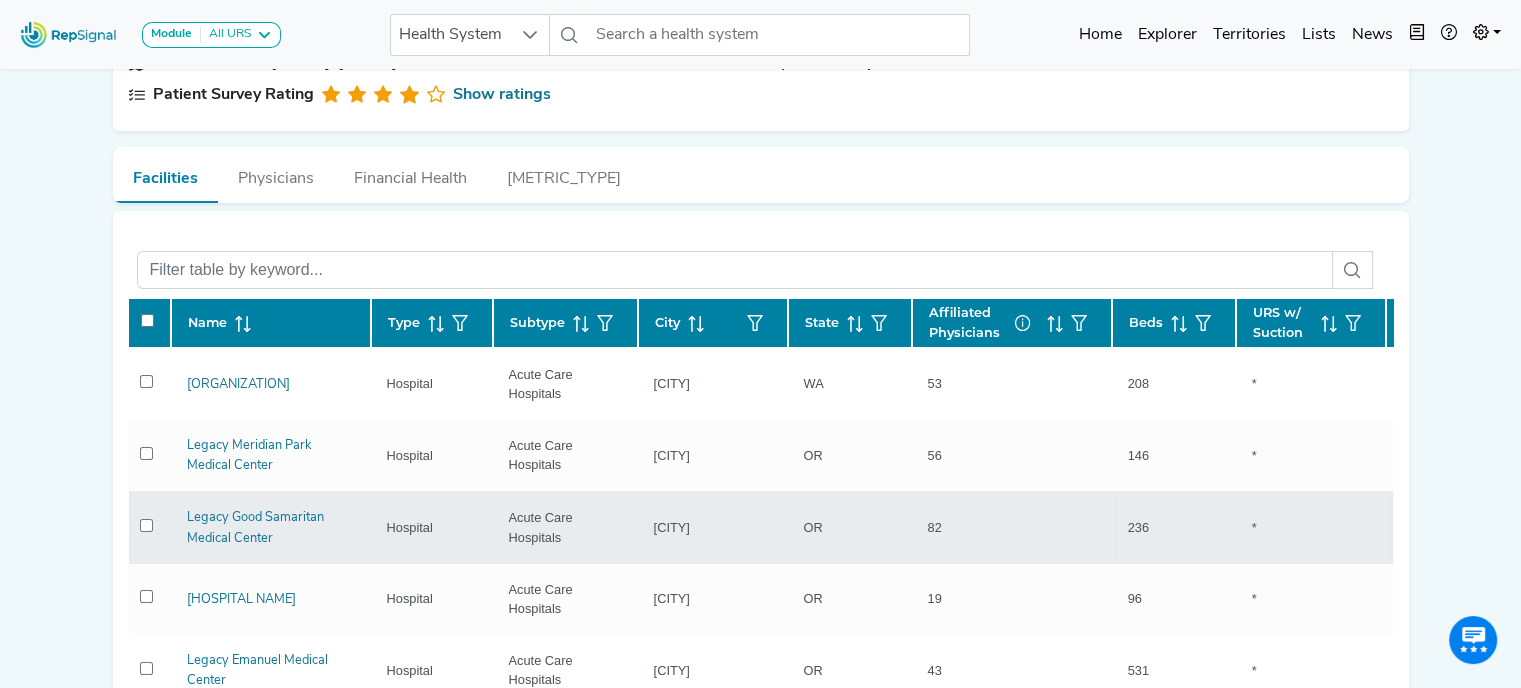 scroll, scrollTop: 0, scrollLeft: 0, axis: both 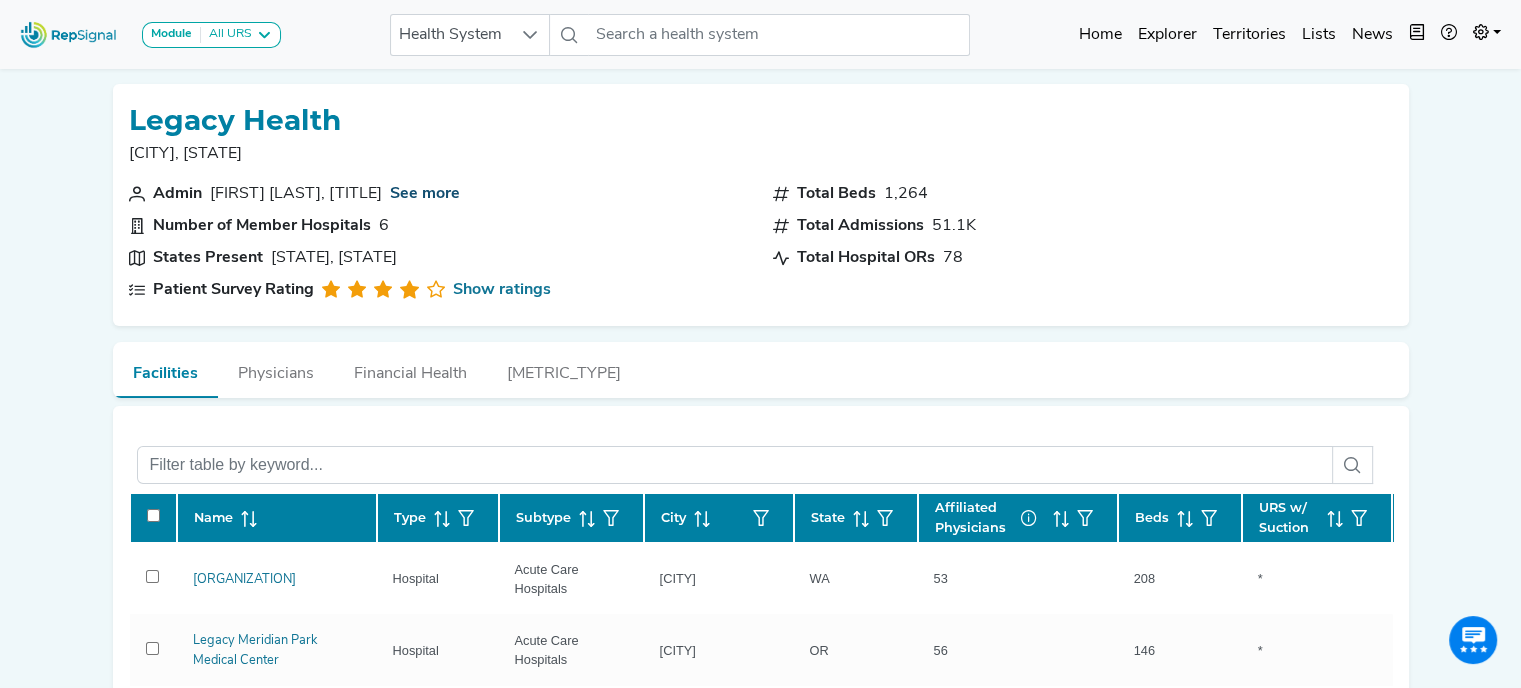 click on "See more" at bounding box center (425, 194) 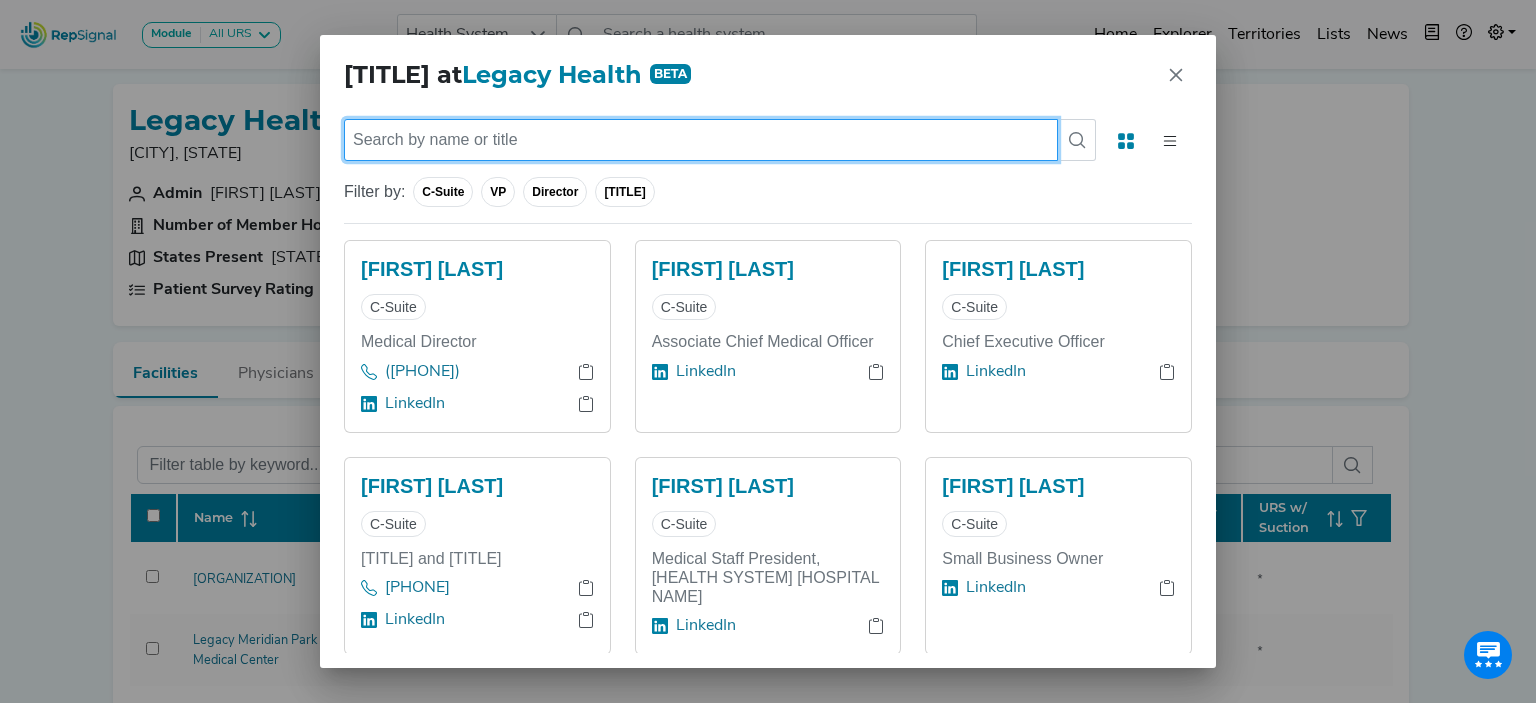 click at bounding box center [701, 140] 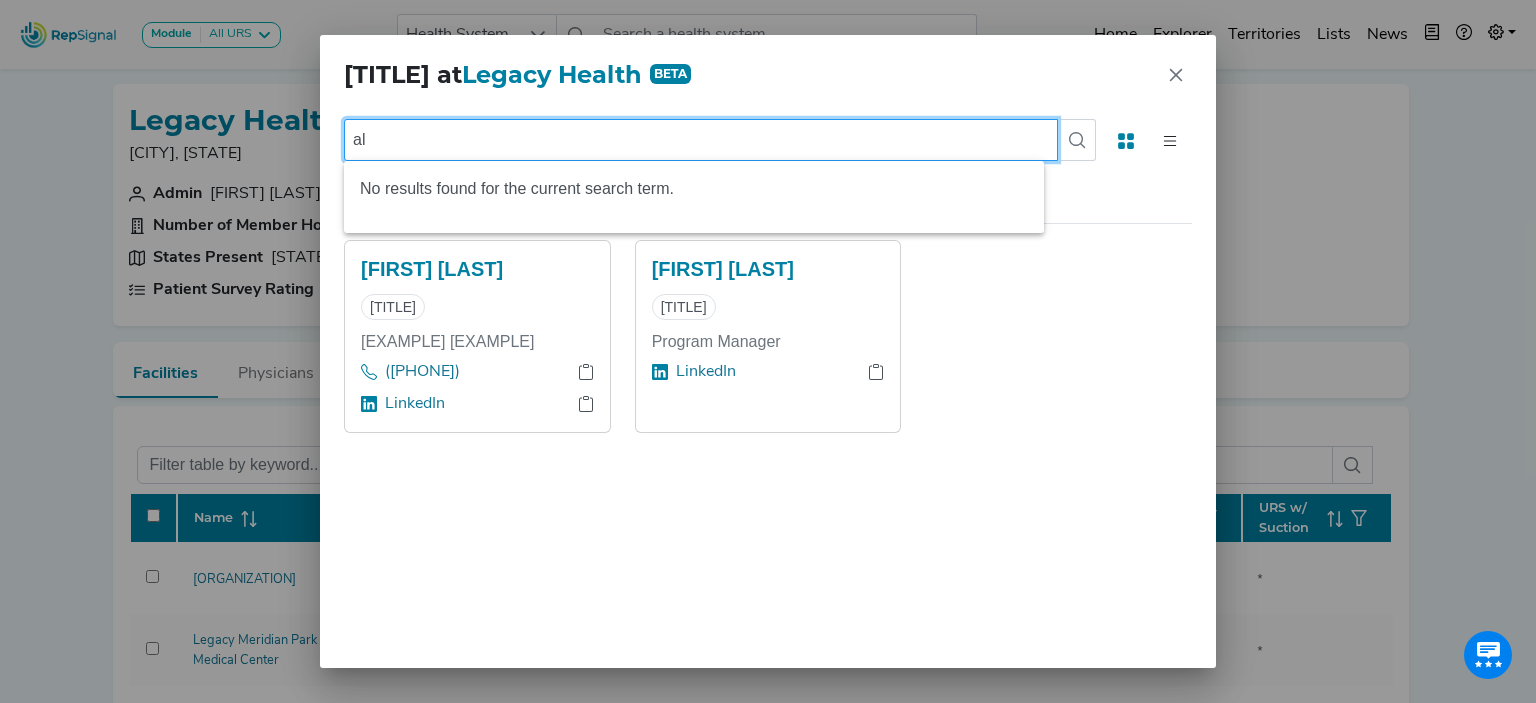 type on "a" 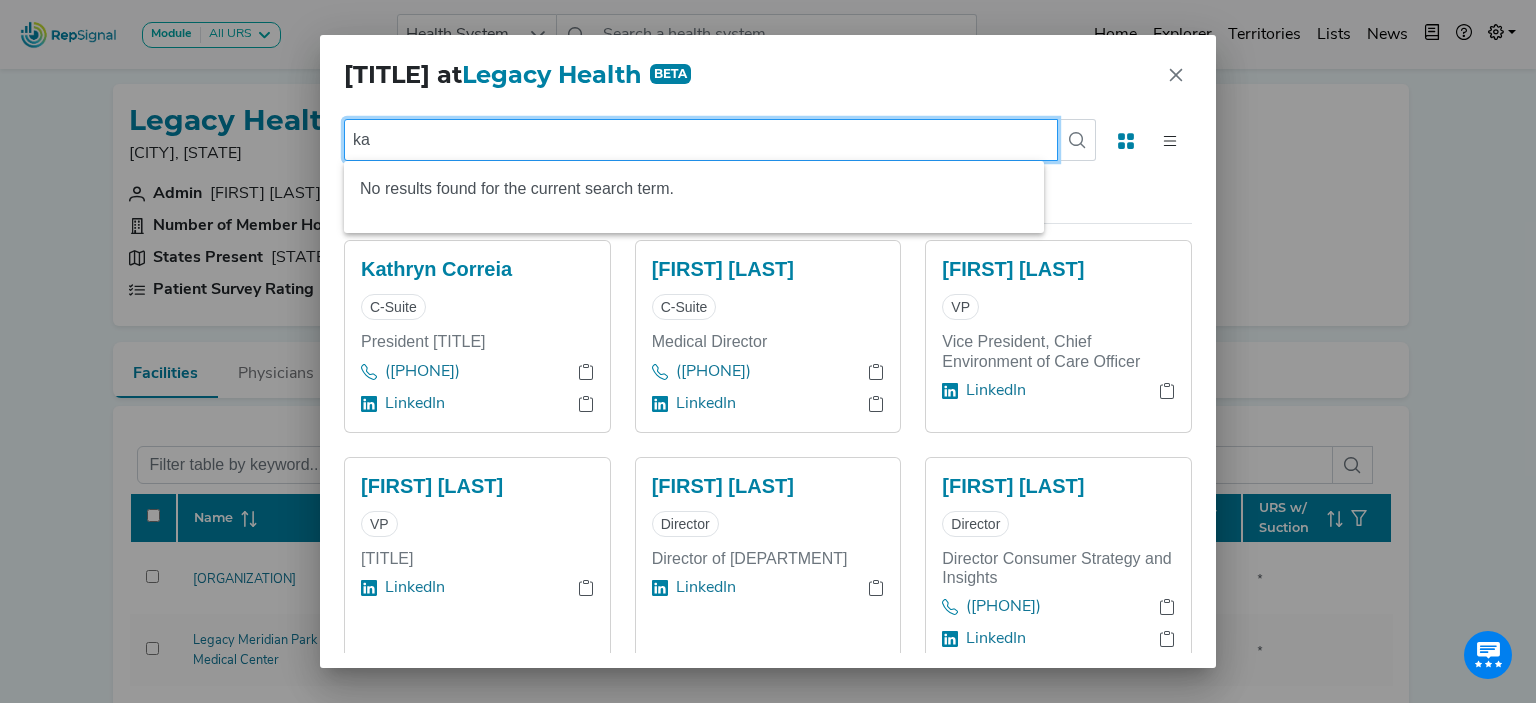 type on "k" 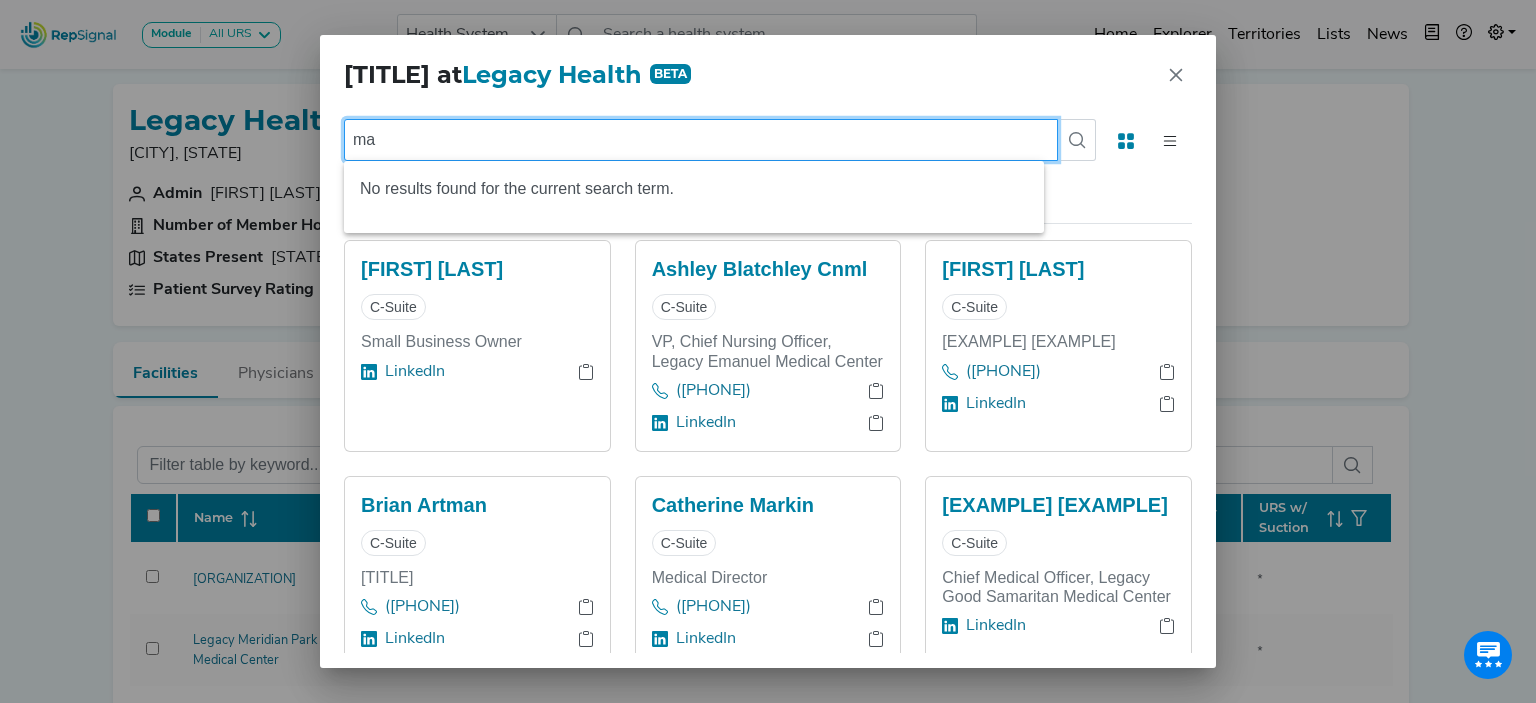 type on "[NAME]" 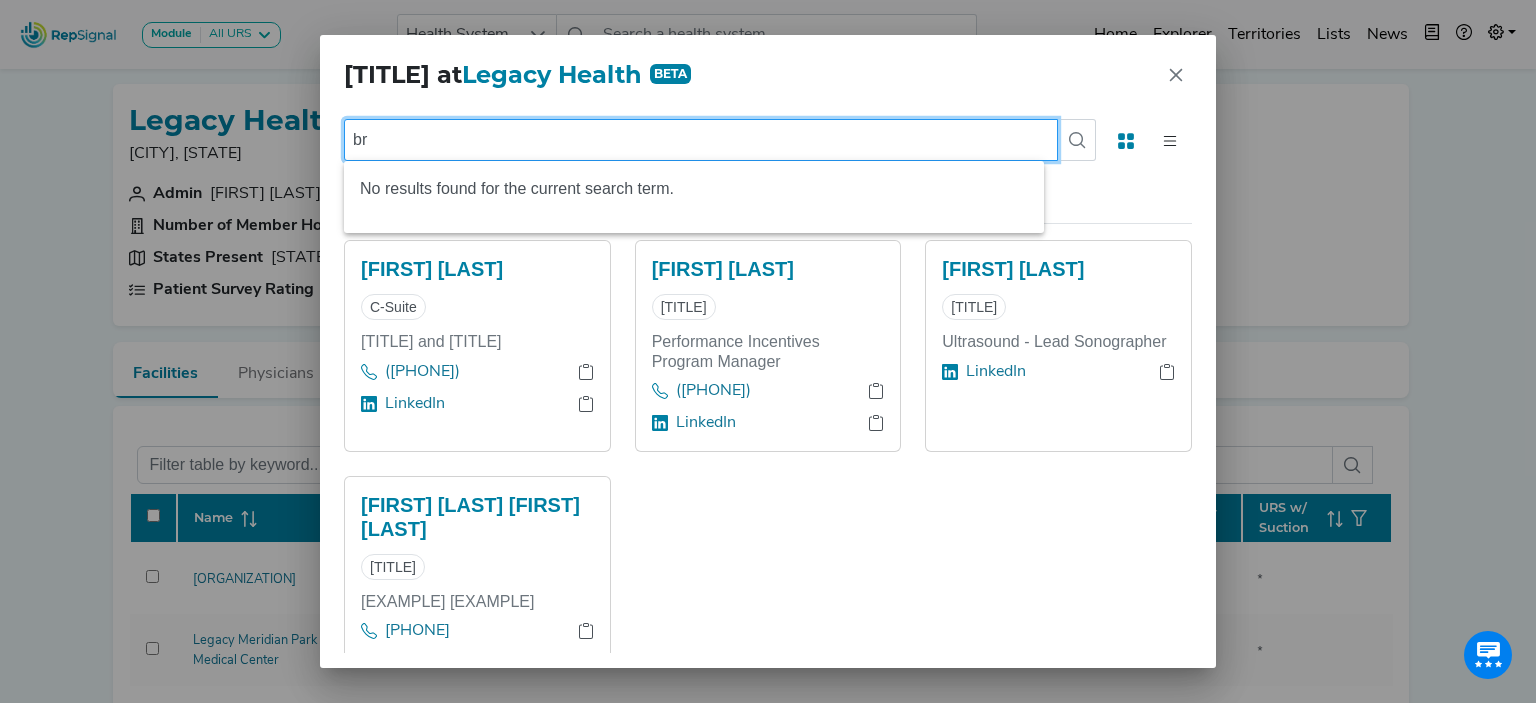 type on "b" 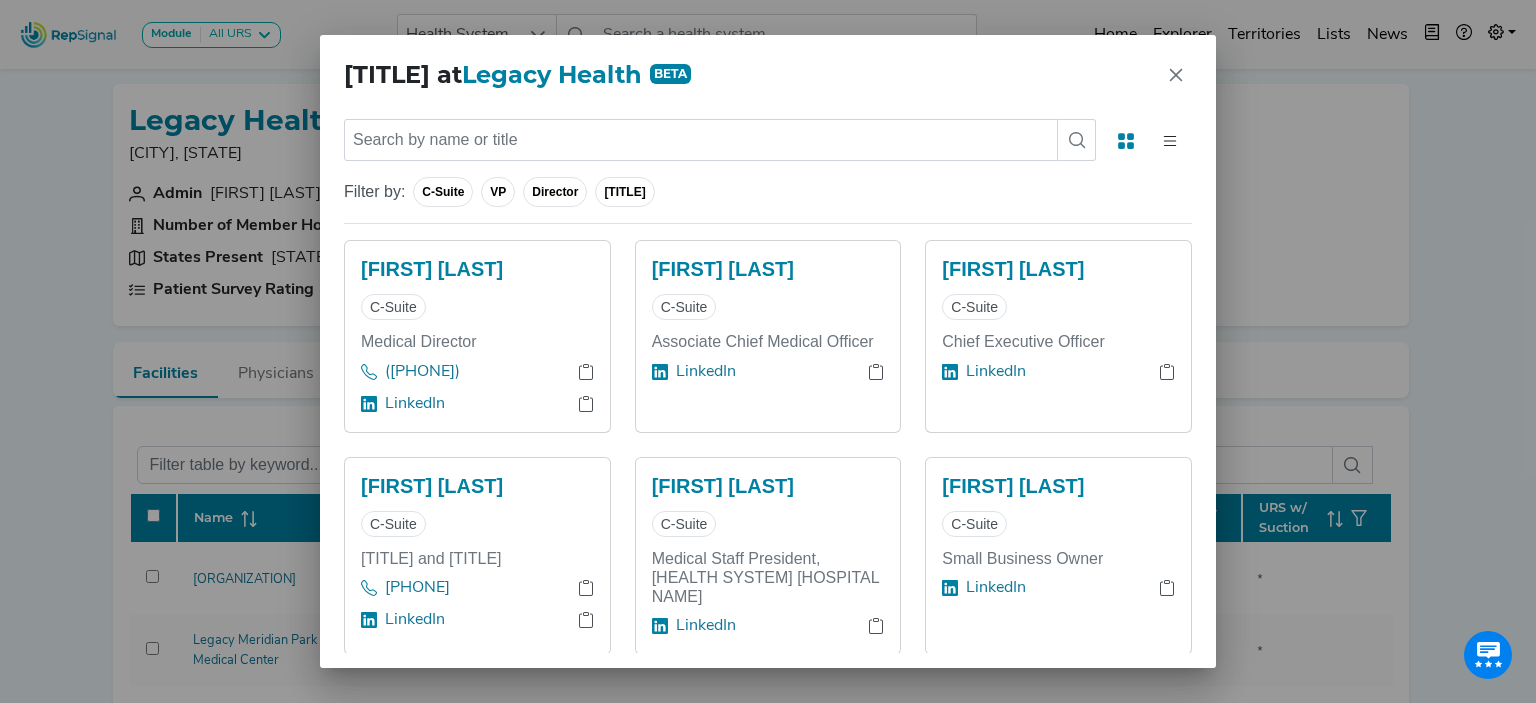 click on "[TITLE] [TITLE] at [ORGANIZATION]" 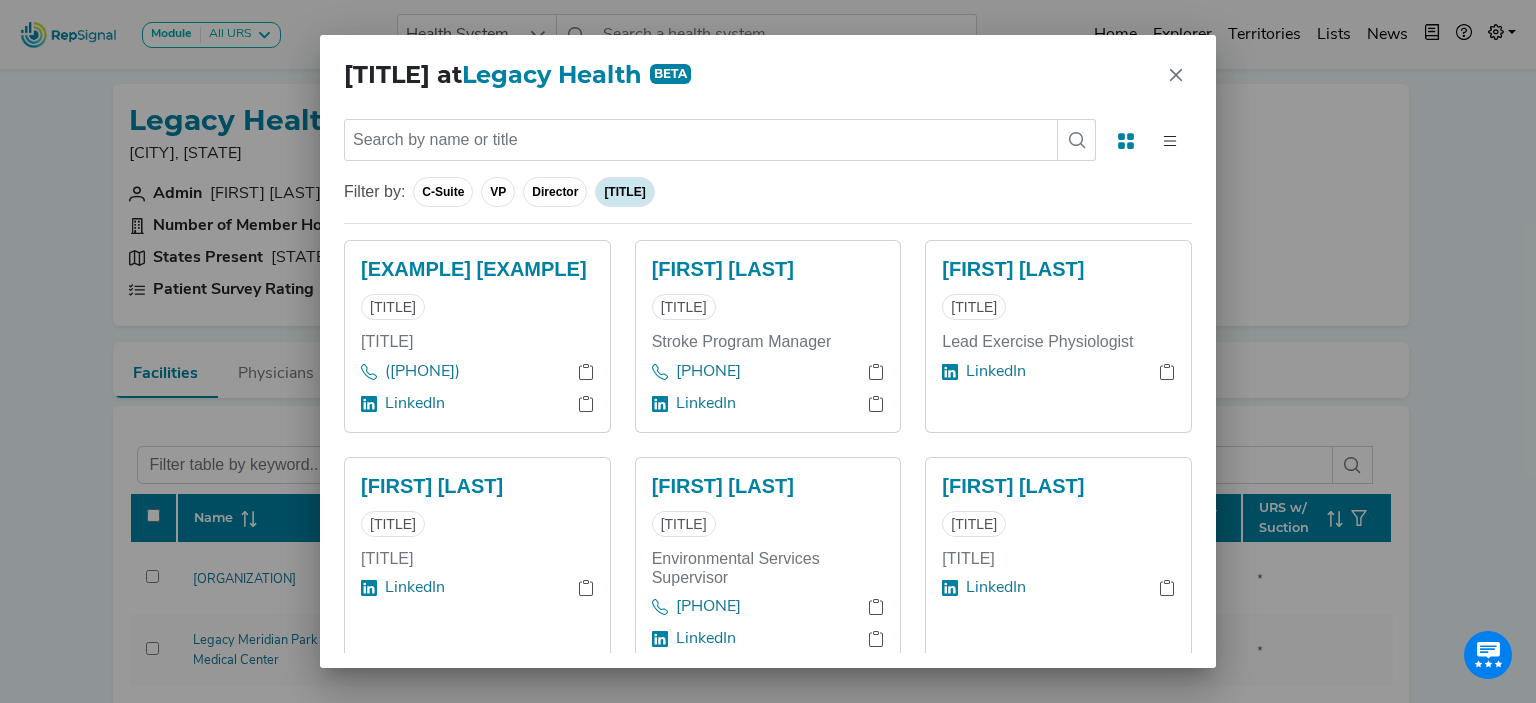 click on "Director" 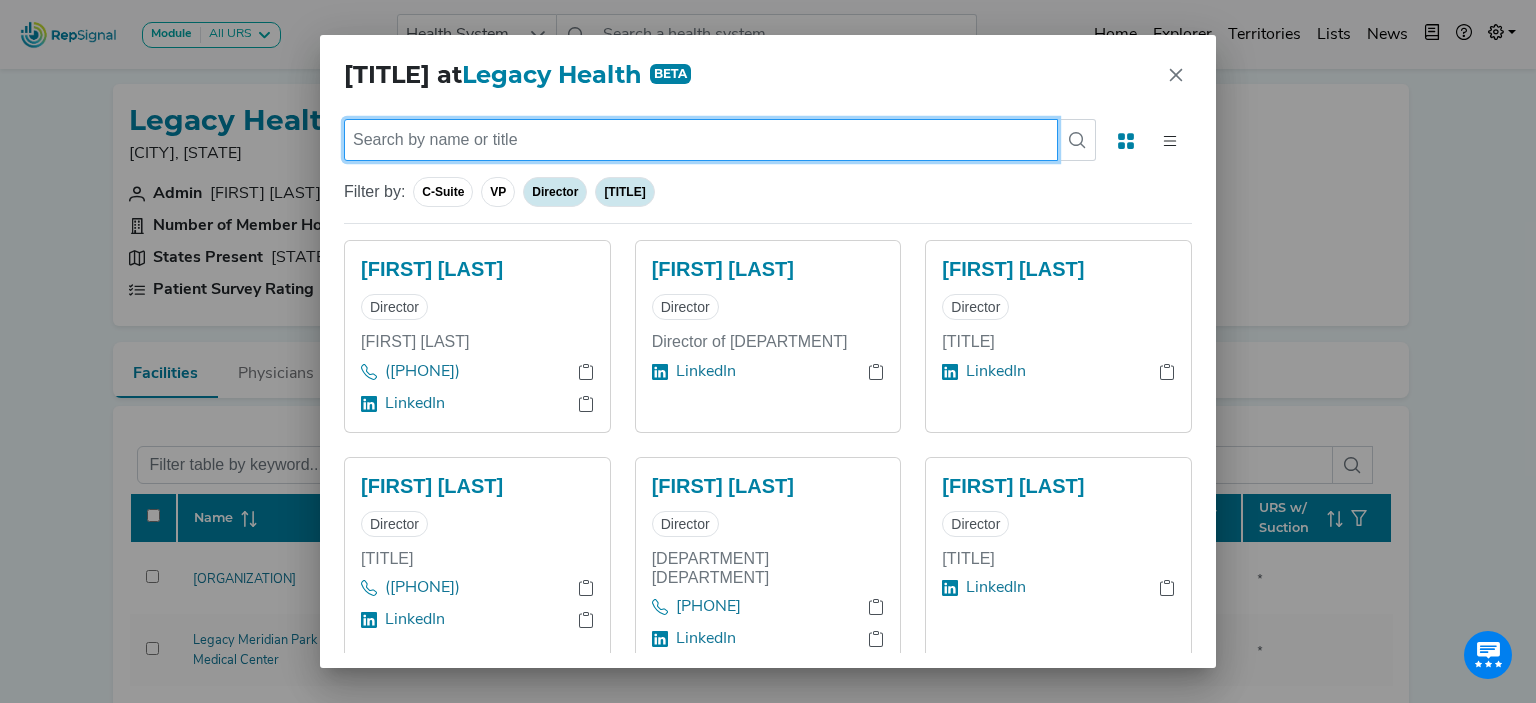 click at bounding box center (701, 140) 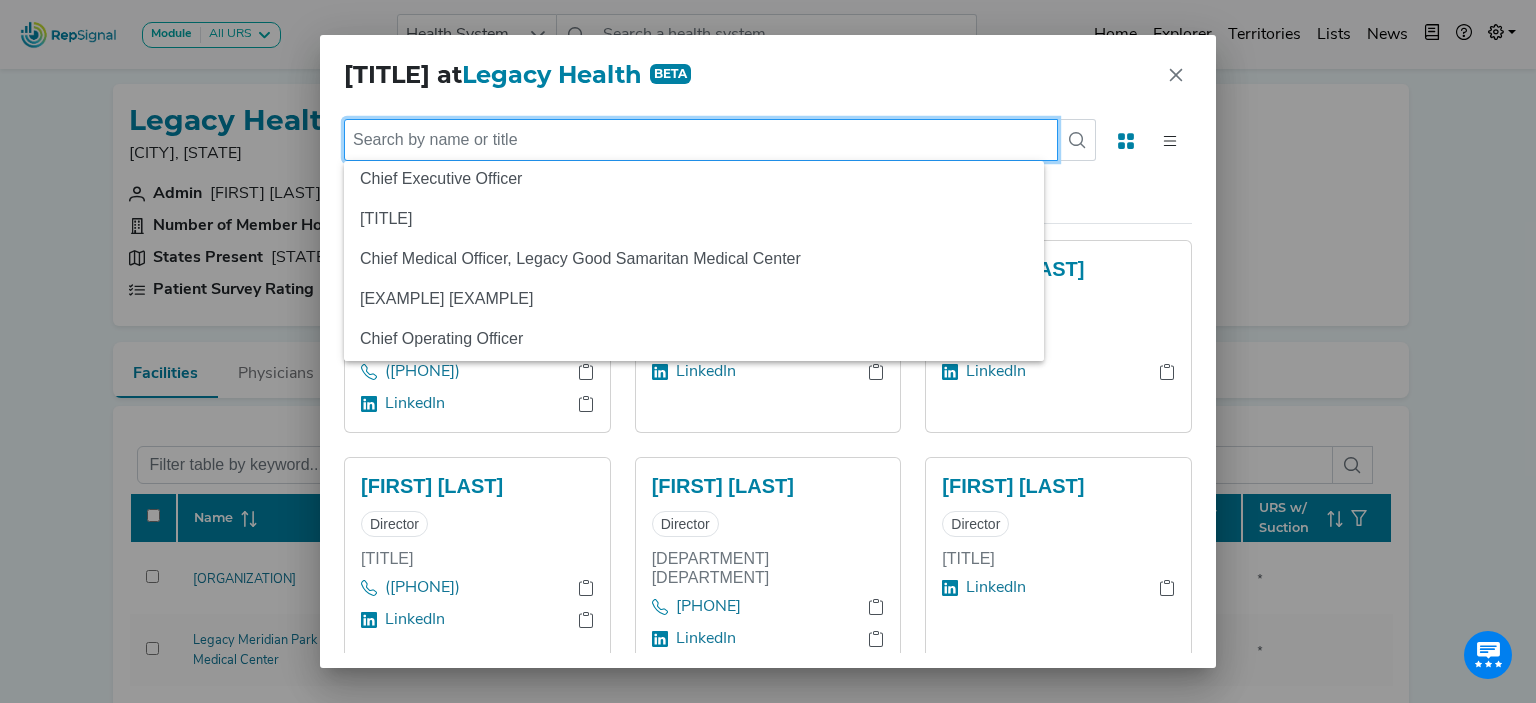 scroll, scrollTop: 1912, scrollLeft: 0, axis: vertical 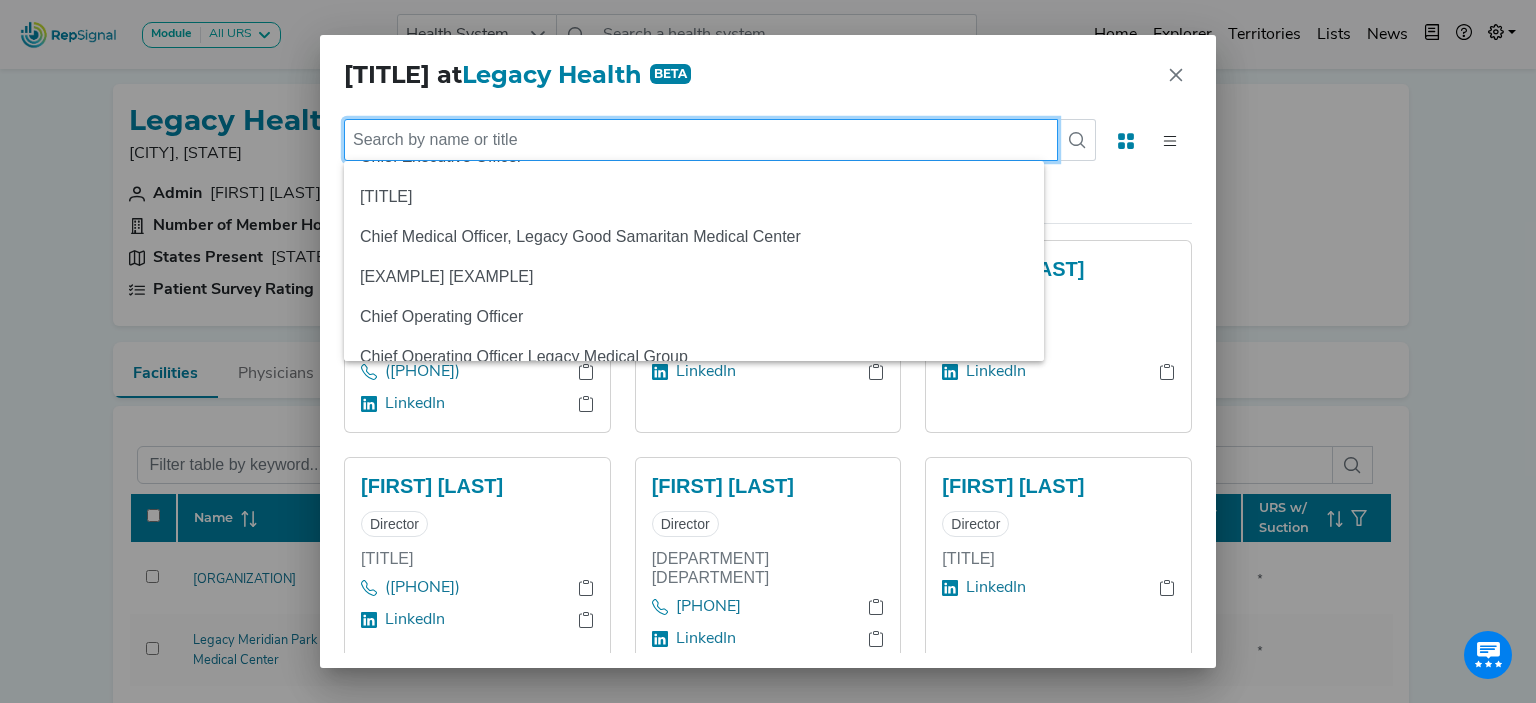 click at bounding box center [701, 140] 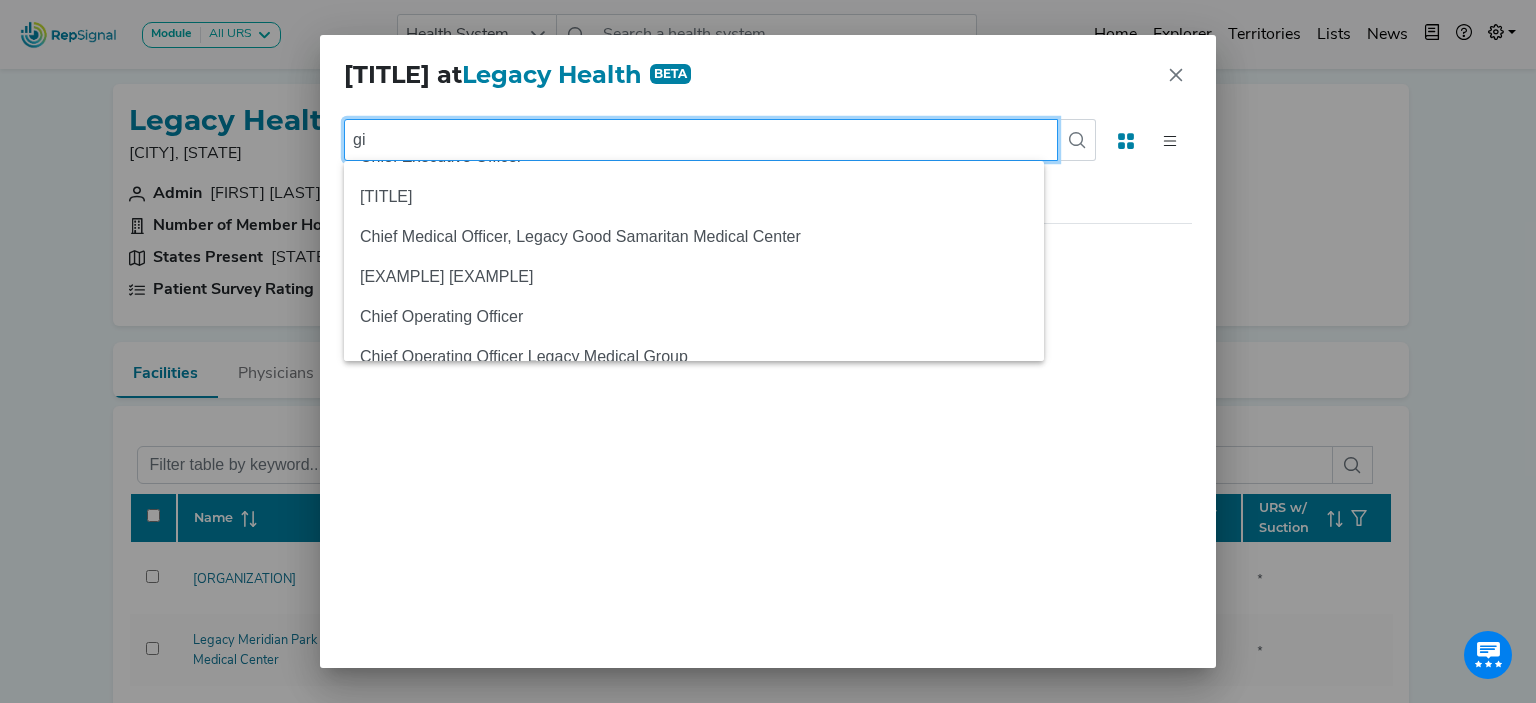 scroll, scrollTop: 0, scrollLeft: 0, axis: both 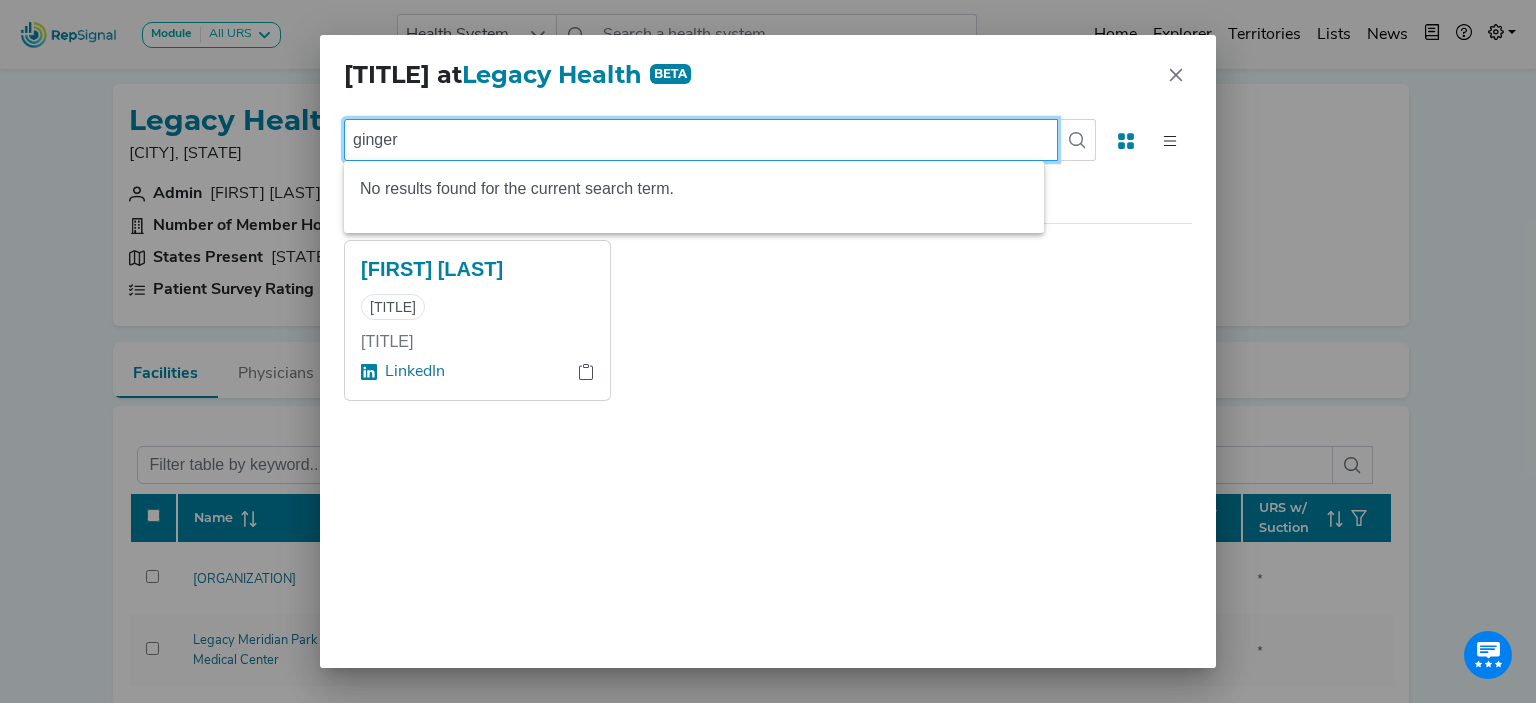click on "ginger" at bounding box center [701, 140] 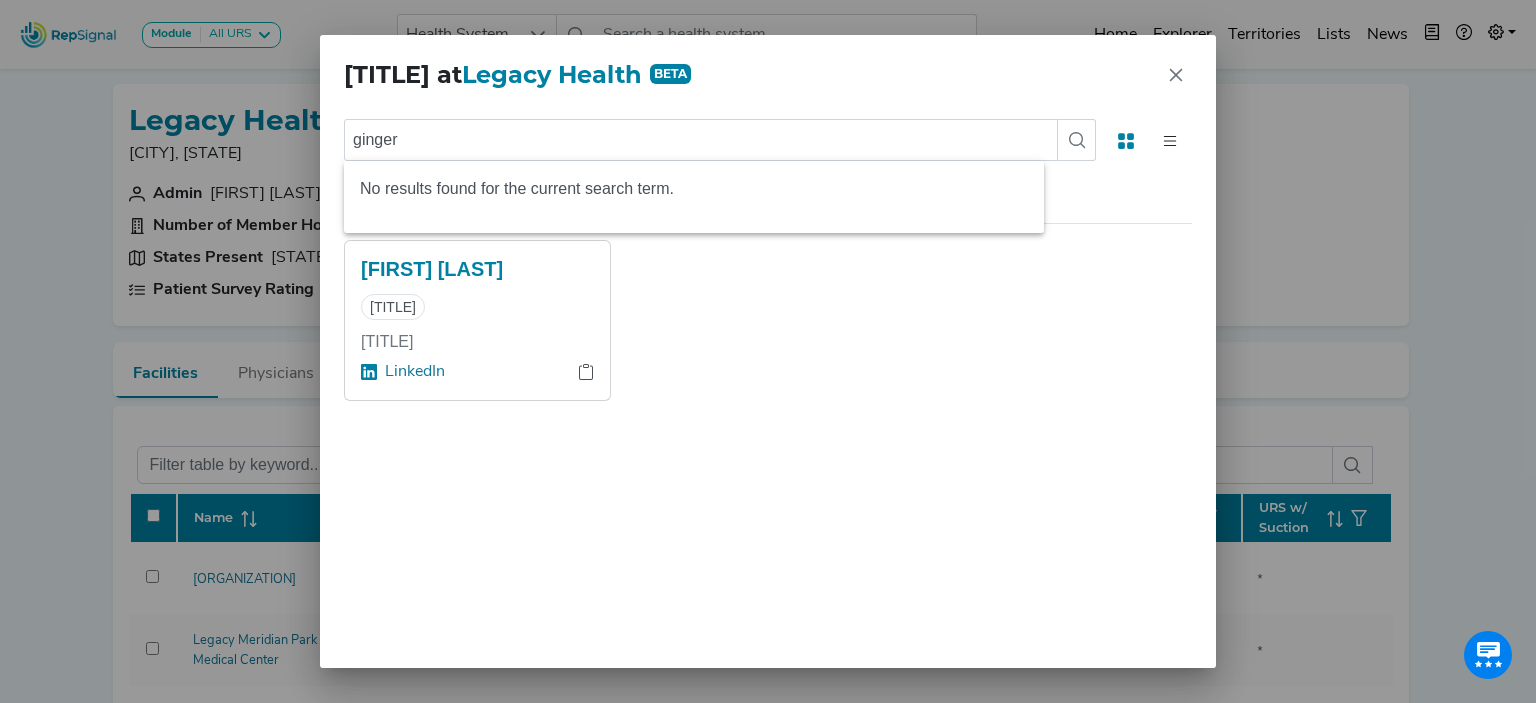 click on "[FIRST] [LAST] [FIRST] [LAST]" at bounding box center (768, 308) 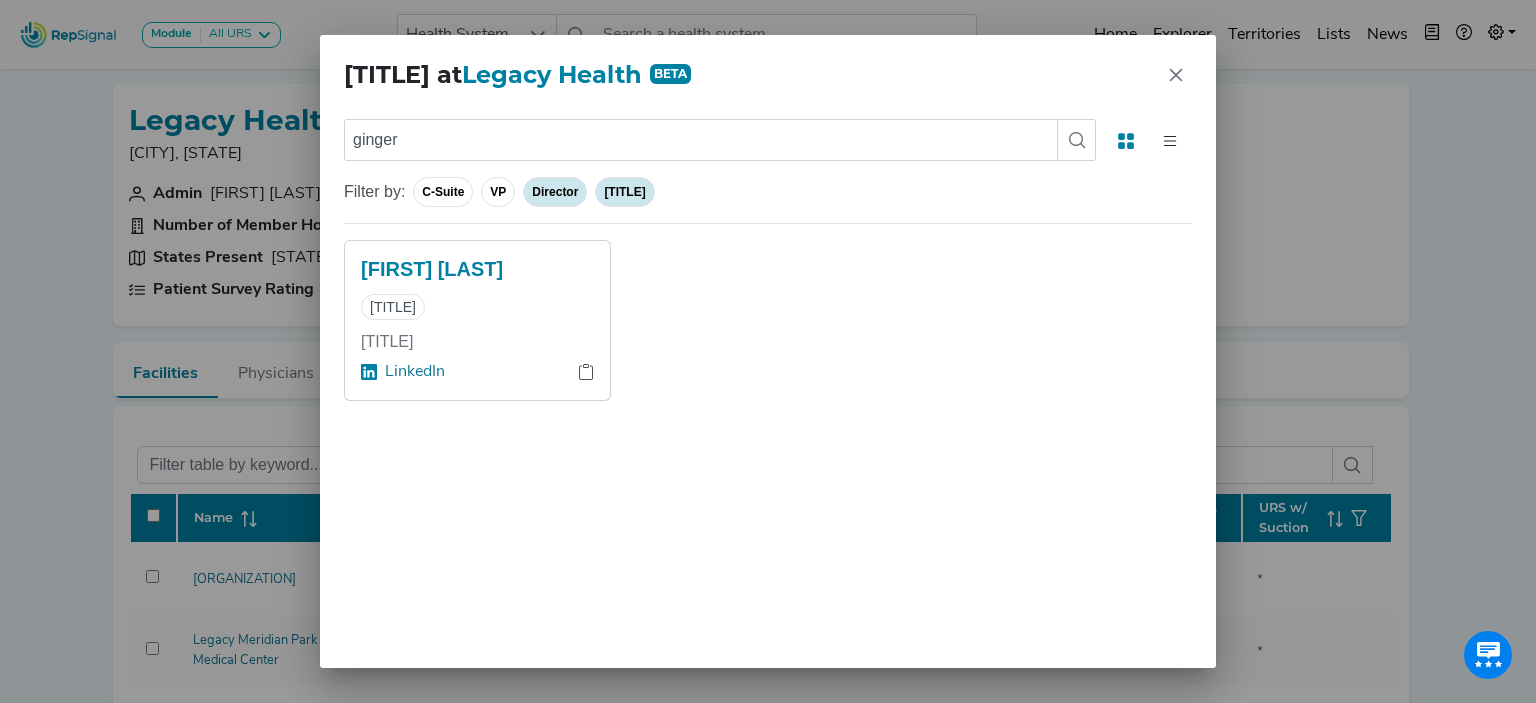 click on "[FIRST] [LAST] [FIRST] [LAST]" 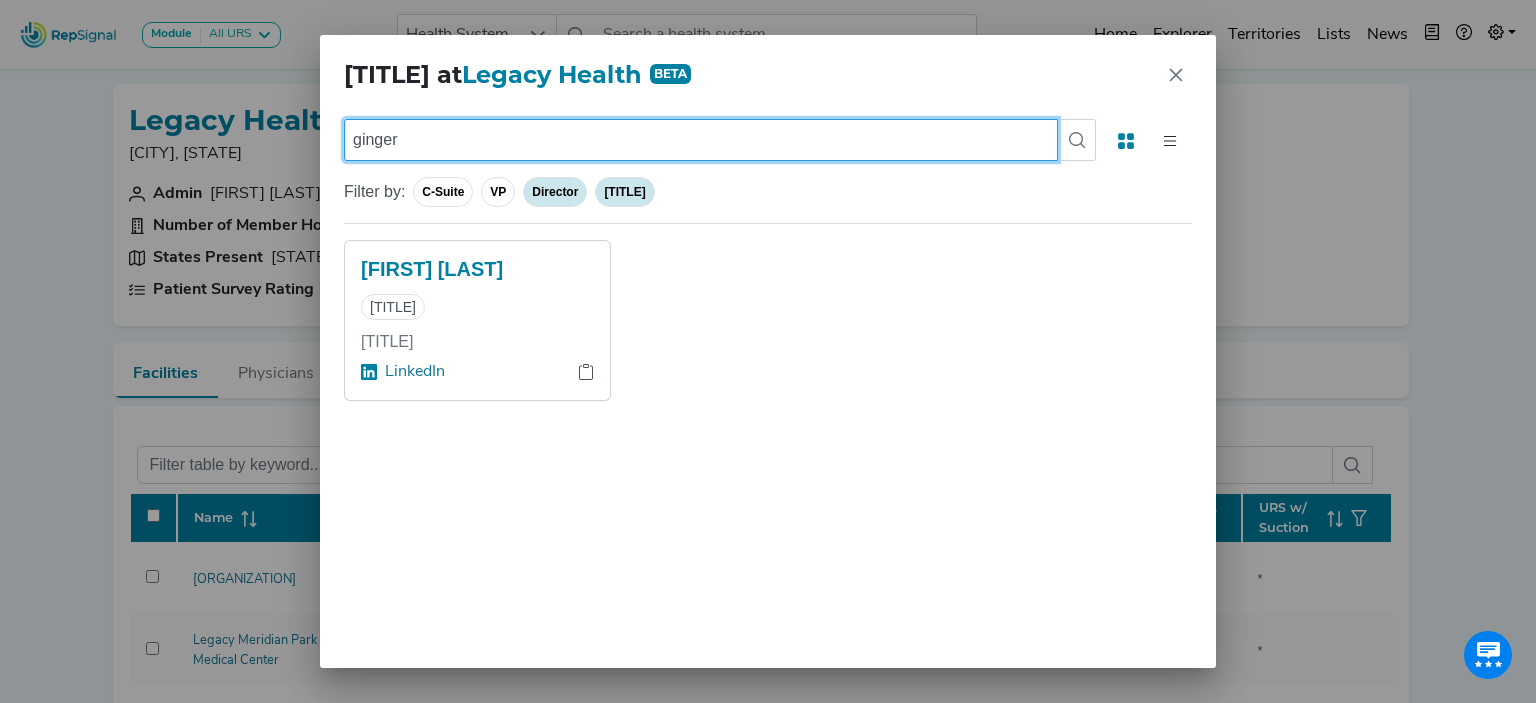 click on "ginger" at bounding box center (701, 140) 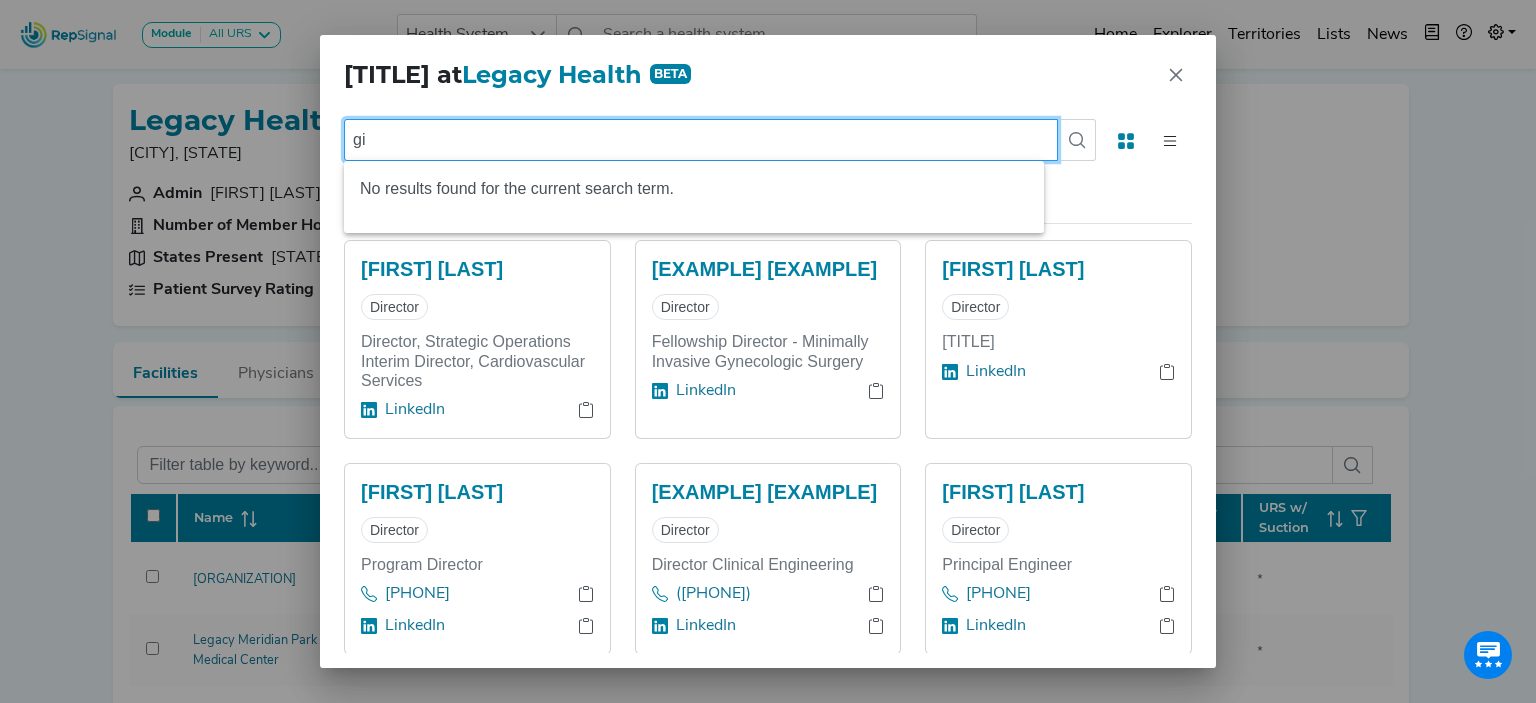type on "g" 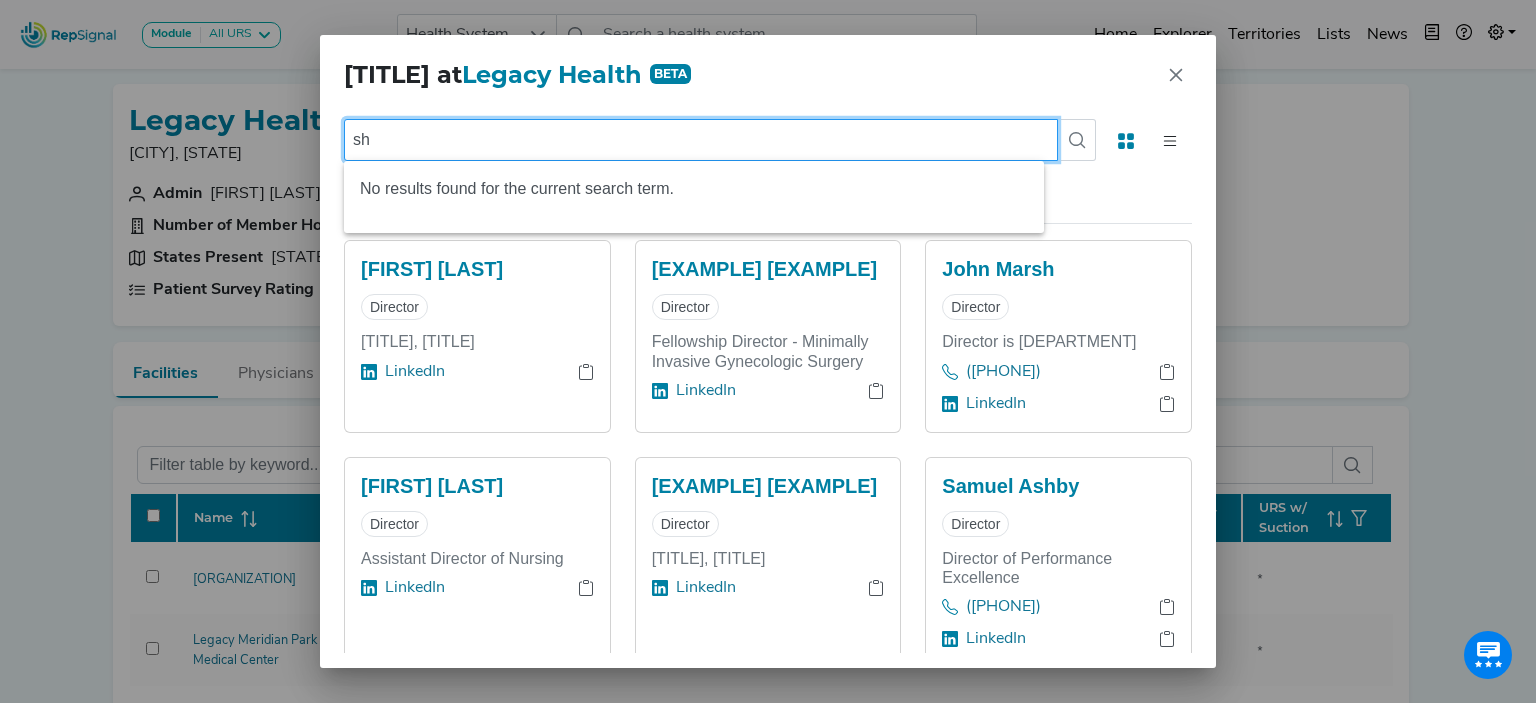 type on "s" 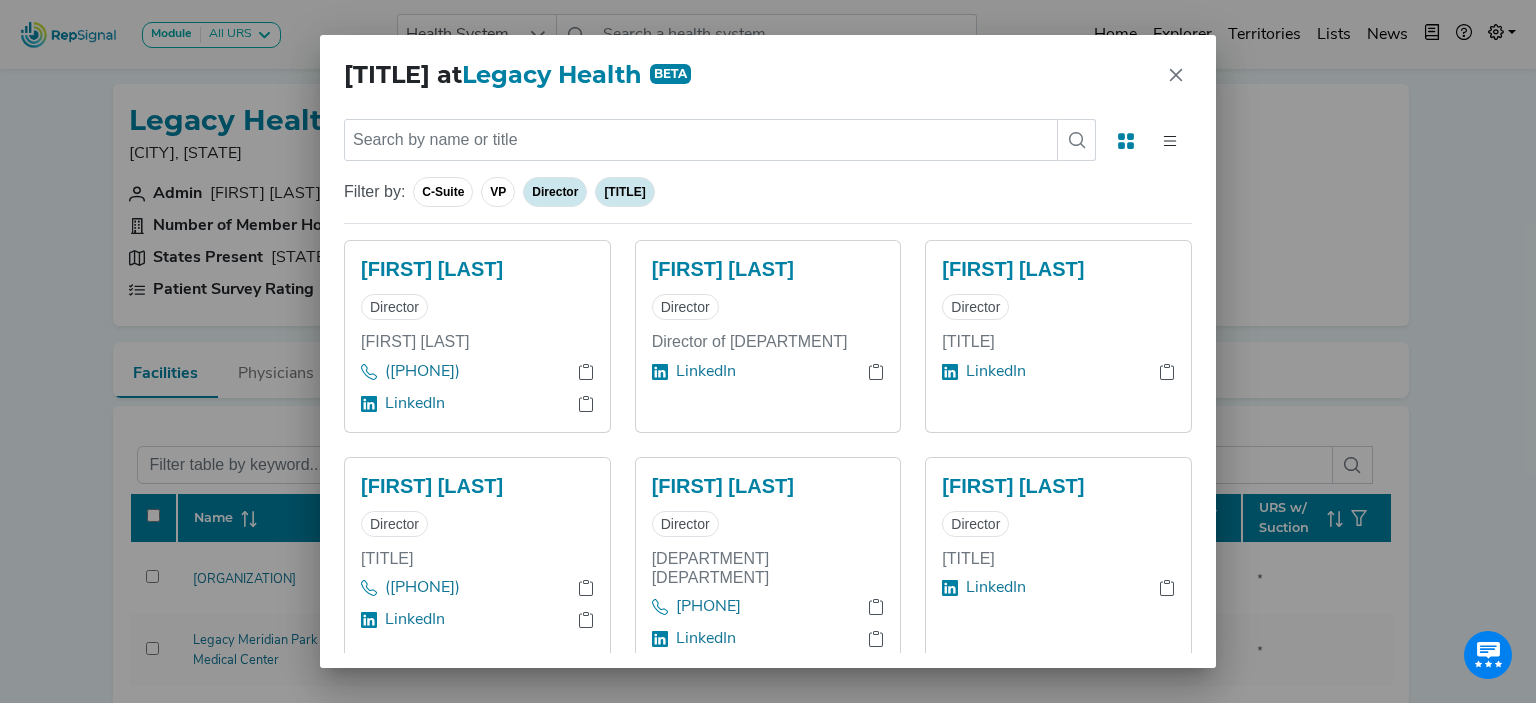 click on "VP" 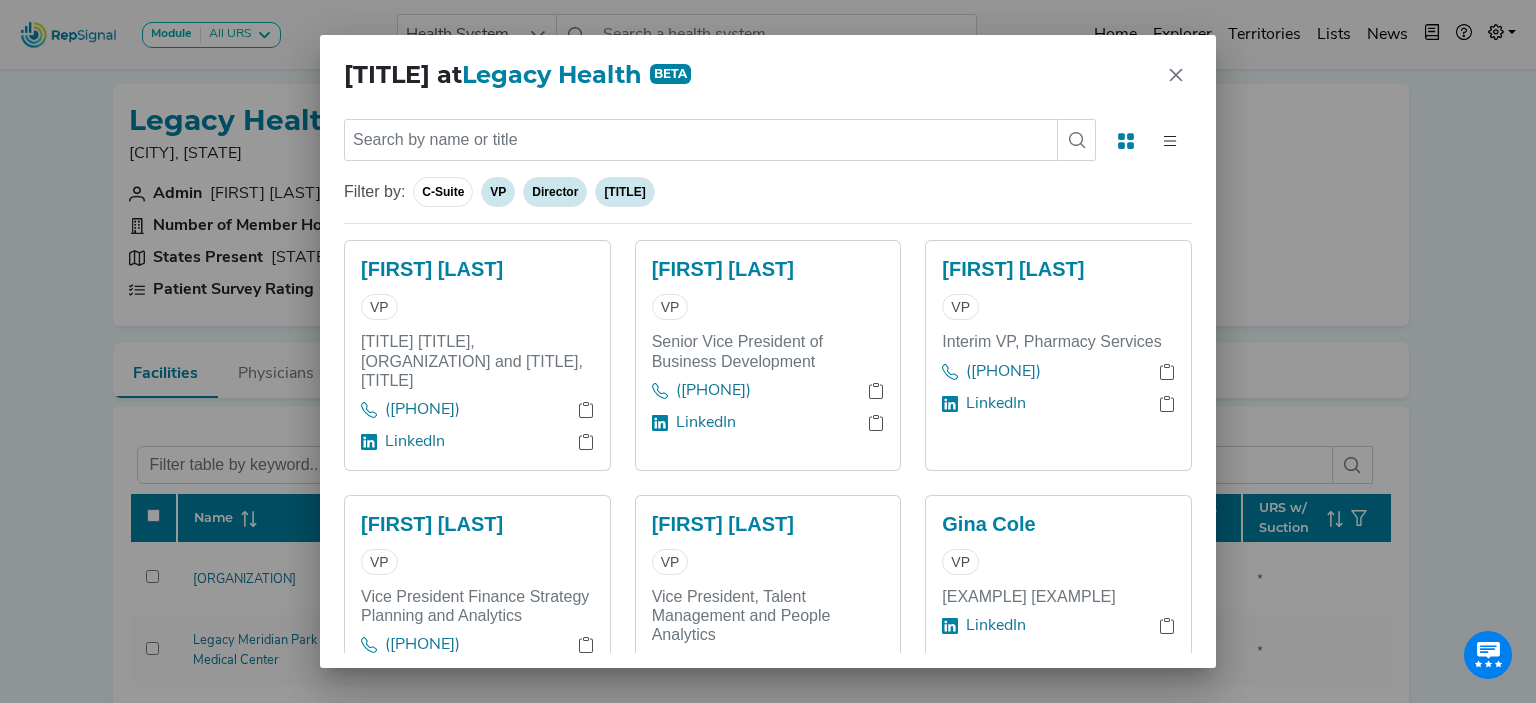 click on "C-Suite" 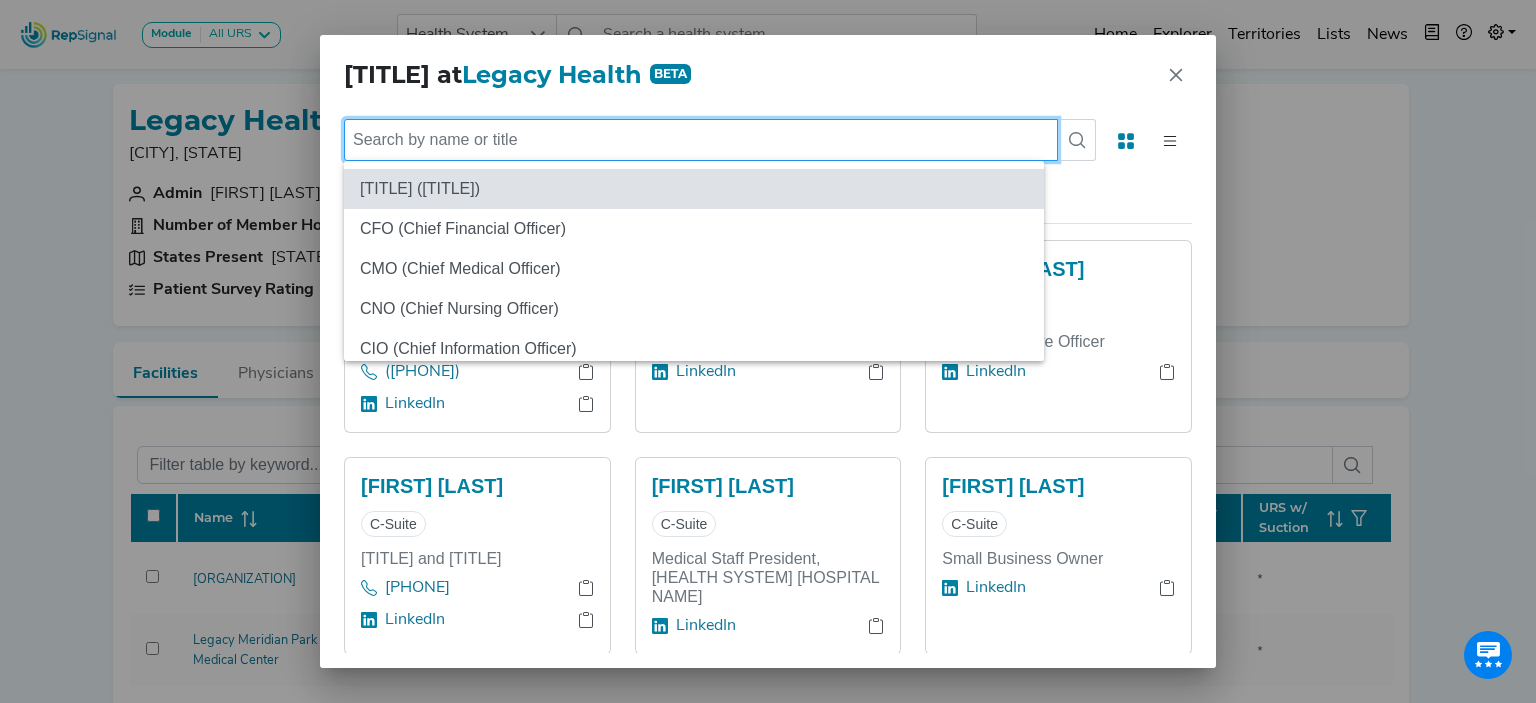 click at bounding box center [701, 140] 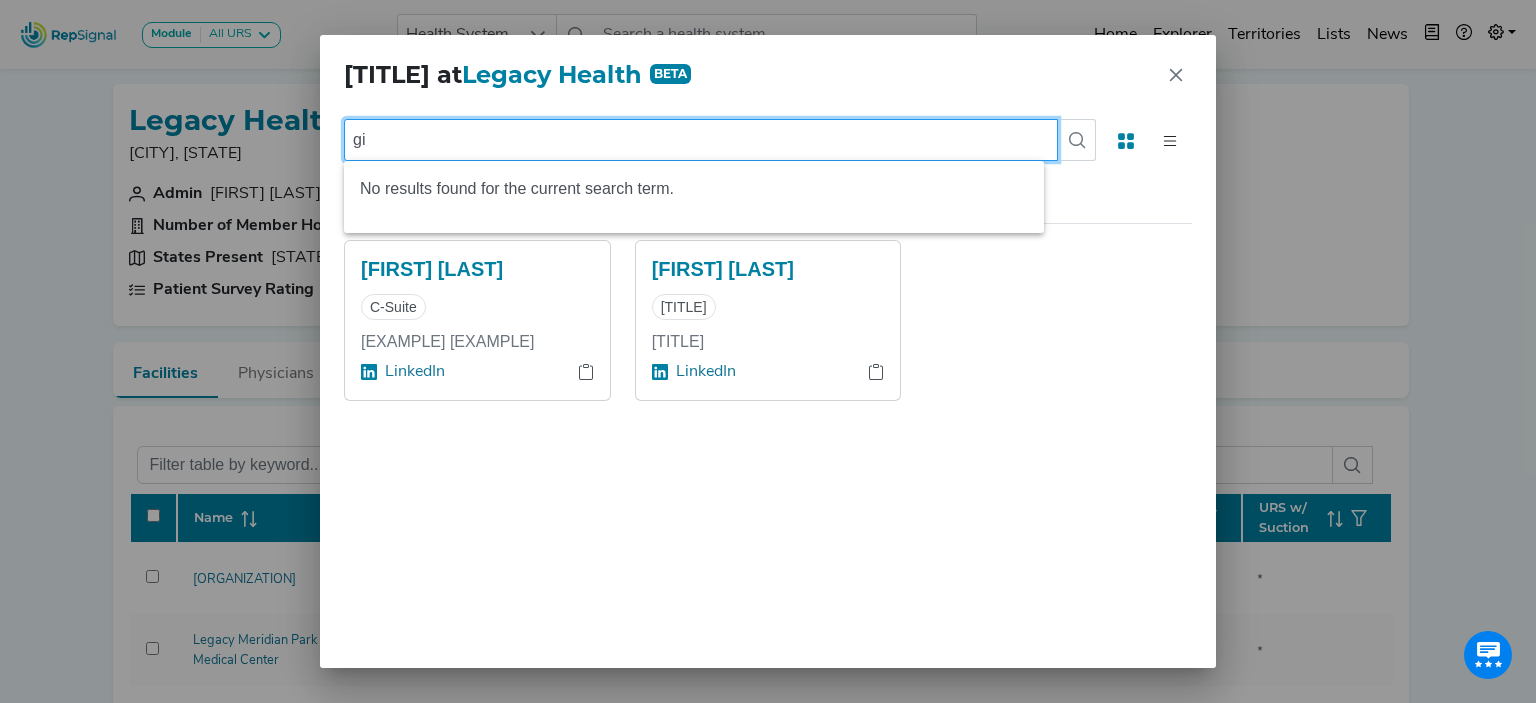 type on "g" 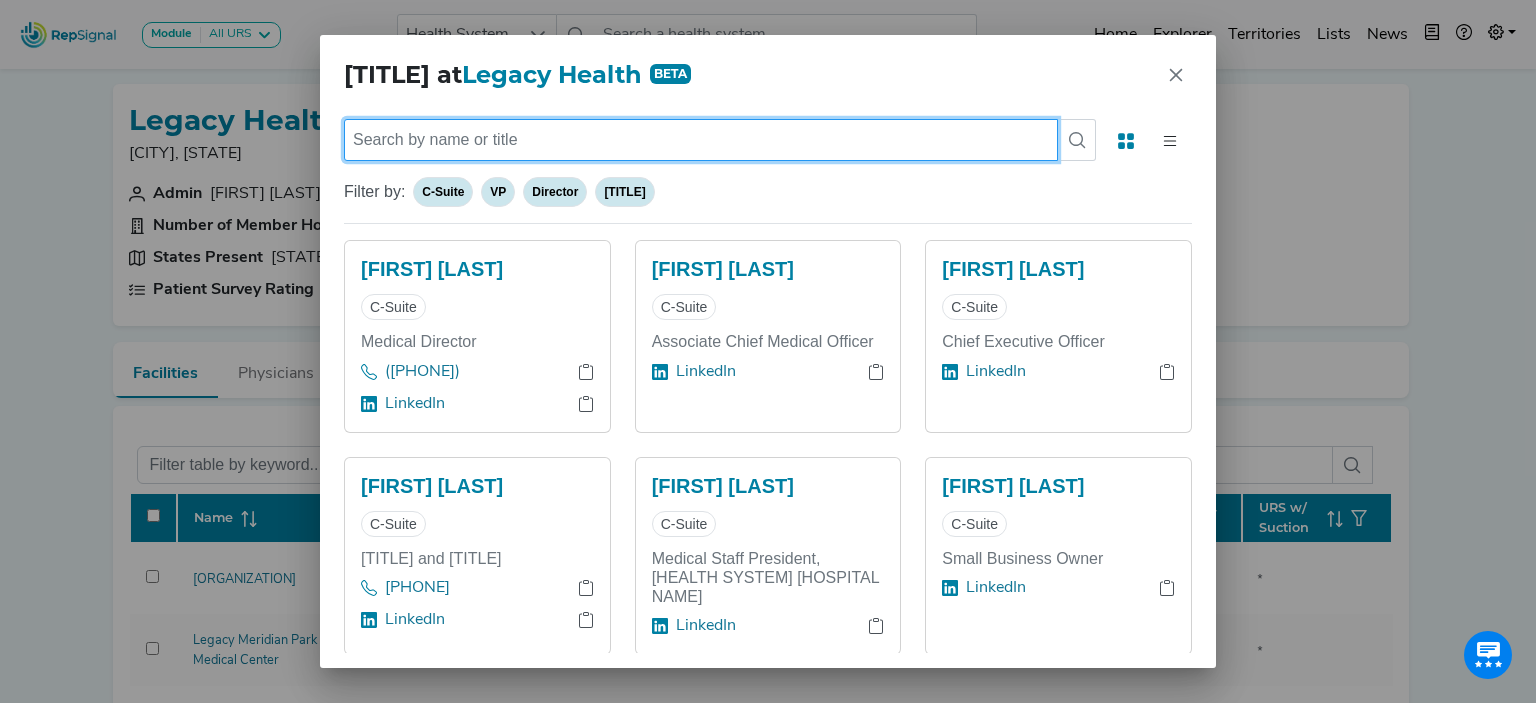 click at bounding box center [701, 140] 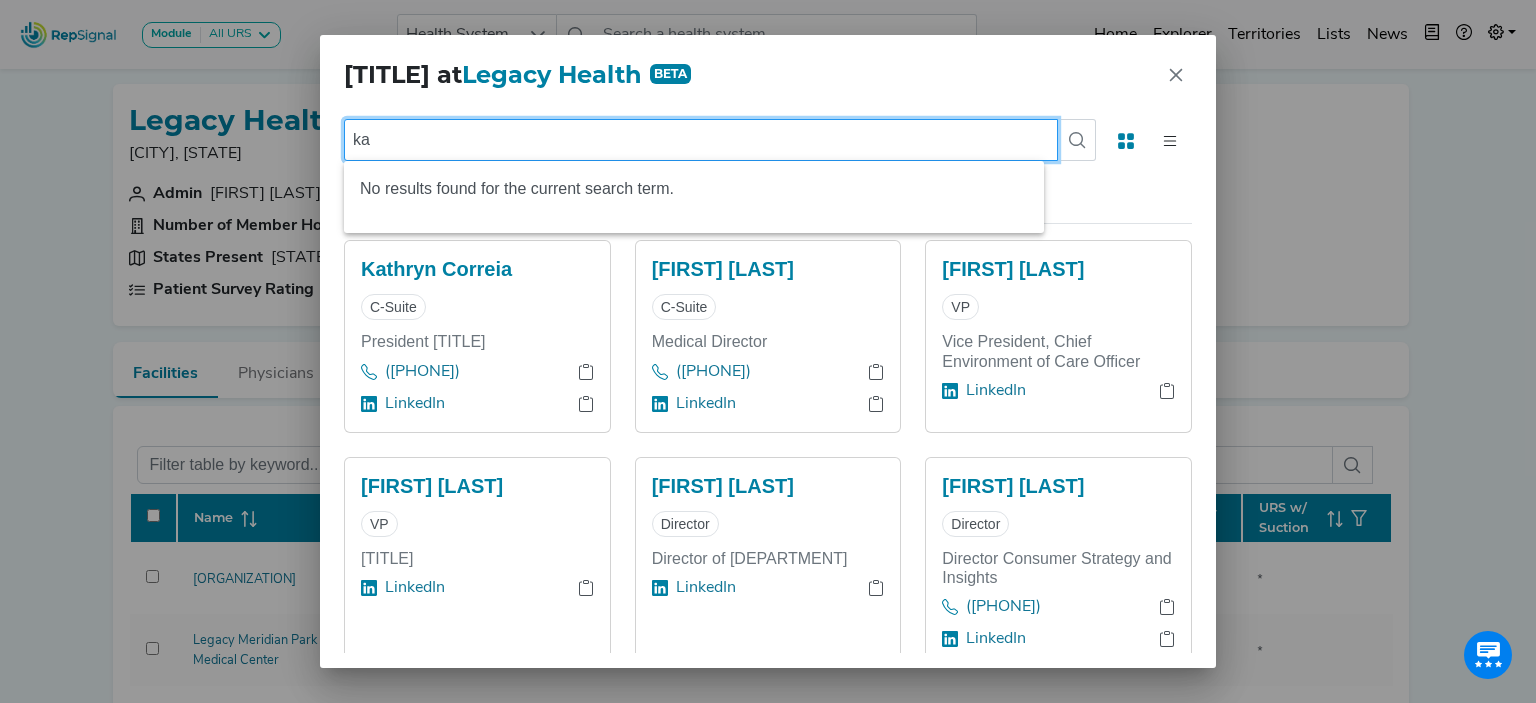 type on "k" 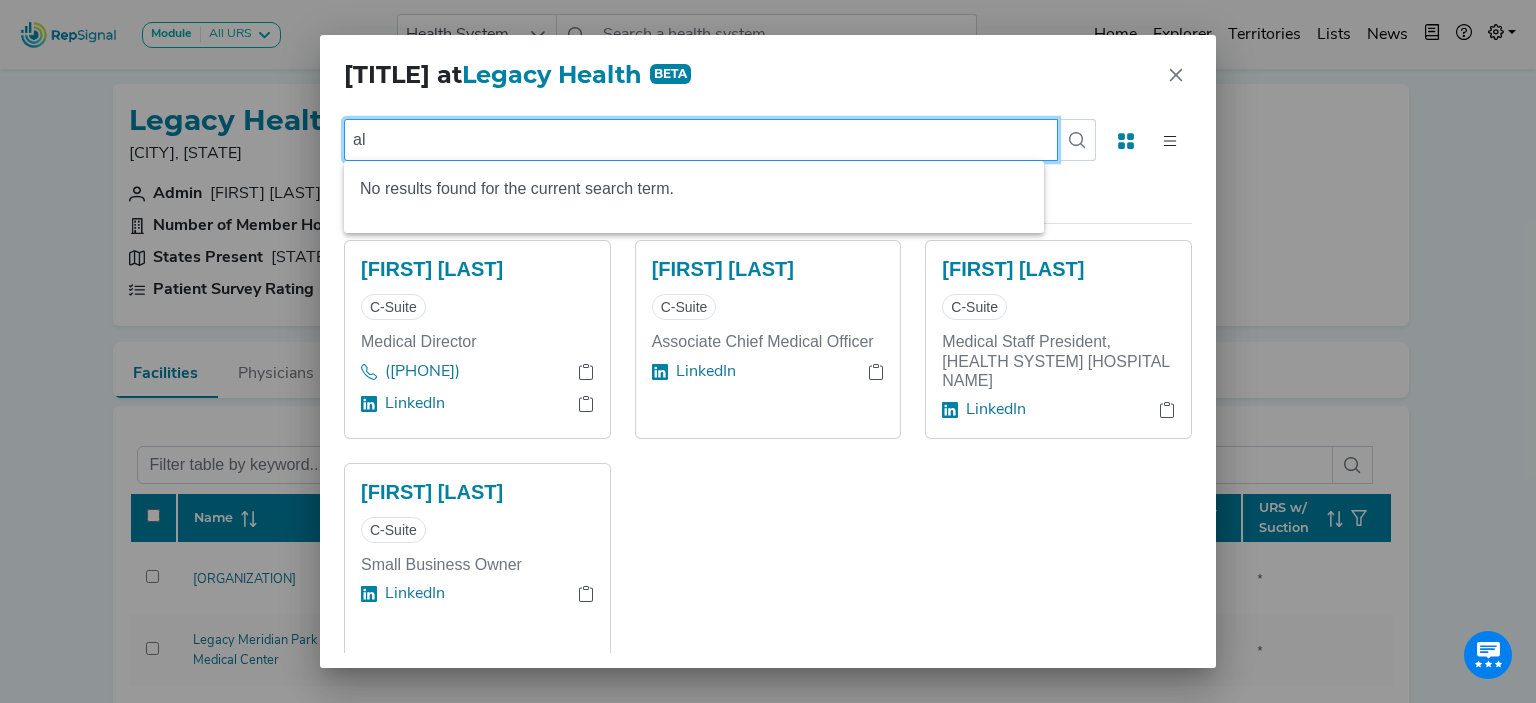 type on "a" 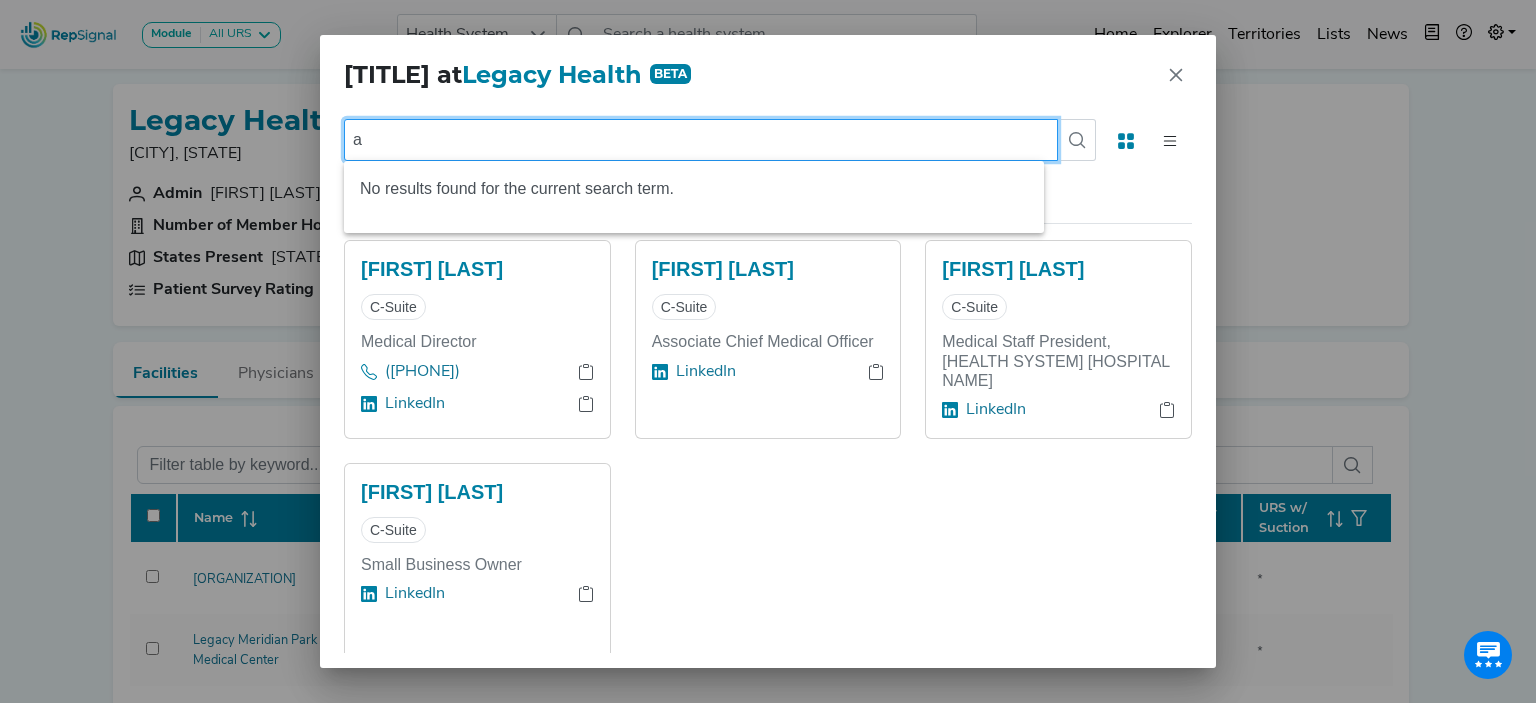 type 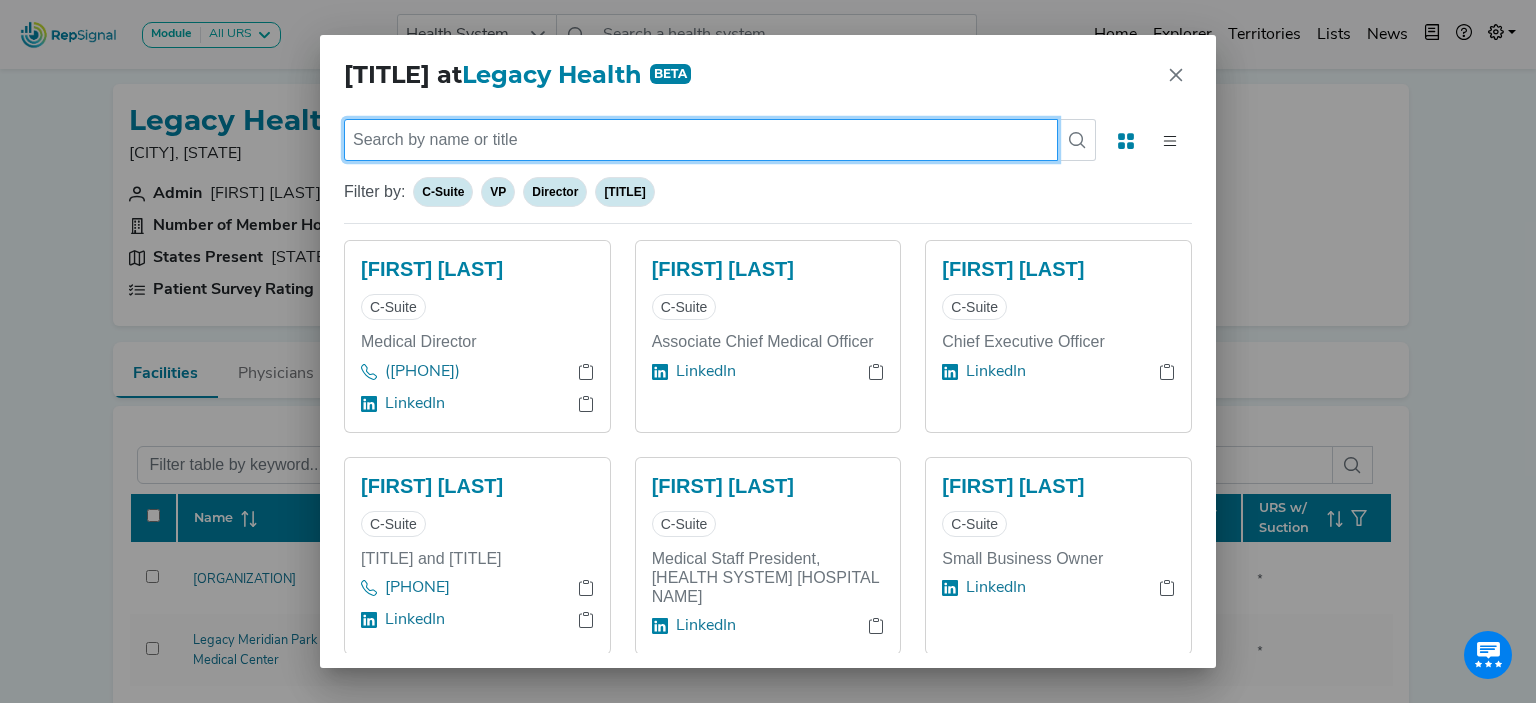 click at bounding box center [701, 140] 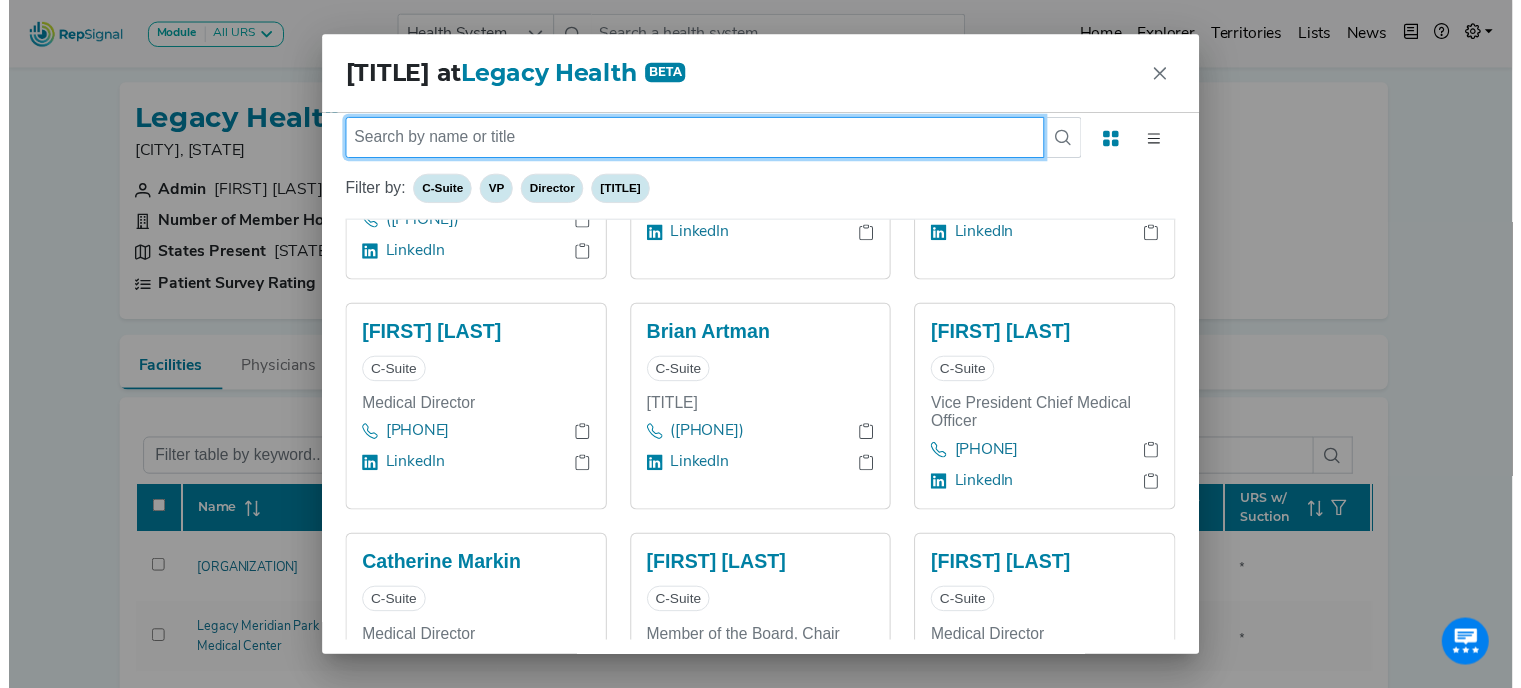scroll, scrollTop: 0, scrollLeft: 0, axis: both 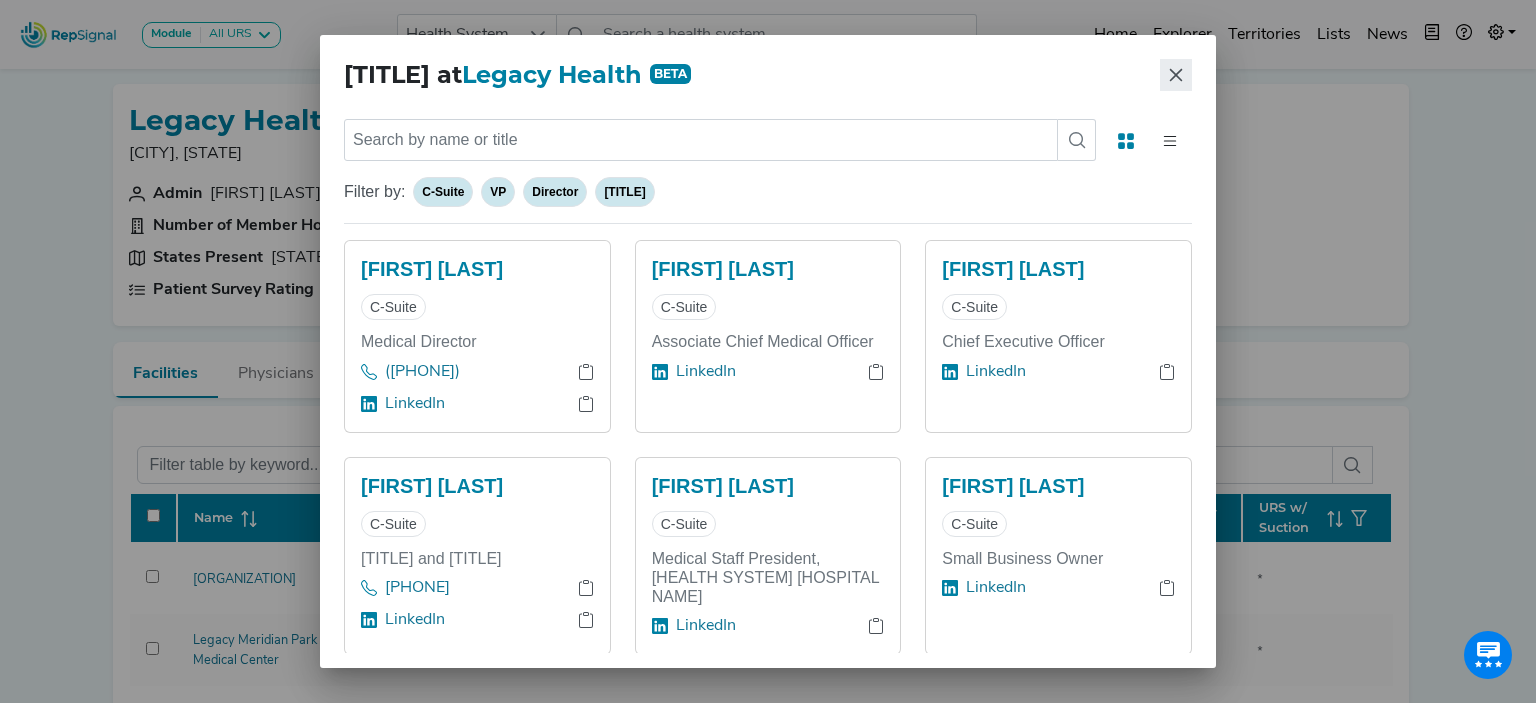 click 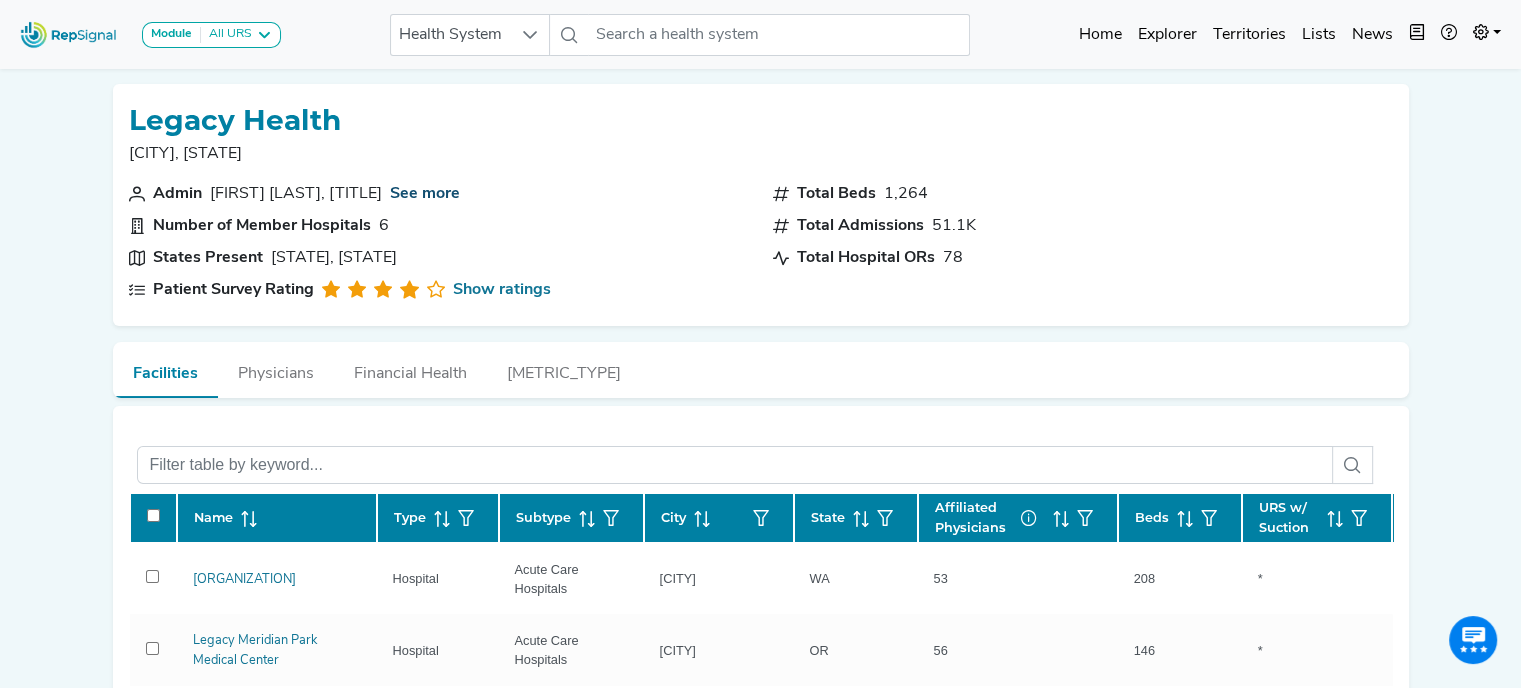 click on "See more" at bounding box center [425, 194] 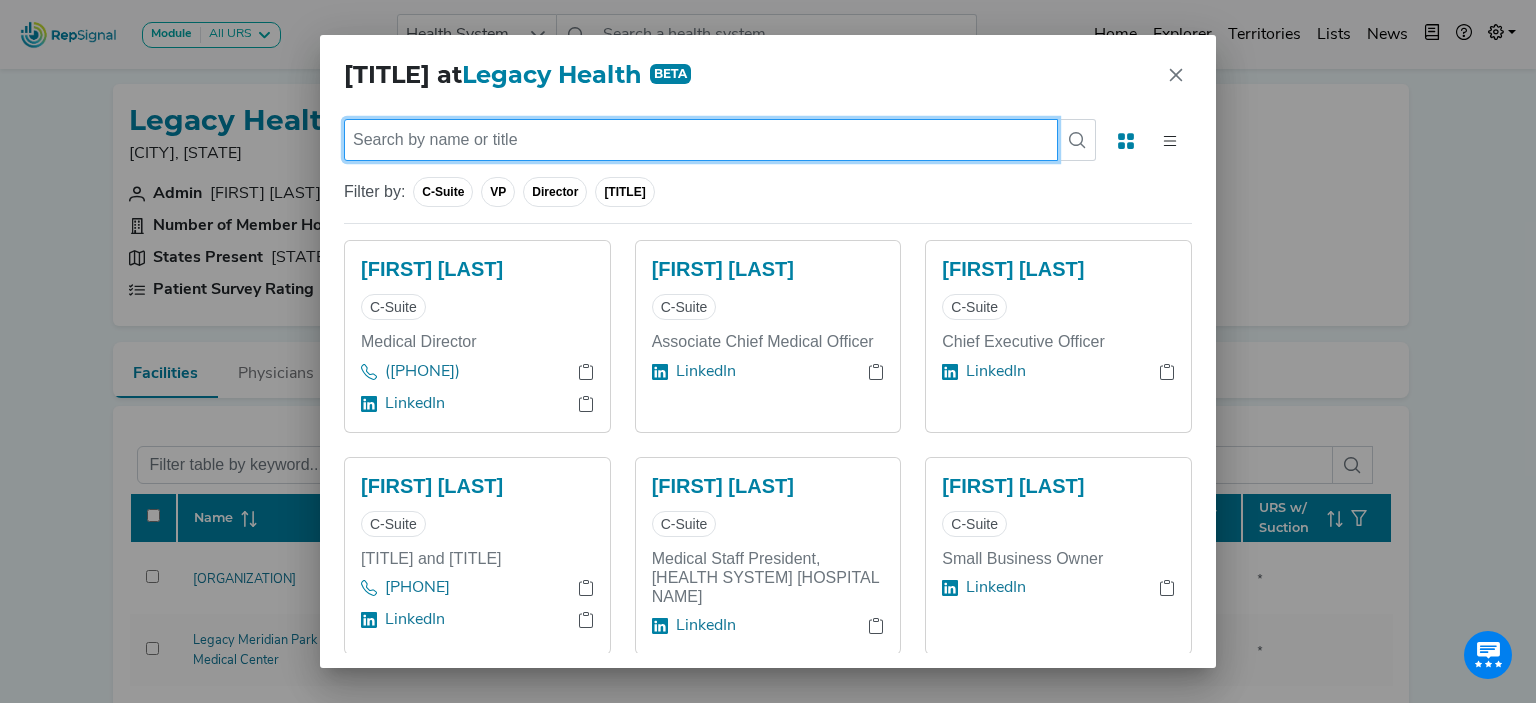 click at bounding box center [701, 140] 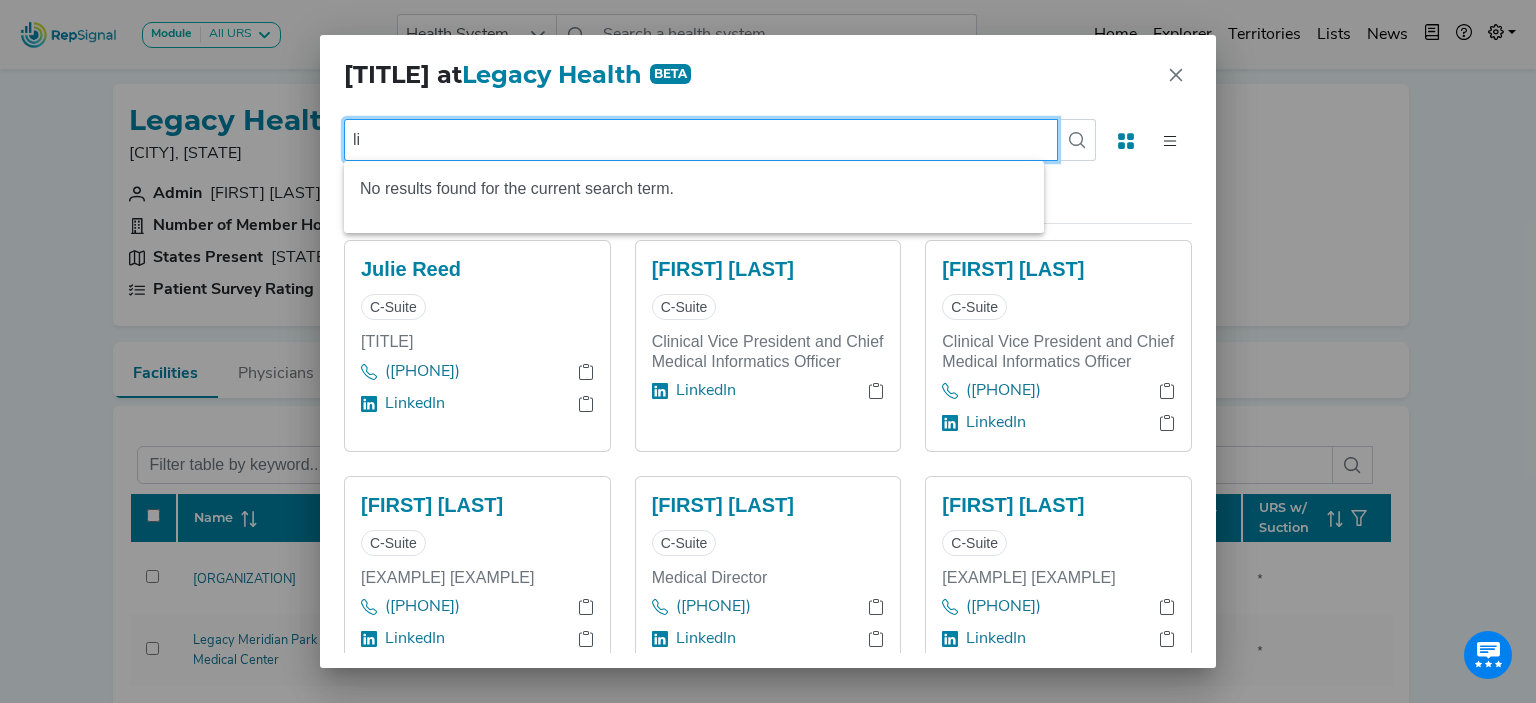 type on "l" 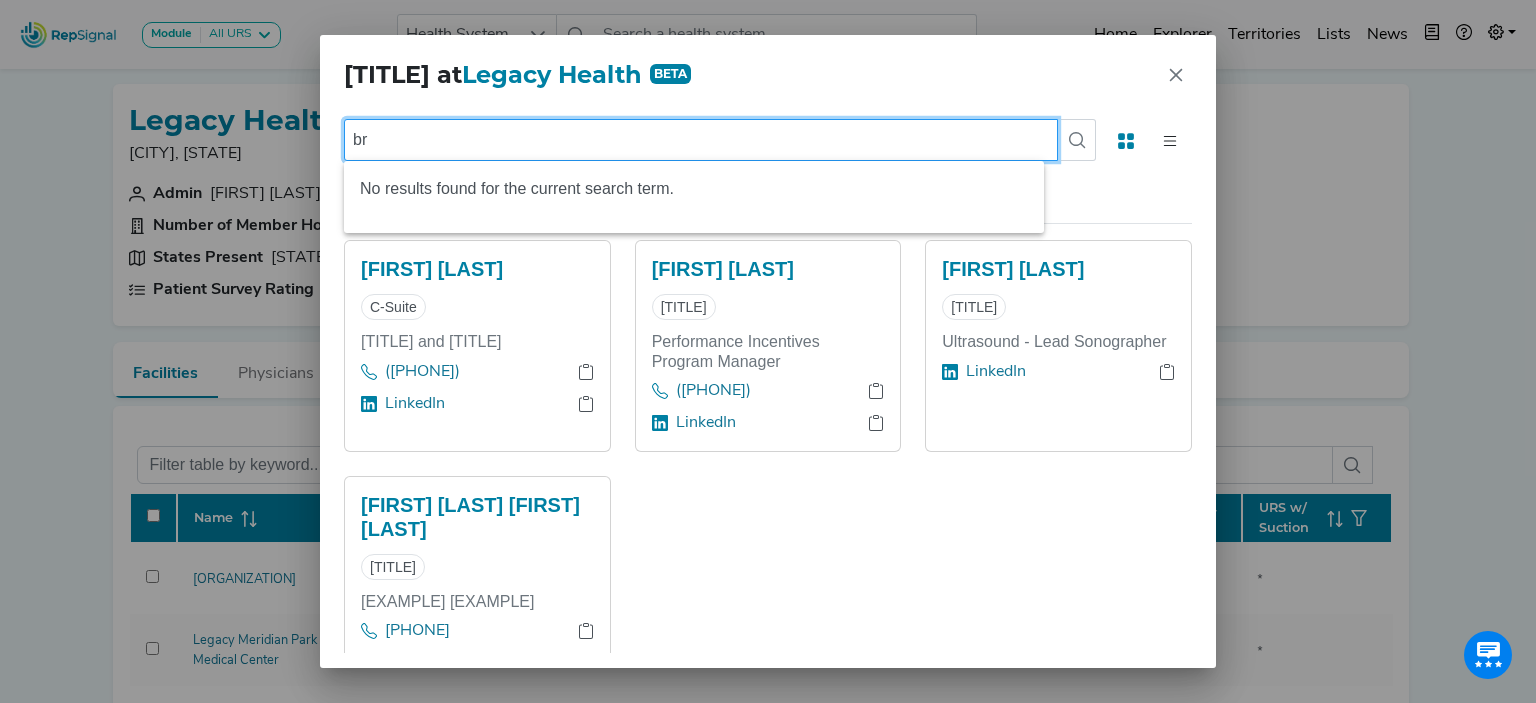 type on "b" 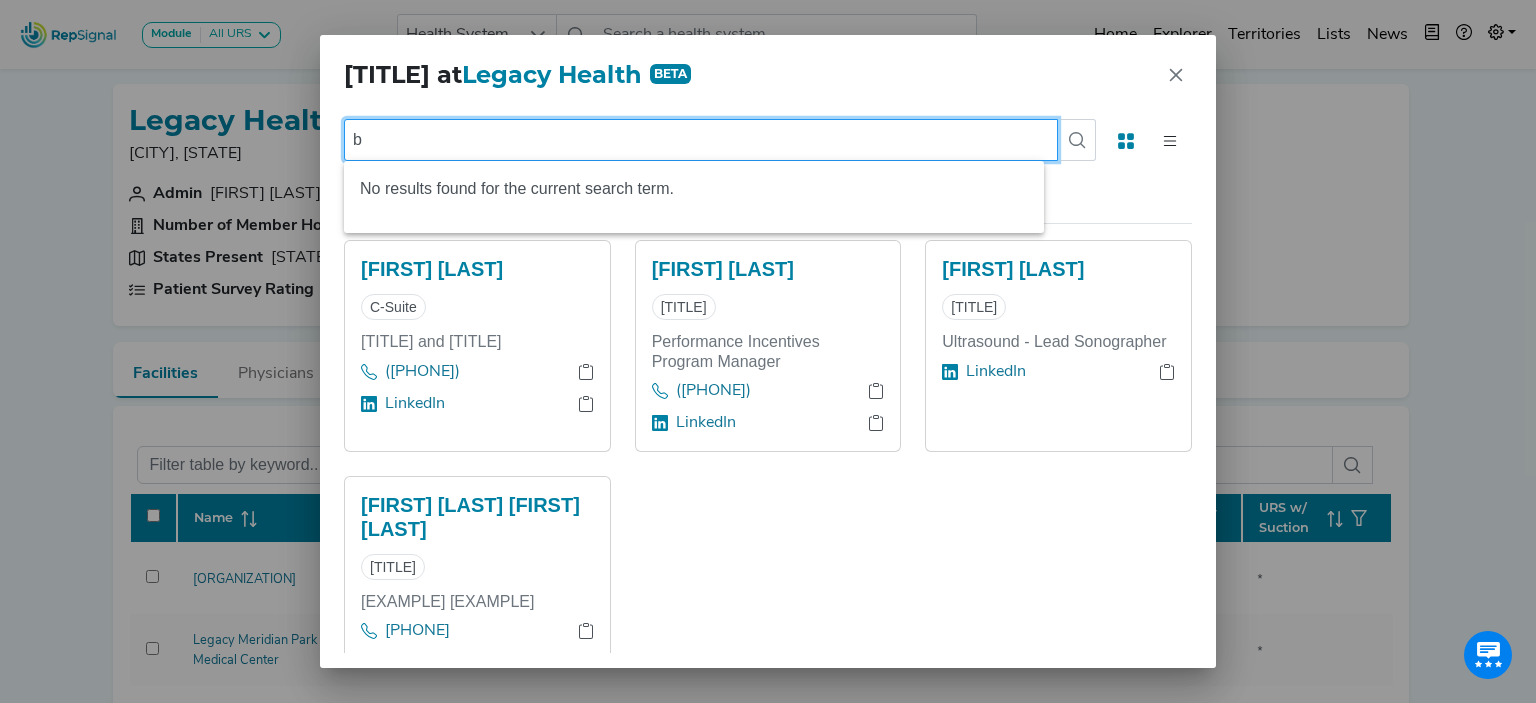 type 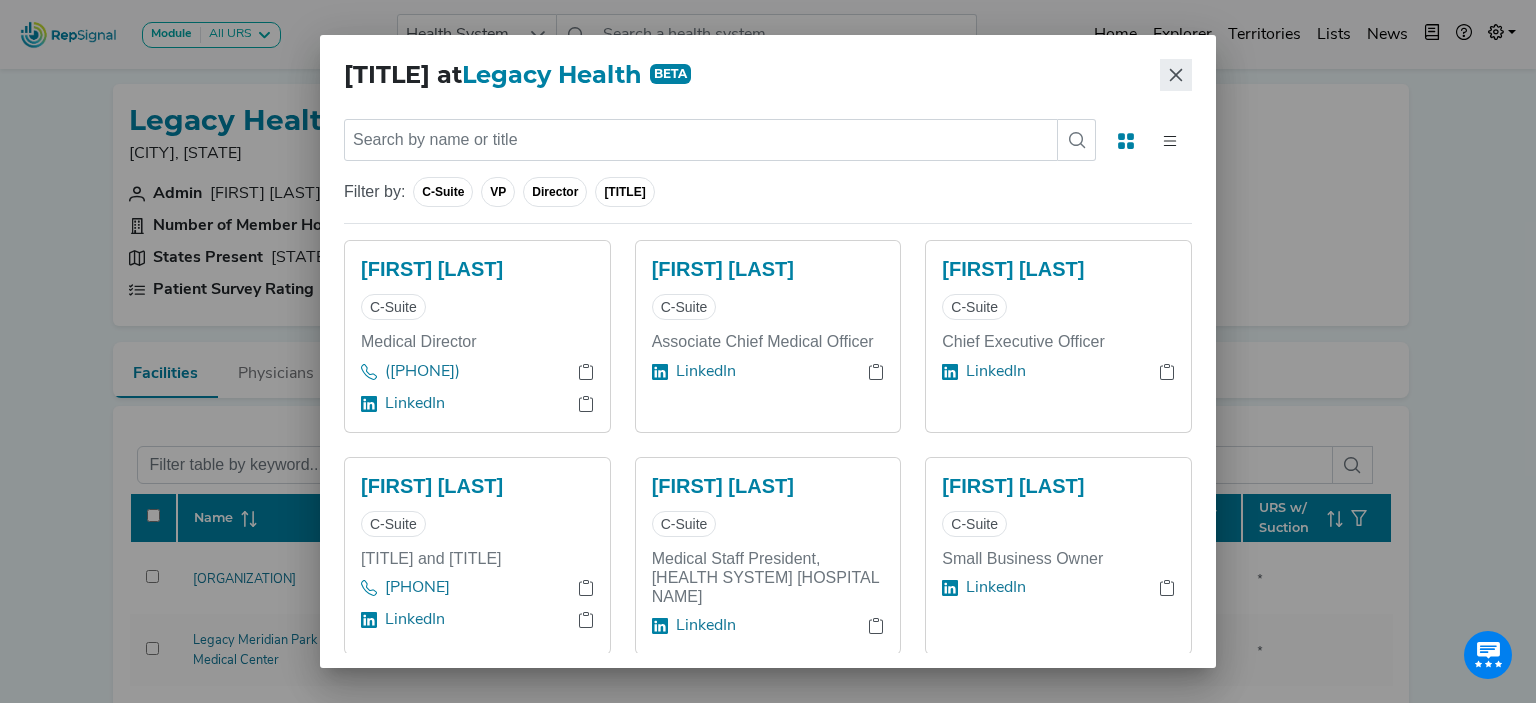click 